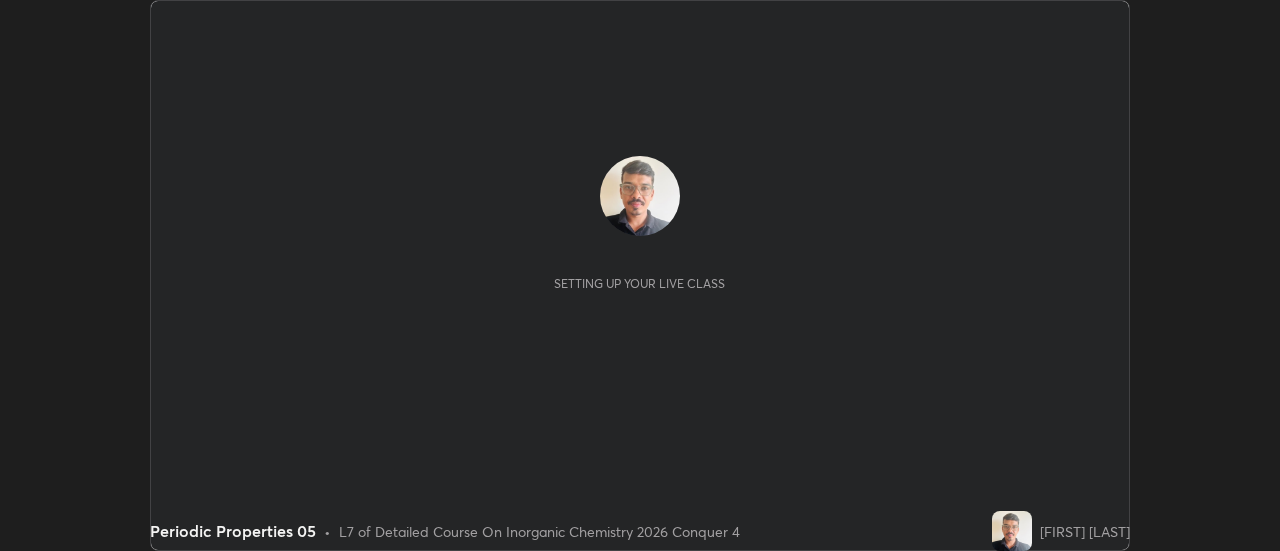 scroll, scrollTop: 0, scrollLeft: 0, axis: both 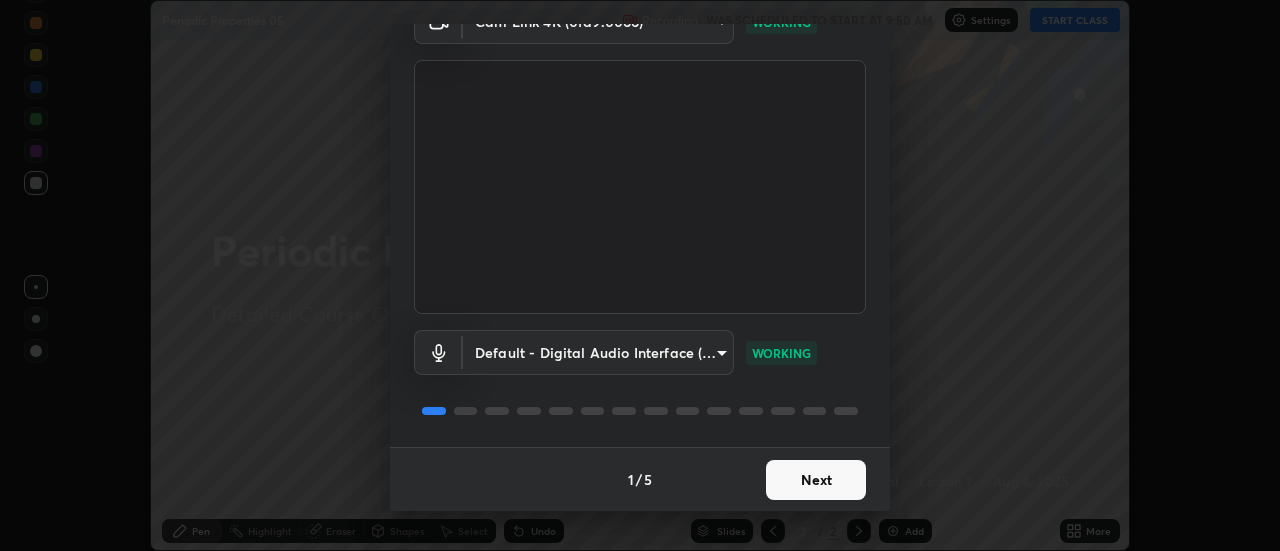 click on "Next" at bounding box center (816, 480) 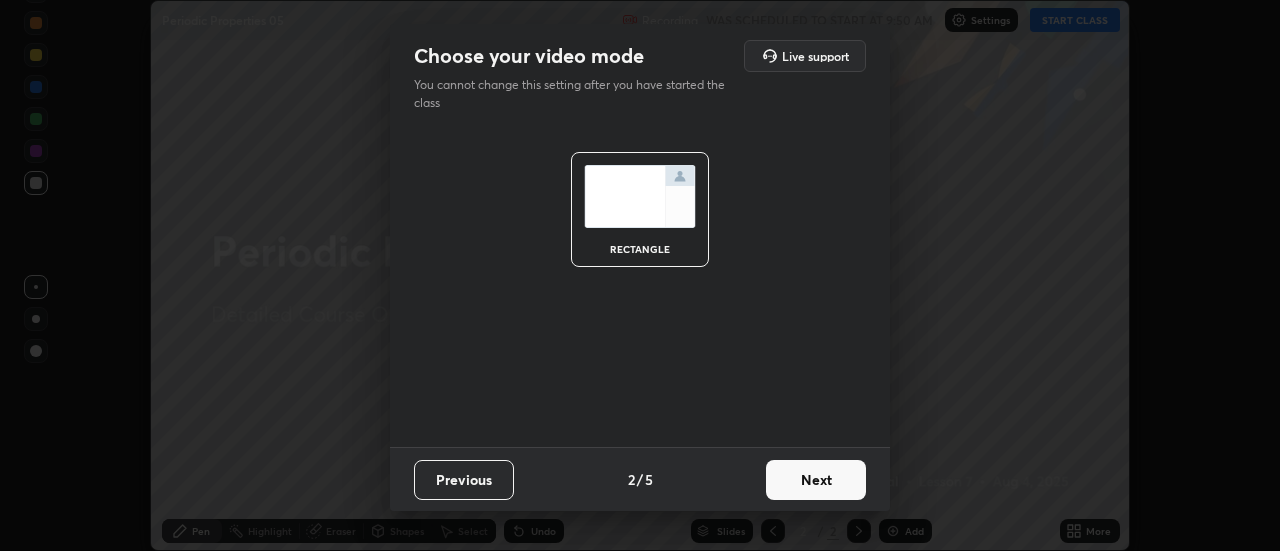 scroll, scrollTop: 0, scrollLeft: 0, axis: both 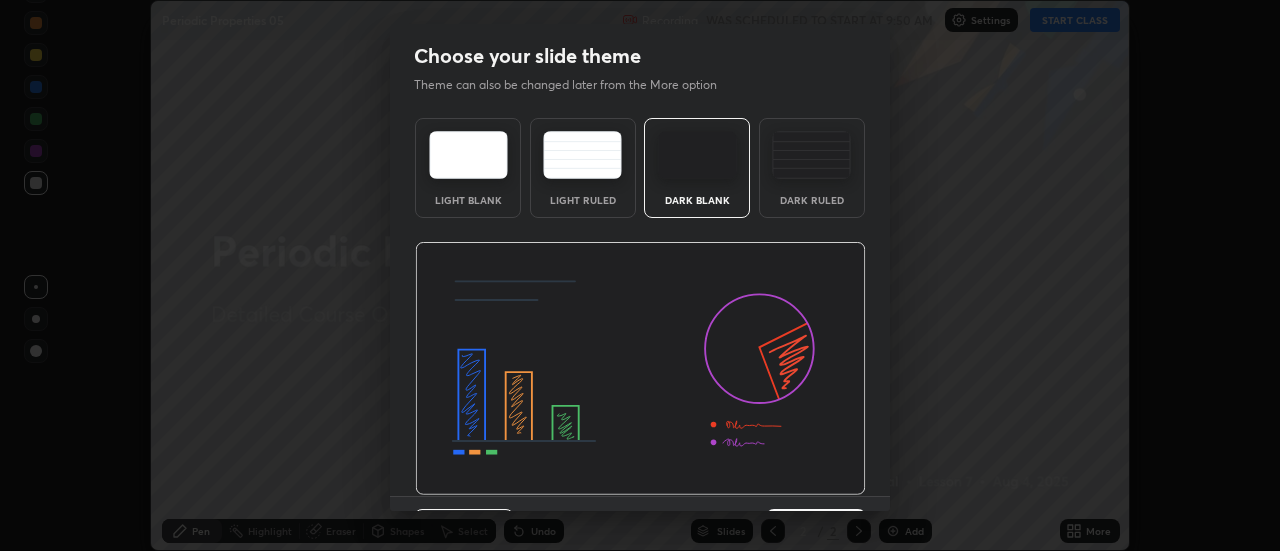 click at bounding box center [640, 369] 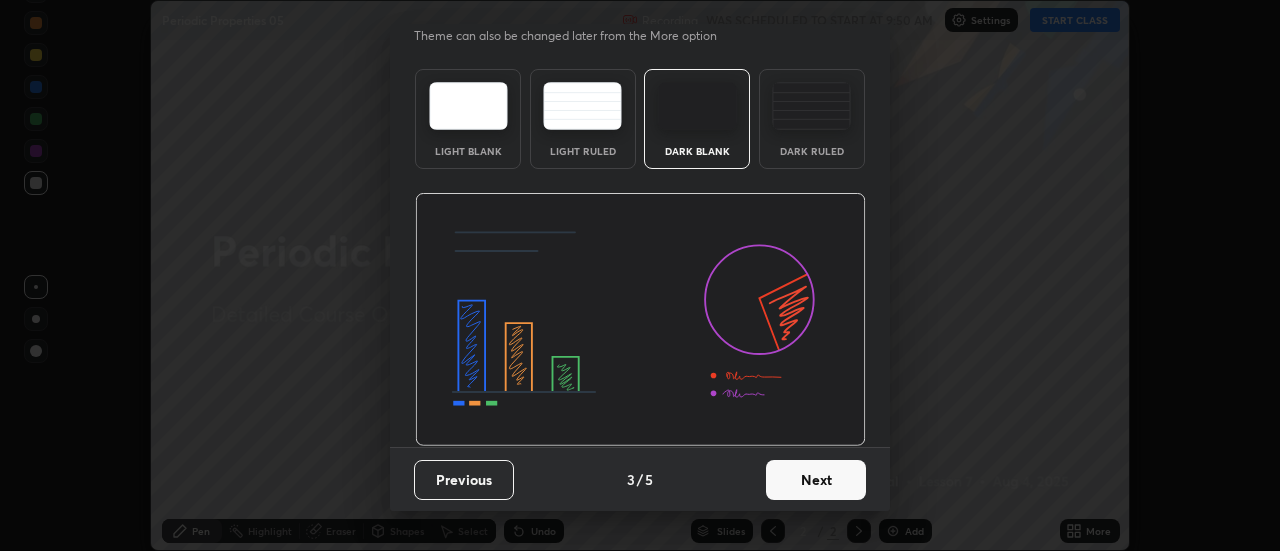 click on "Next" at bounding box center [816, 480] 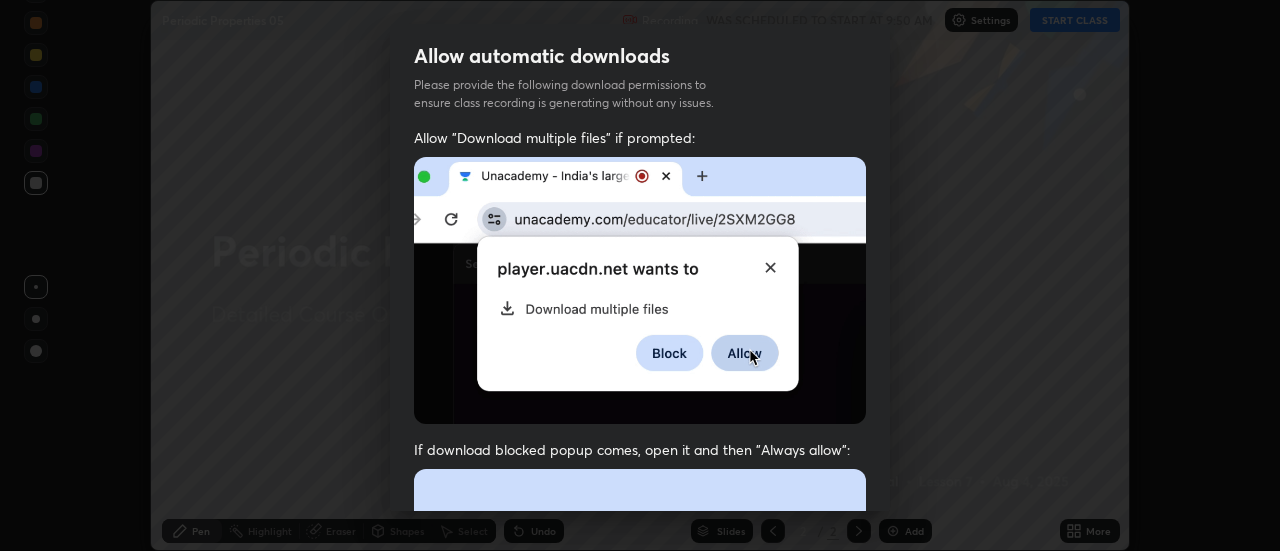 click at bounding box center [640, 687] 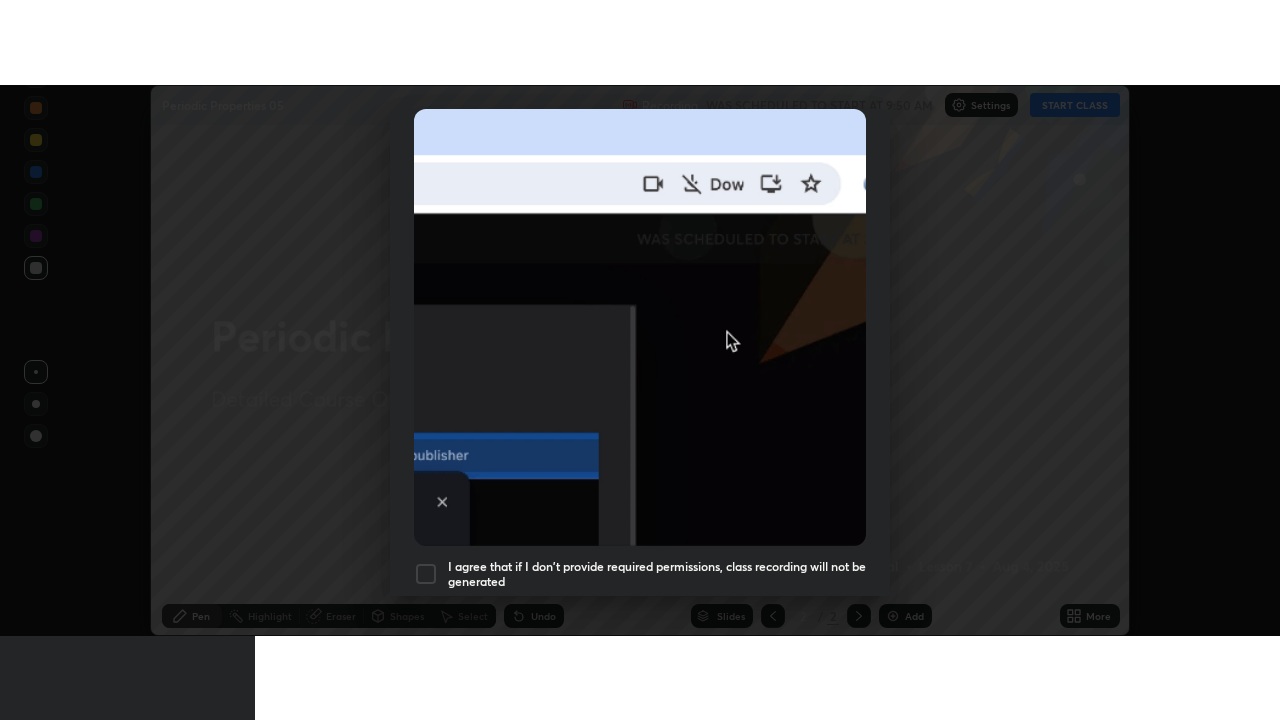 scroll, scrollTop: 513, scrollLeft: 0, axis: vertical 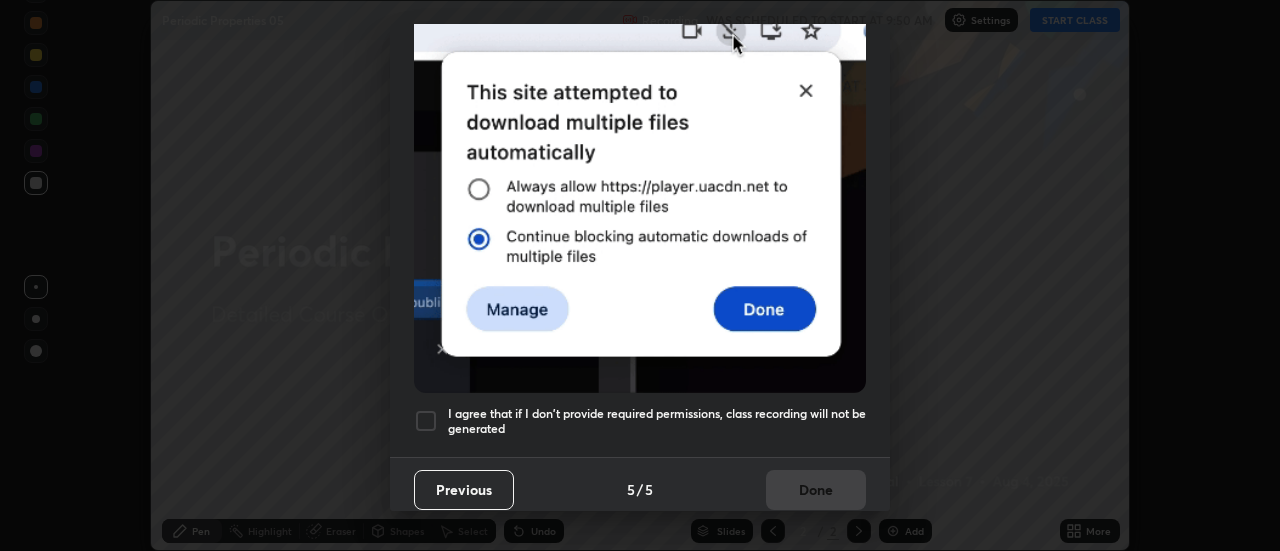 click at bounding box center [426, 421] 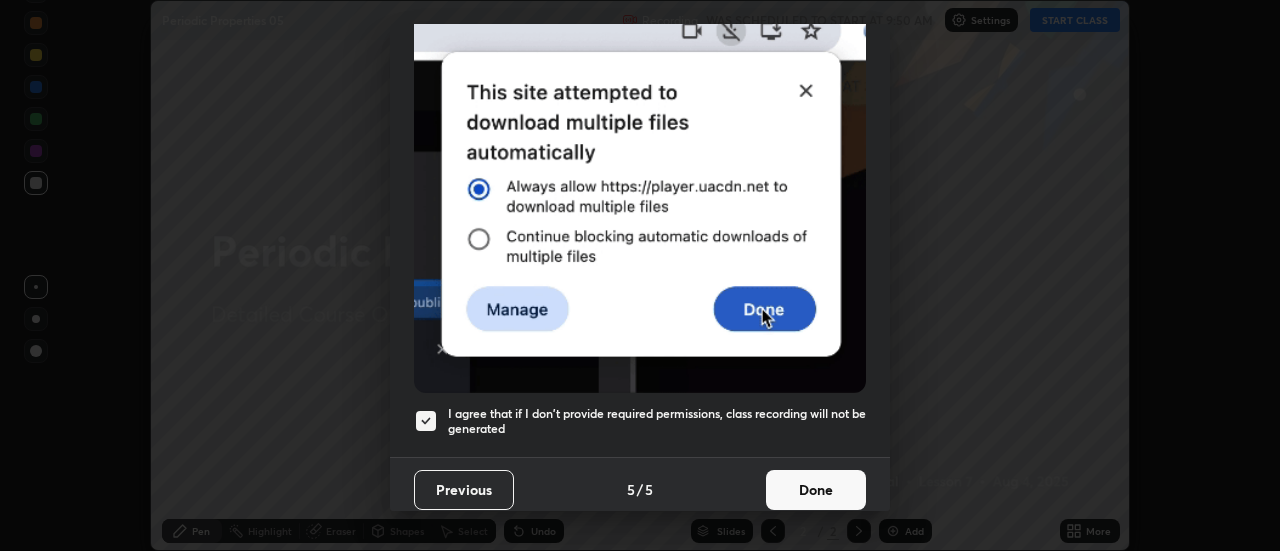 click on "Done" at bounding box center (816, 490) 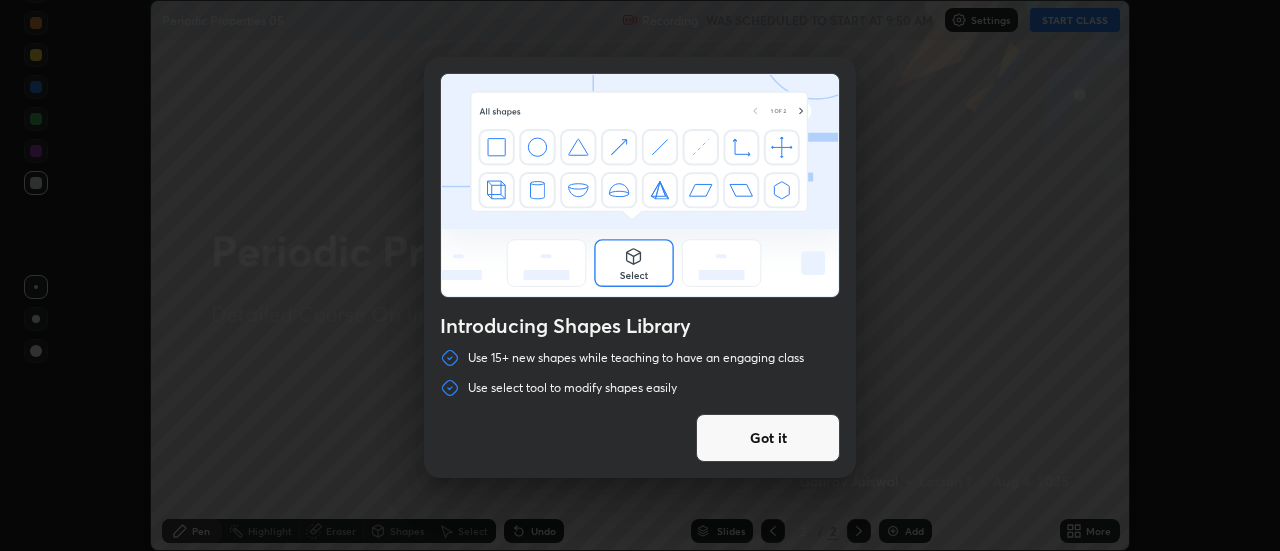 click on "Got it" at bounding box center (768, 438) 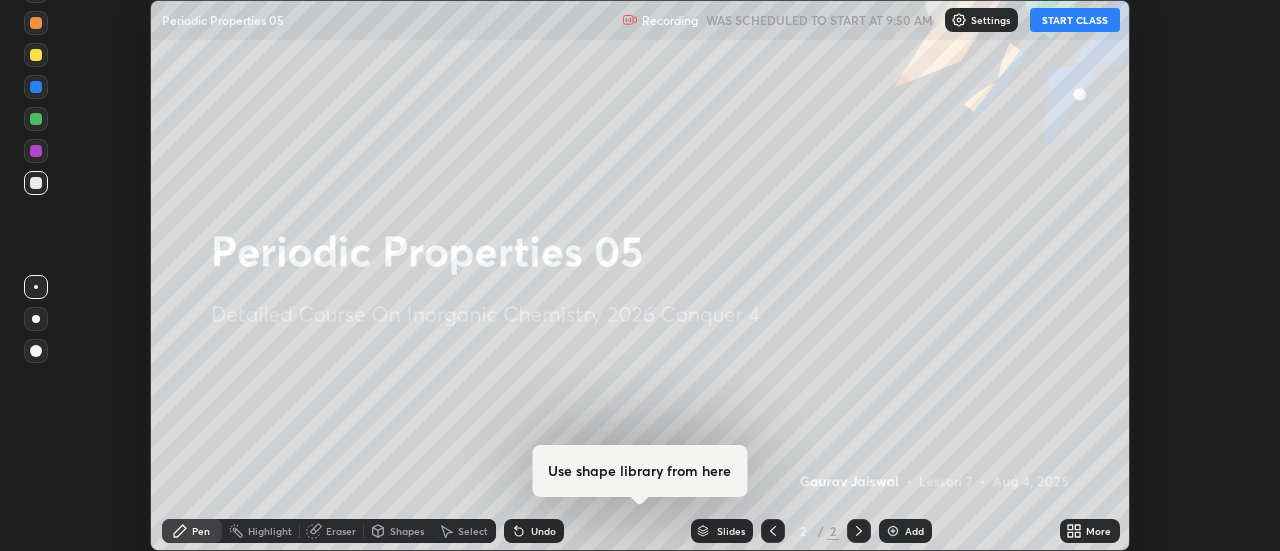 click on "START CLASS" at bounding box center [1075, 20] 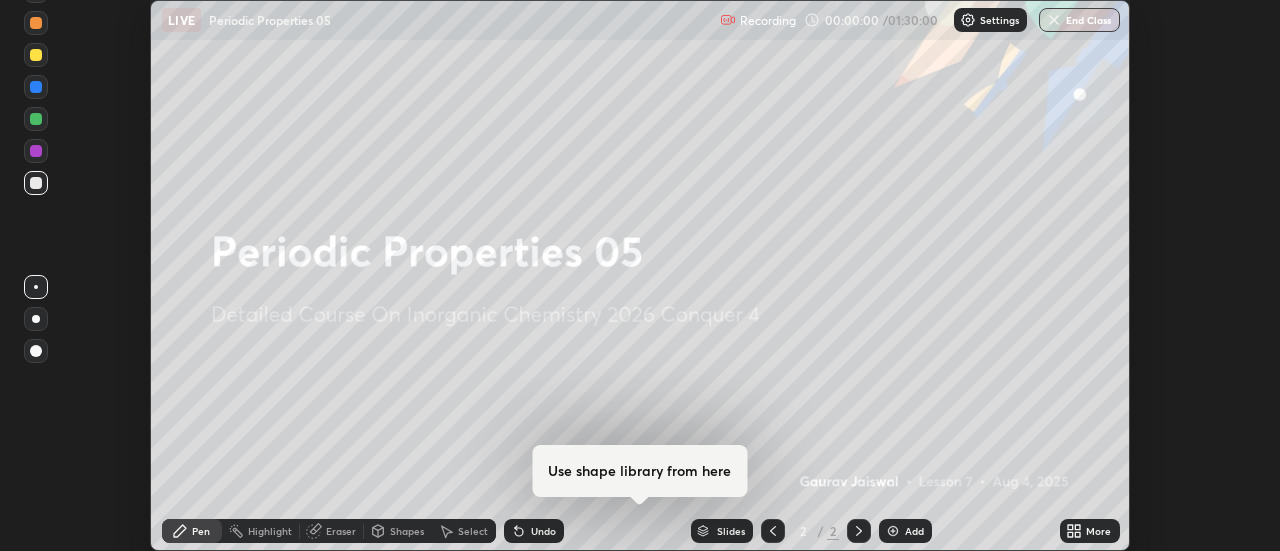 click on "More" at bounding box center [1098, 531] 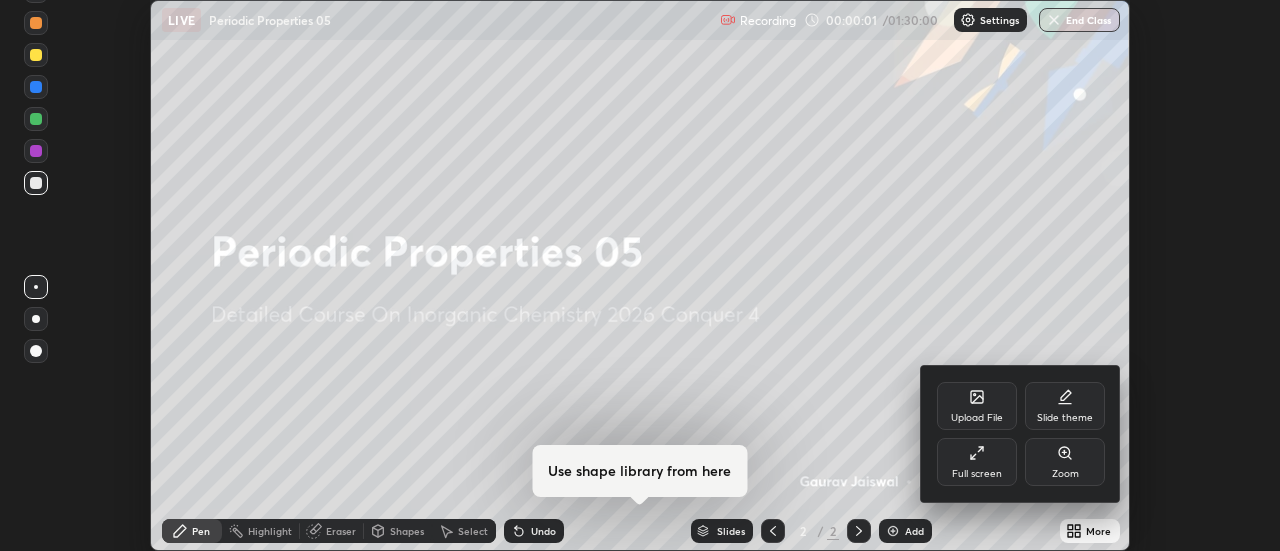 click on "Full screen" at bounding box center [977, 462] 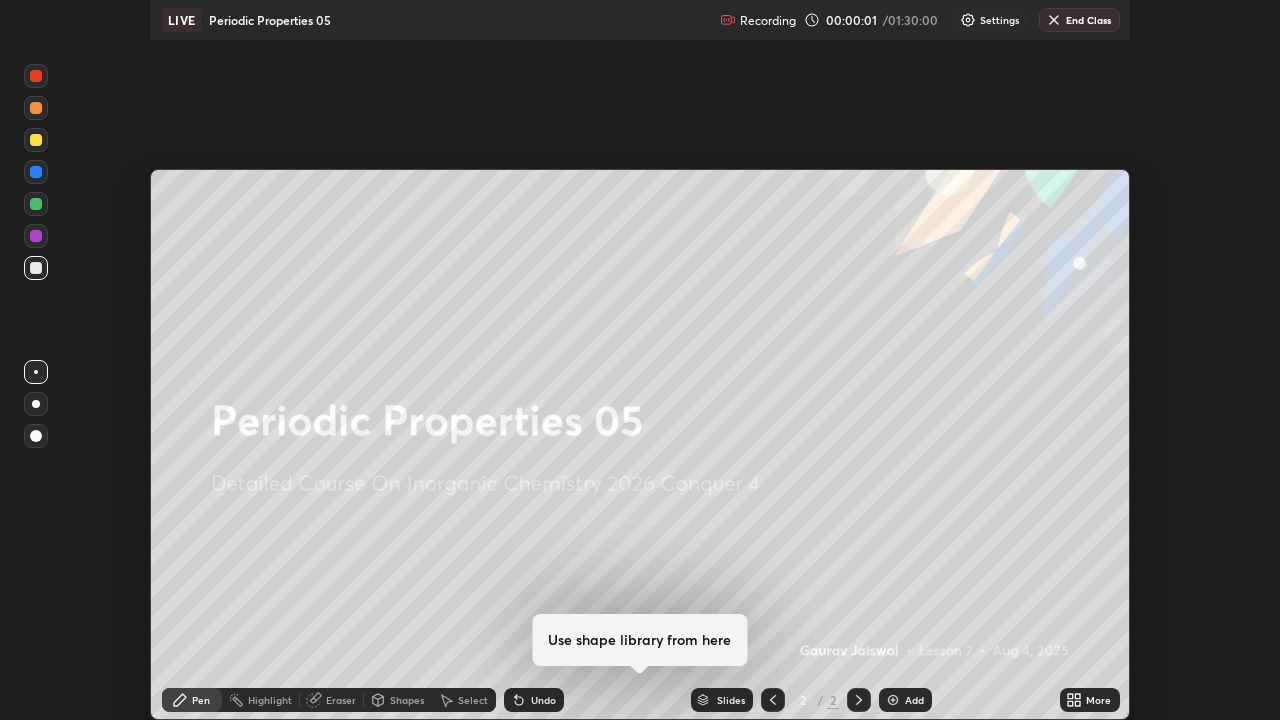 scroll, scrollTop: 99280, scrollLeft: 98720, axis: both 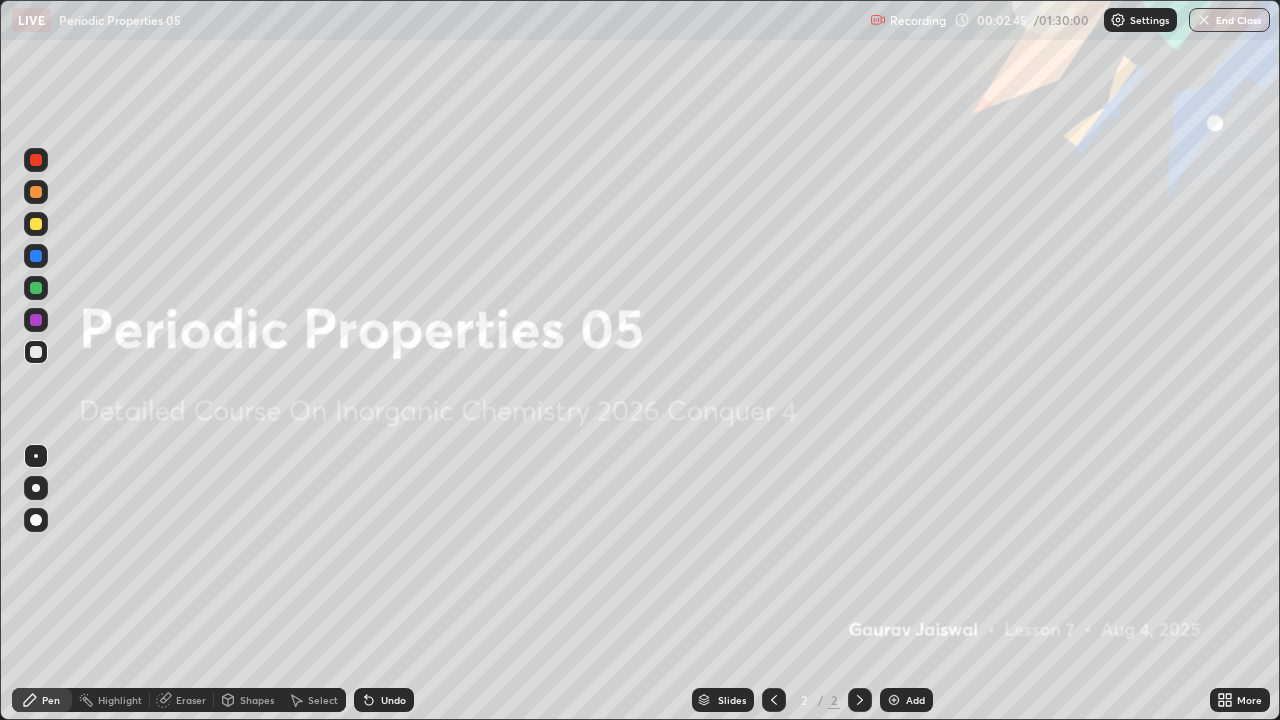 click on "Add" at bounding box center [906, 700] 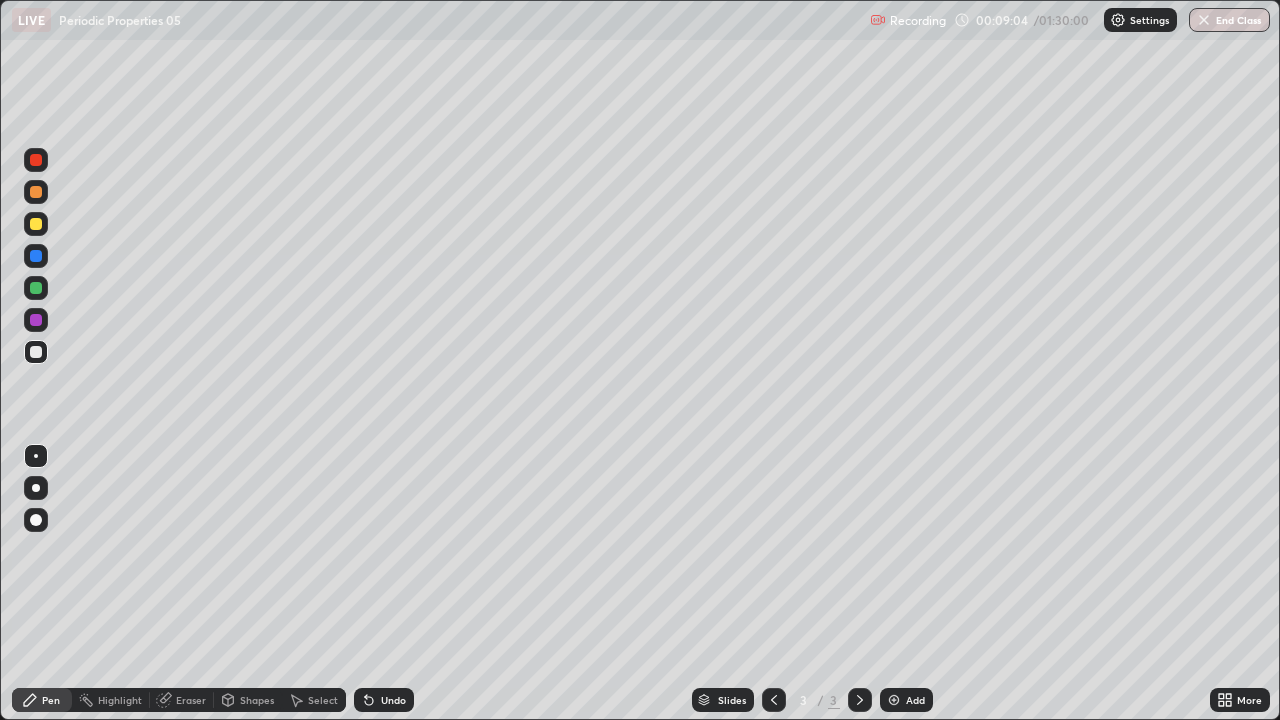 click at bounding box center (894, 700) 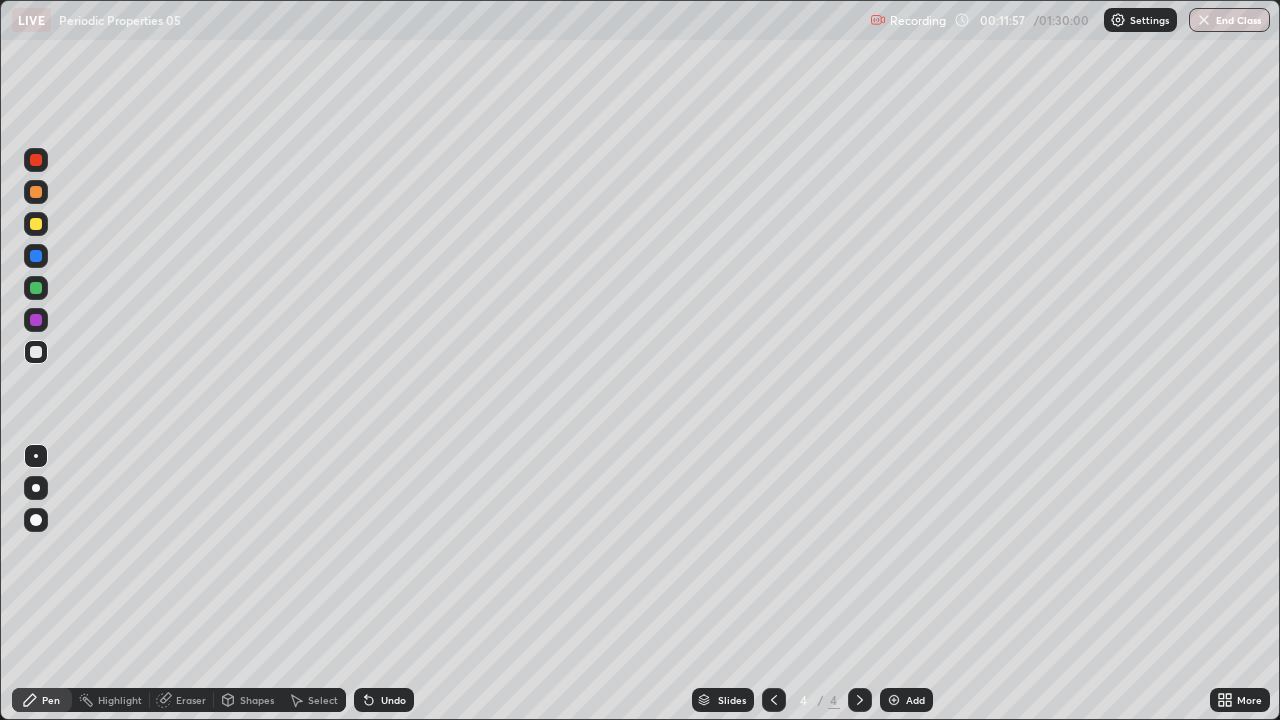 click on "Undo" at bounding box center [384, 700] 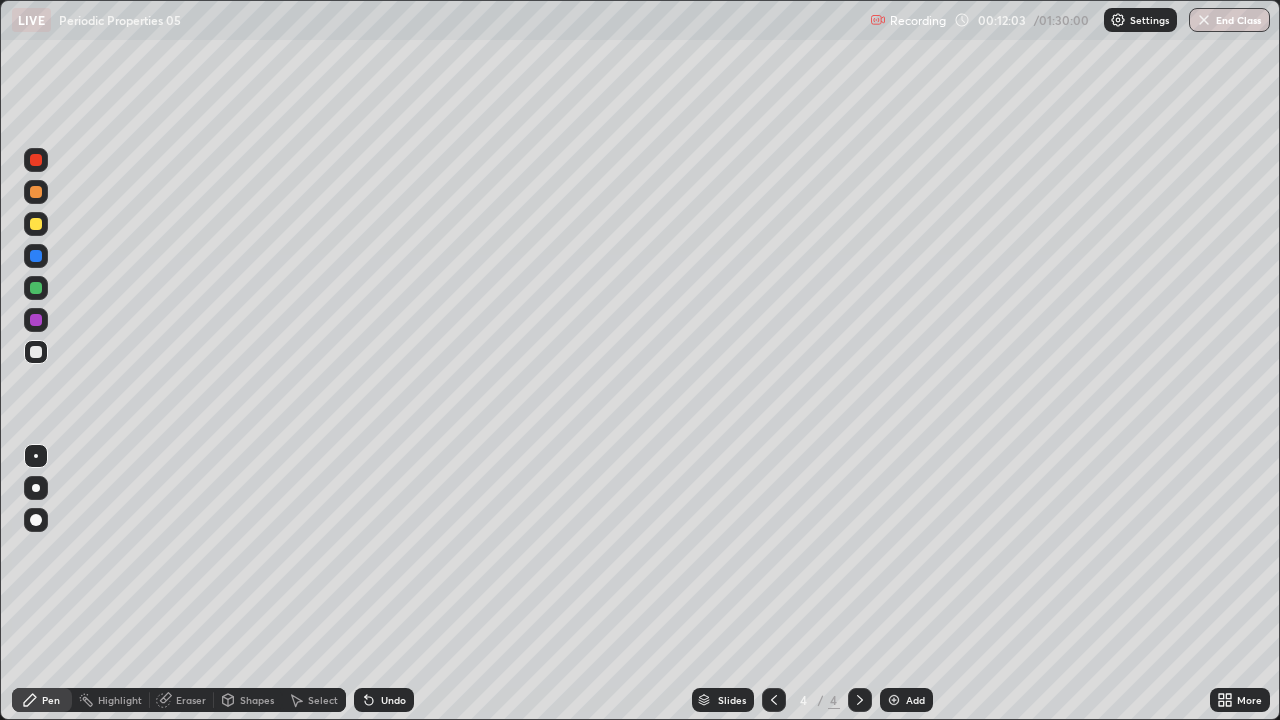 click at bounding box center (36, 224) 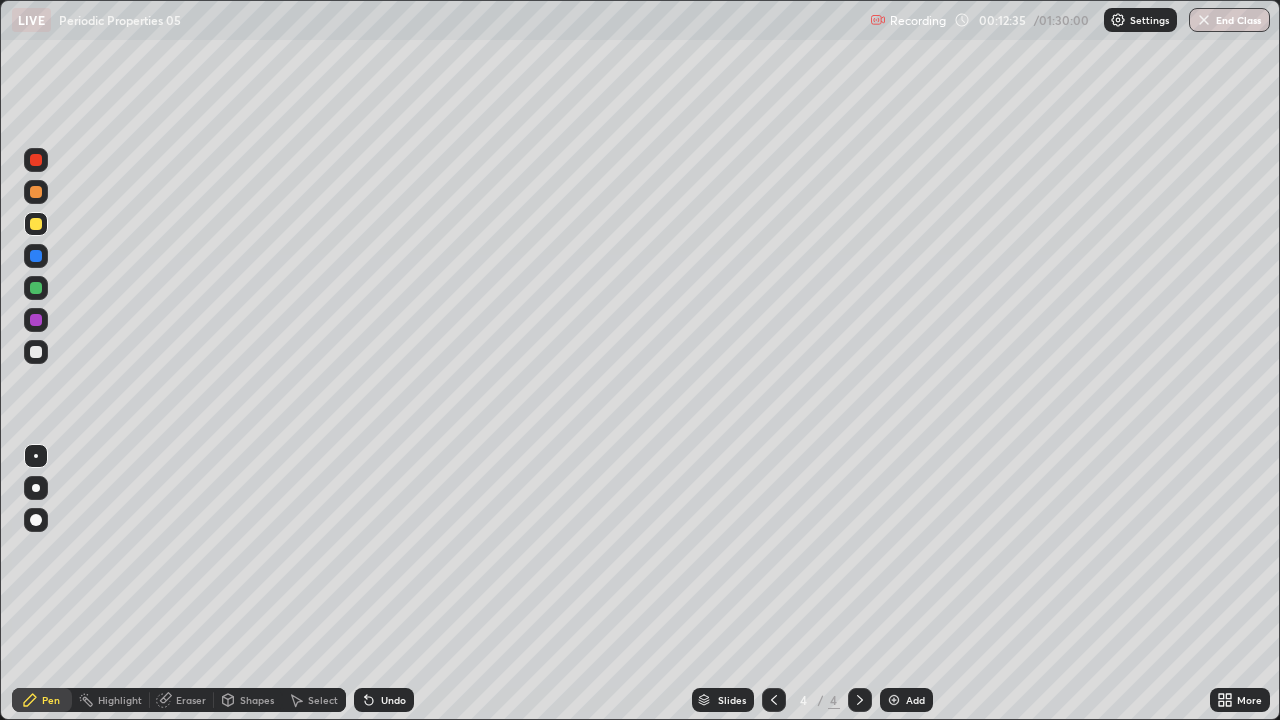 click on "Undo" at bounding box center [393, 700] 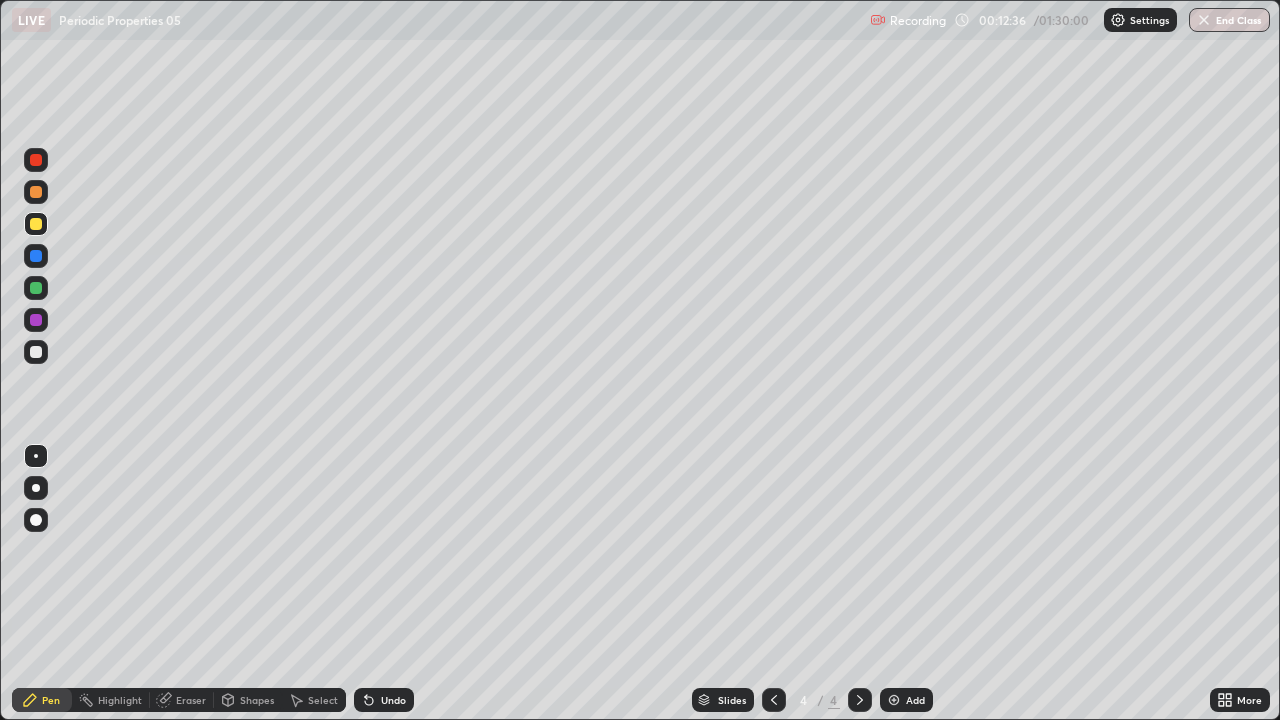 click on "Undo" at bounding box center [384, 700] 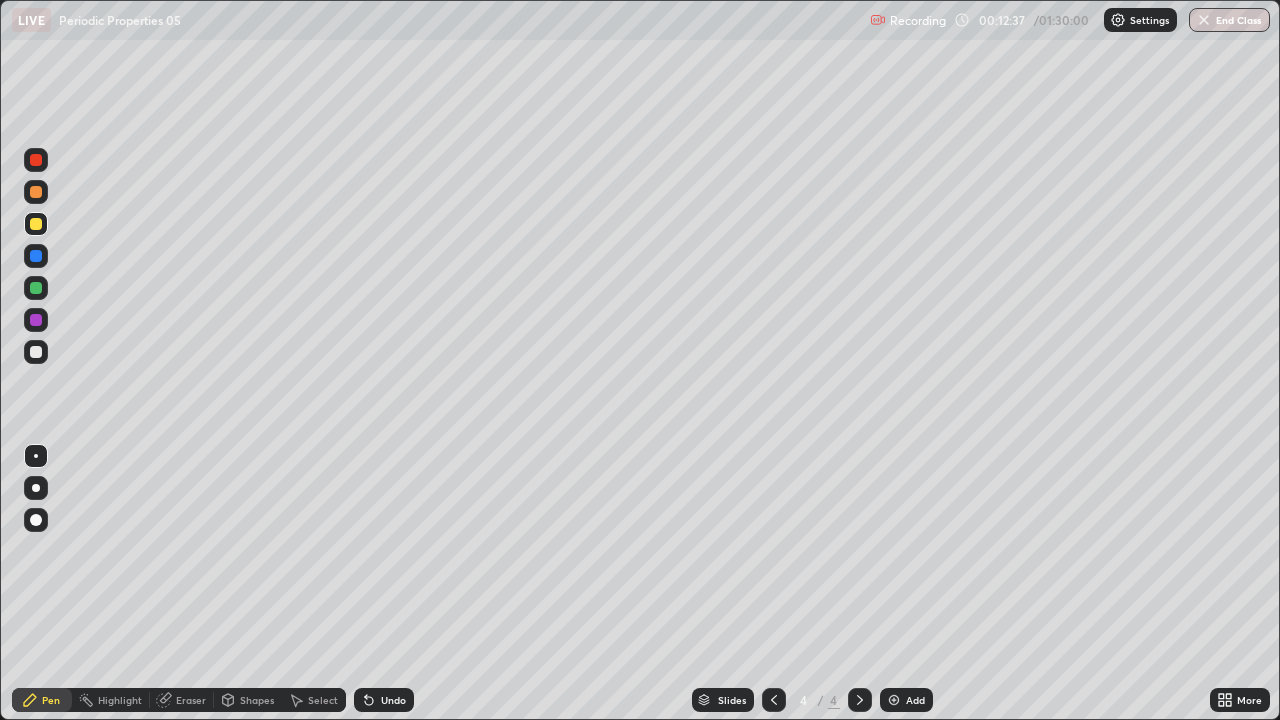 click on "Undo" at bounding box center (384, 700) 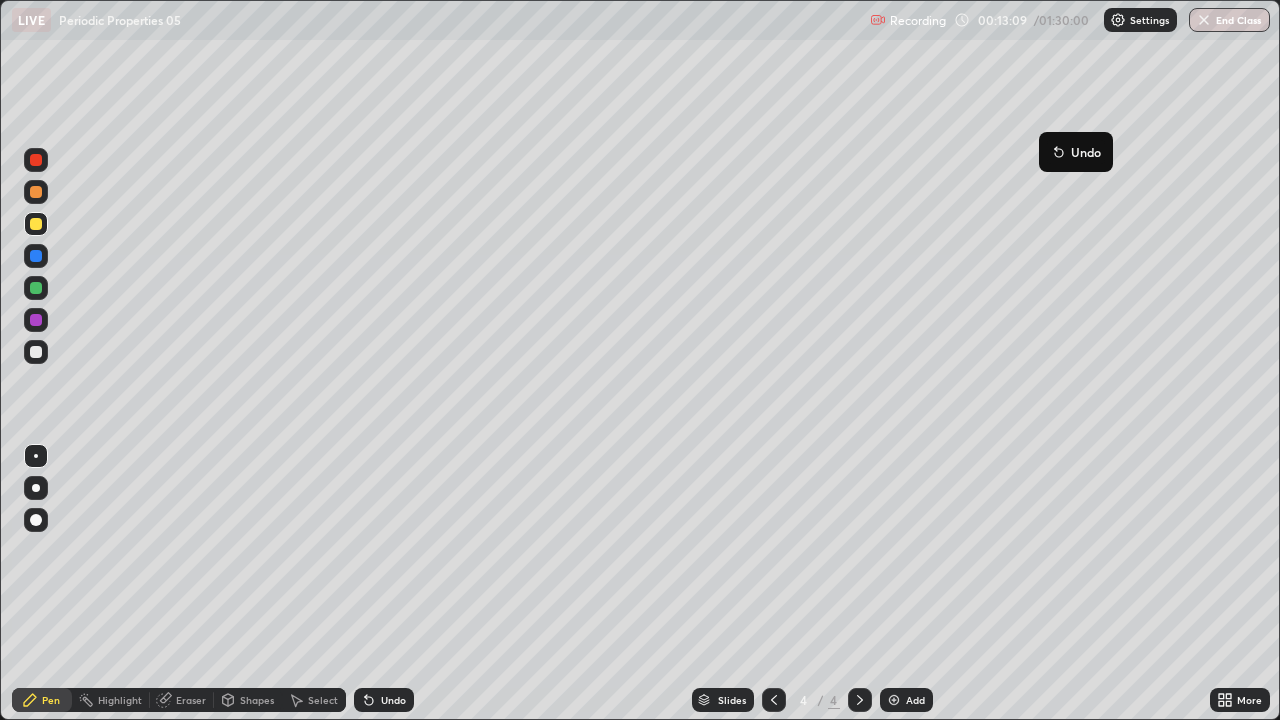 click 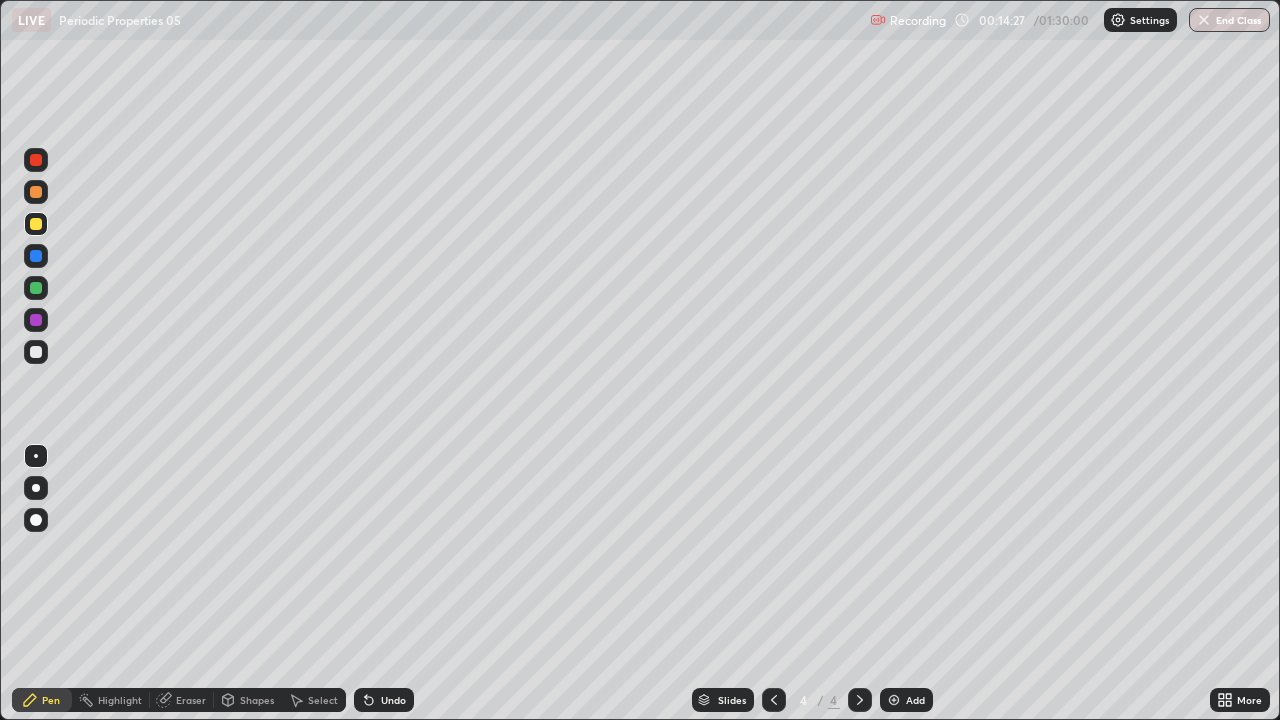 click on "Undo" at bounding box center (393, 700) 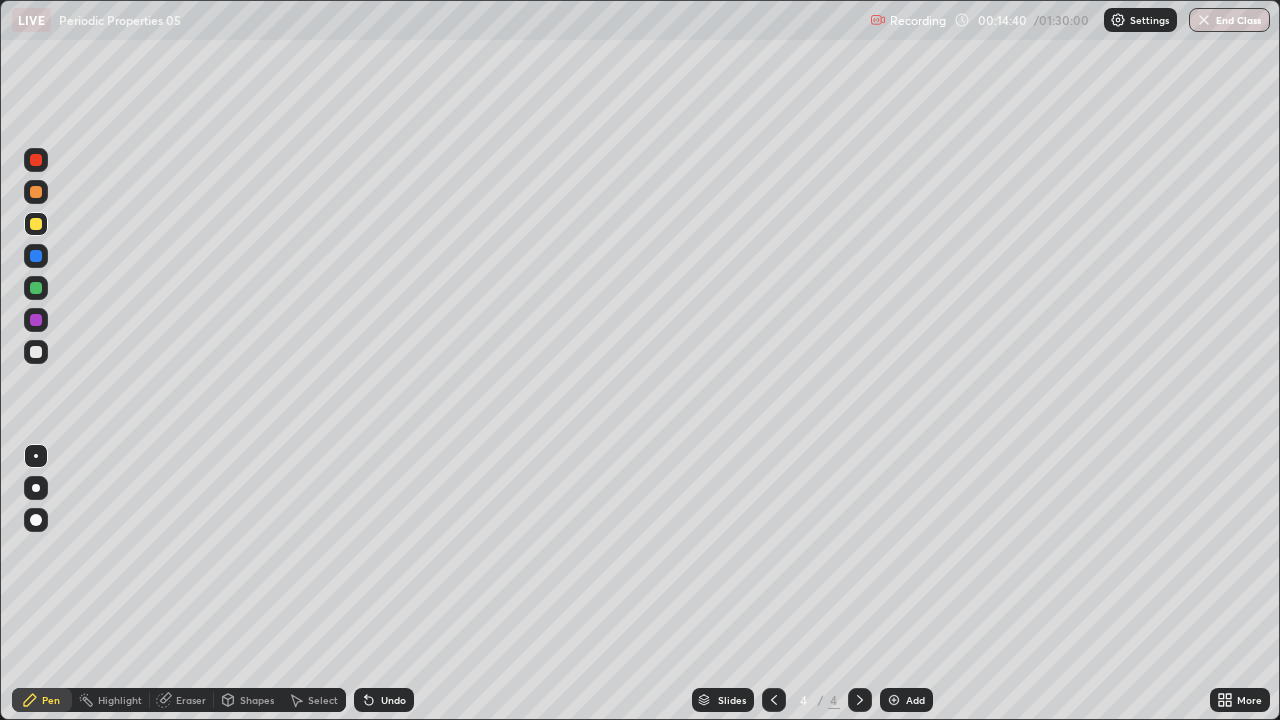 click at bounding box center (894, 700) 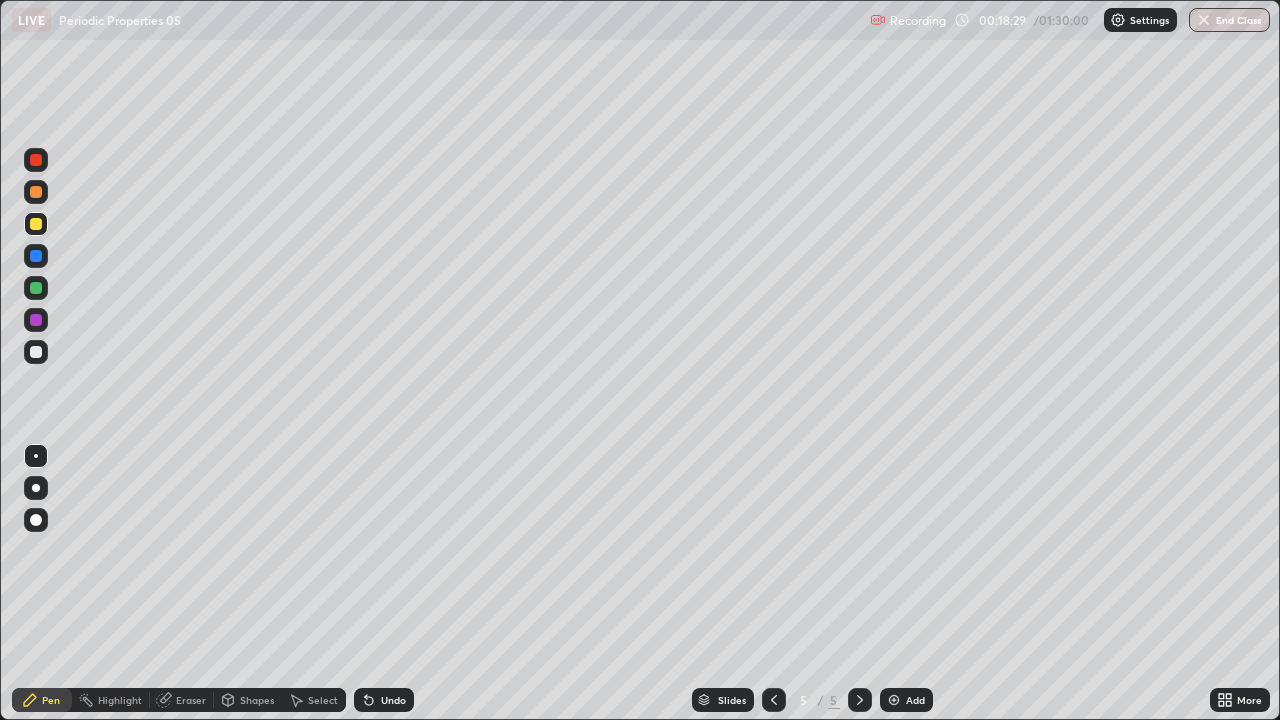 click at bounding box center [36, 352] 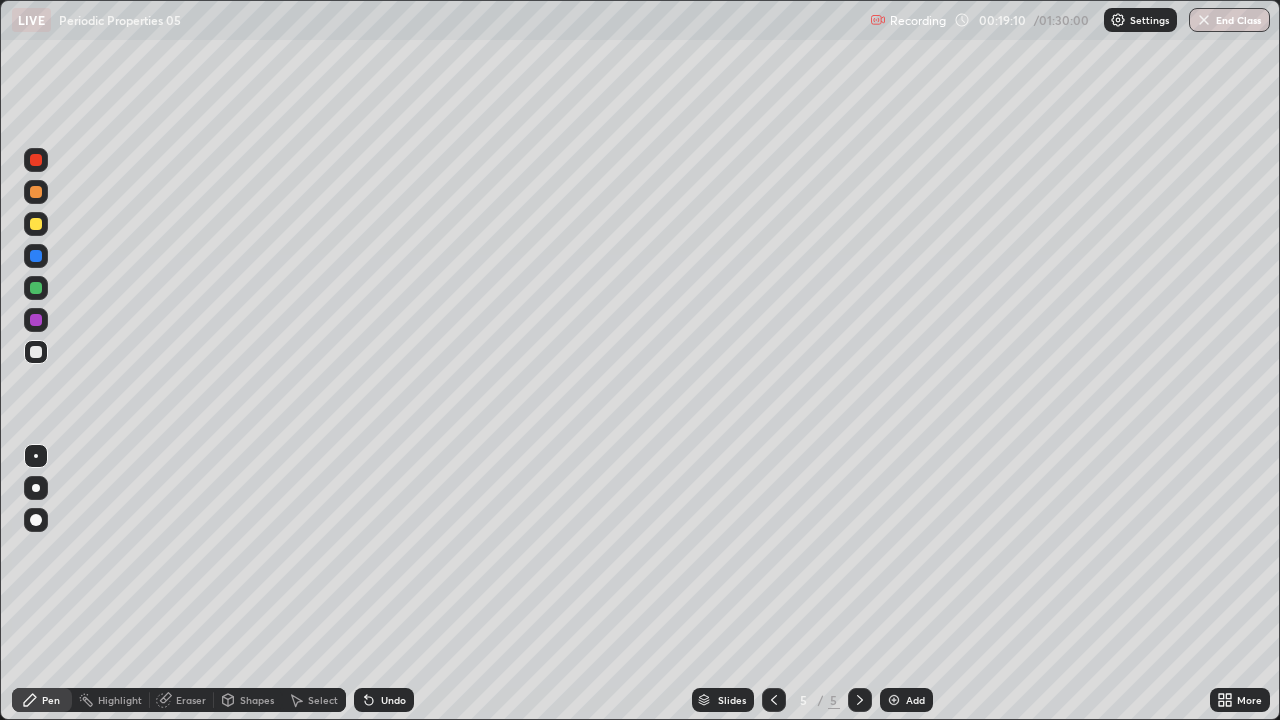 click 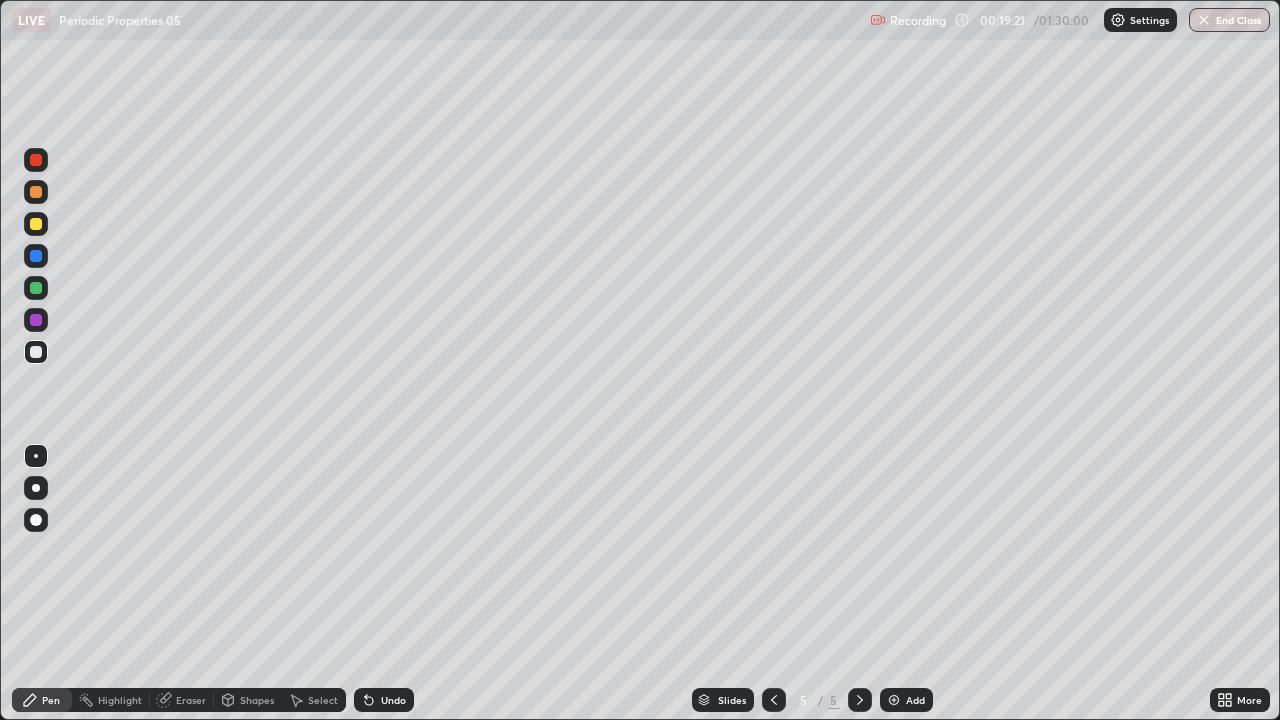 click 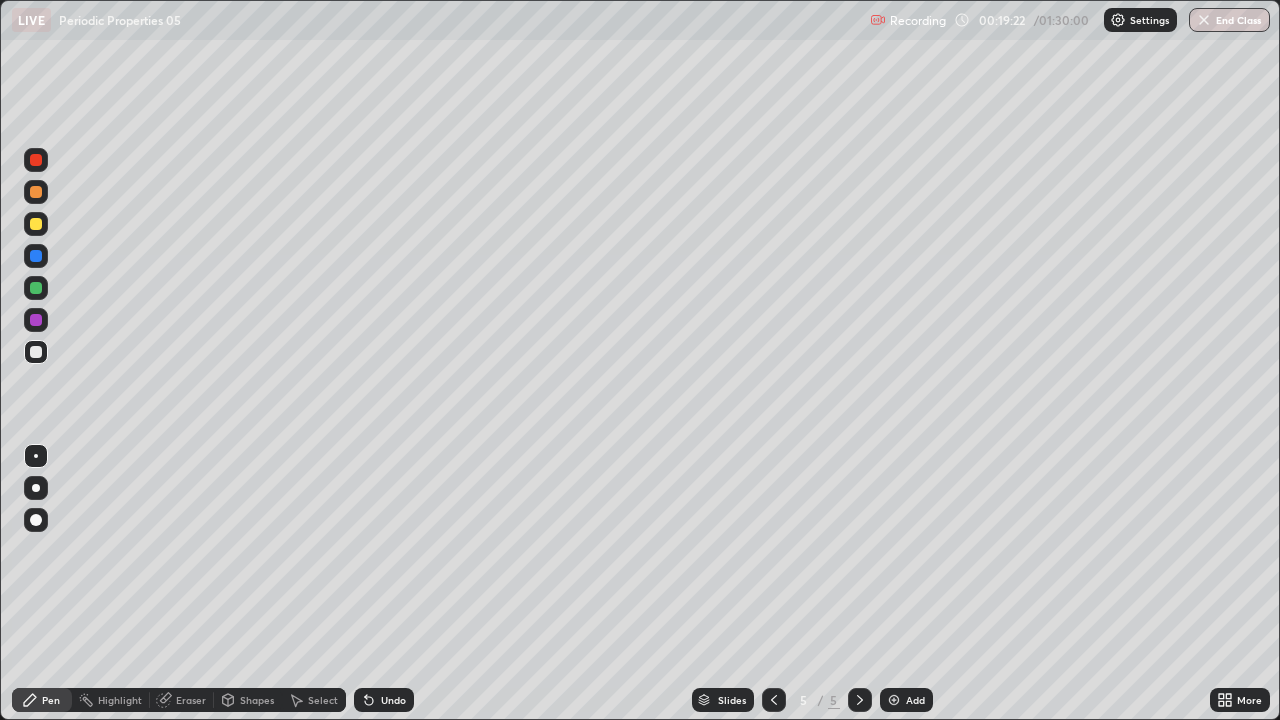 click on "Undo" at bounding box center [384, 700] 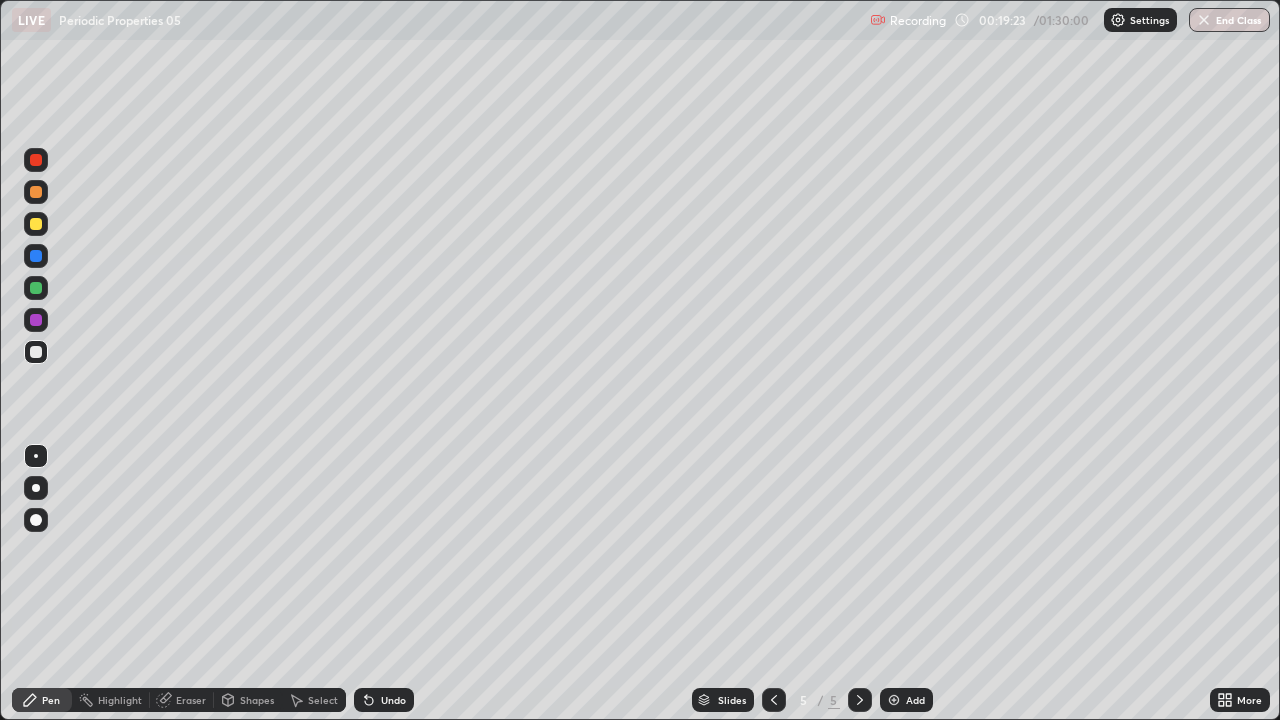 click 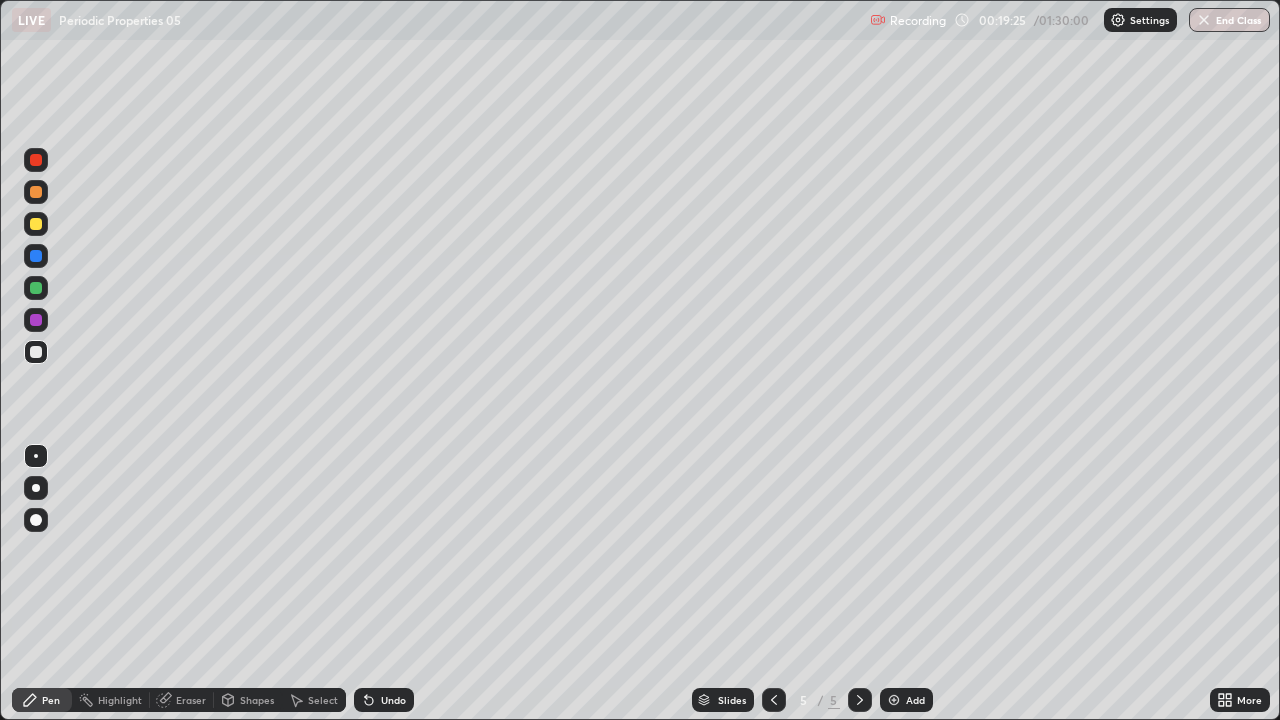 click on "Undo" at bounding box center [393, 700] 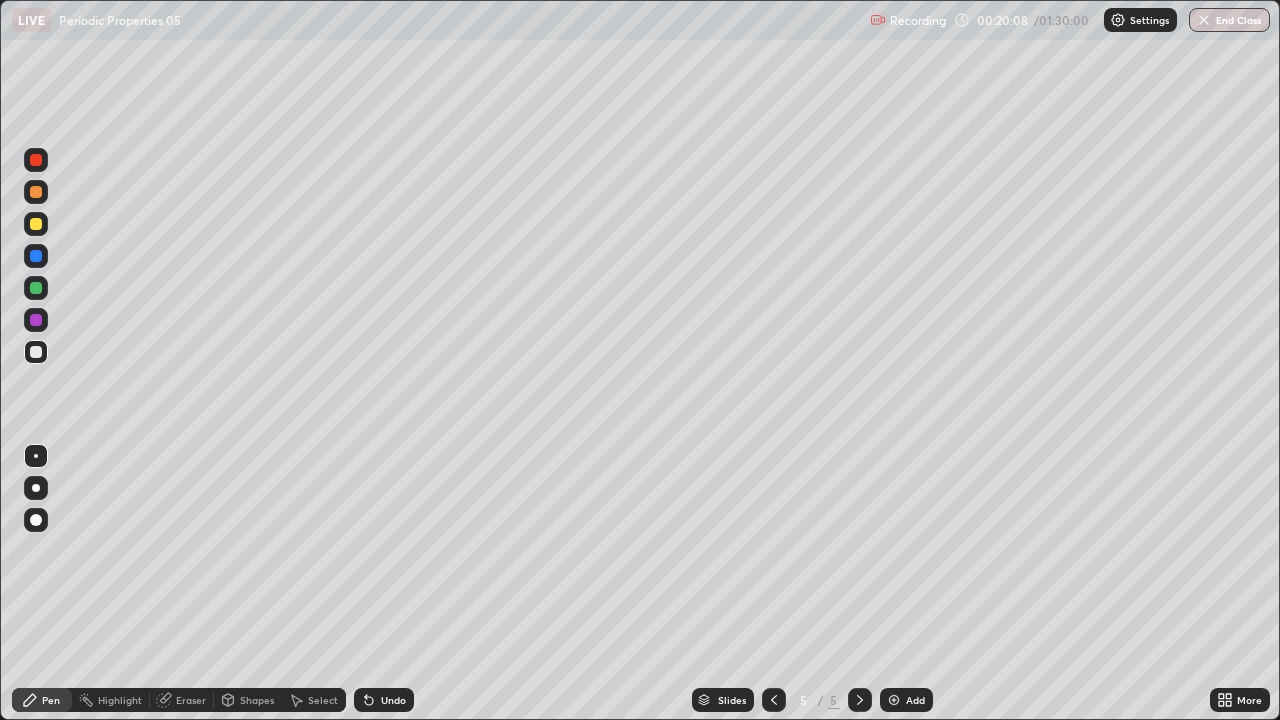 click 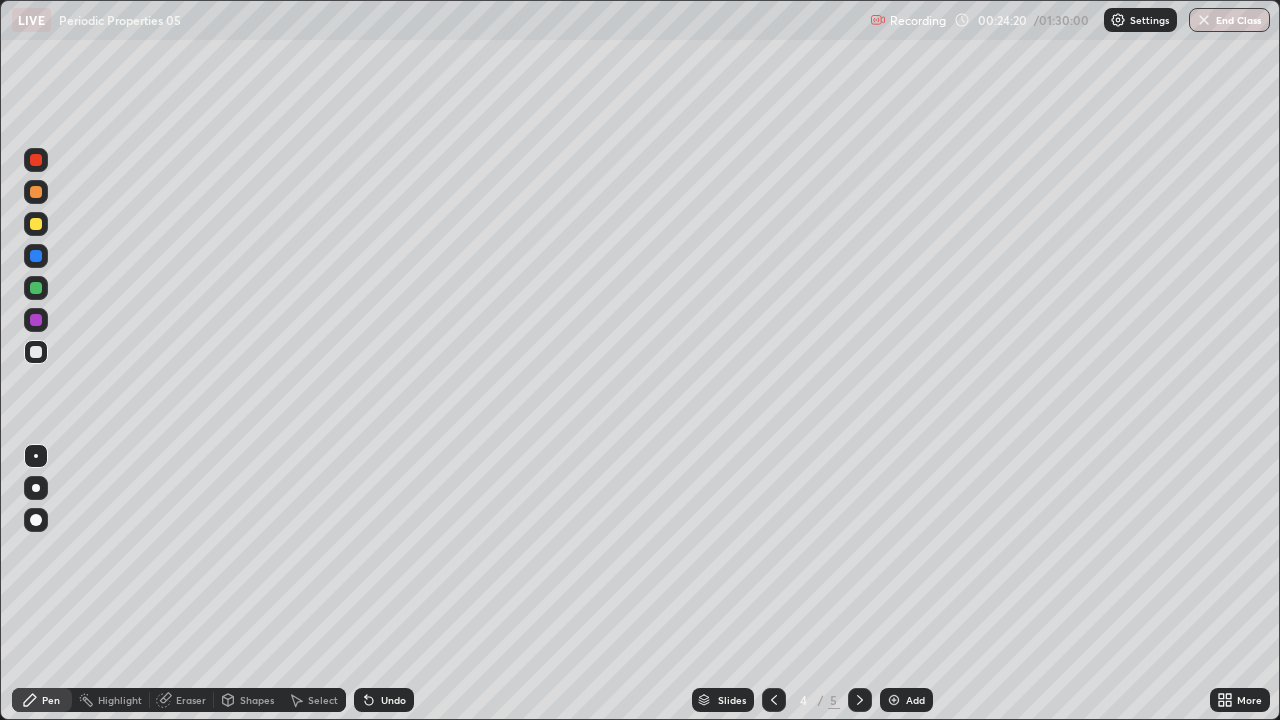 click 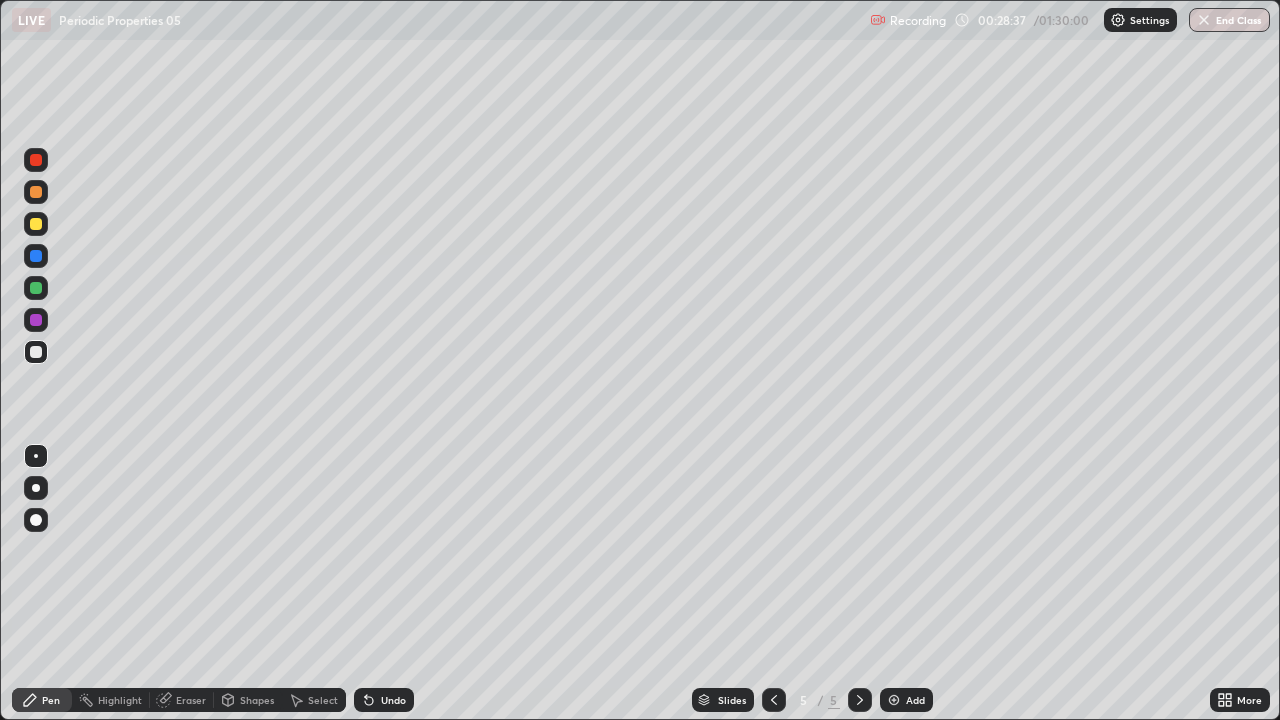 click on "Add" at bounding box center (915, 700) 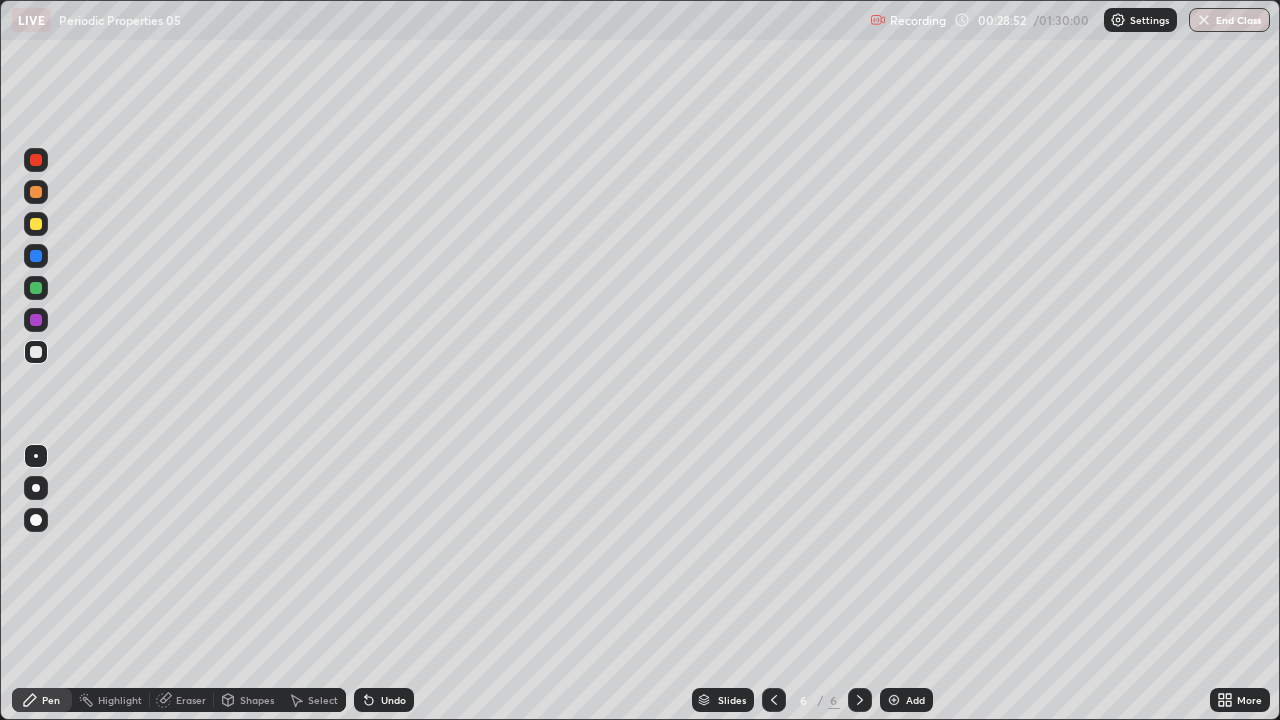 click at bounding box center [36, 224] 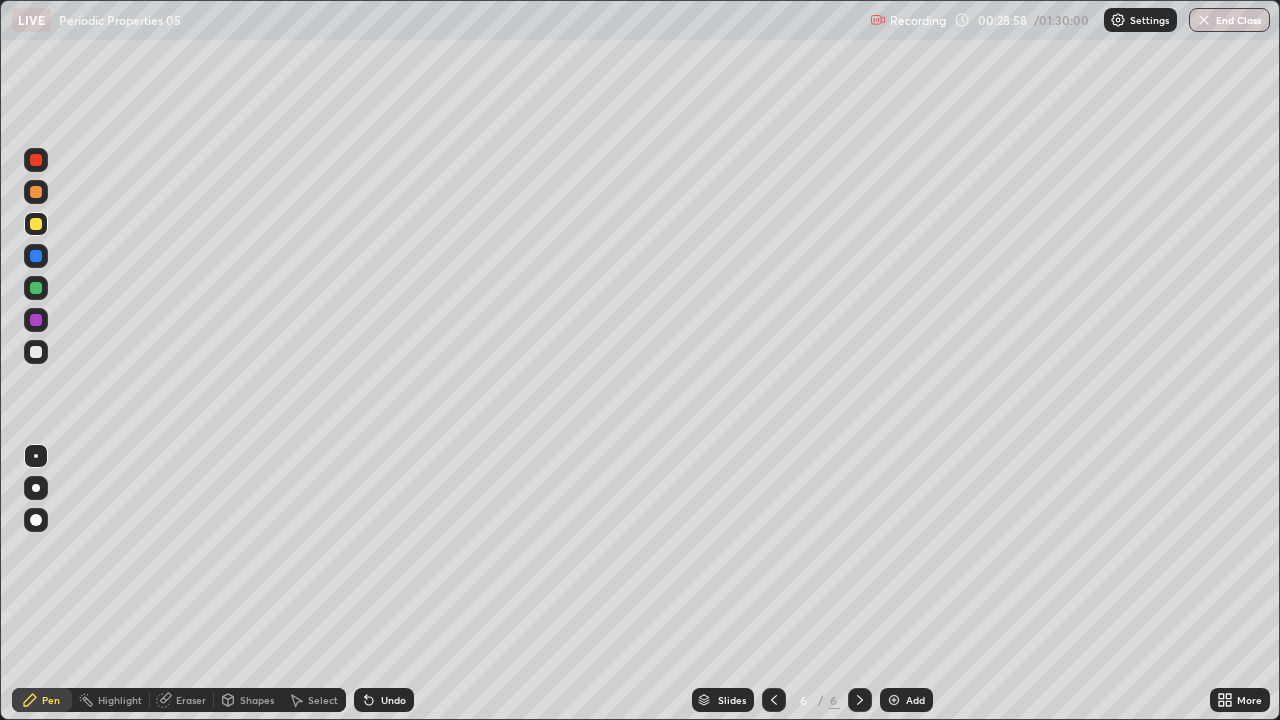 click at bounding box center (36, 256) 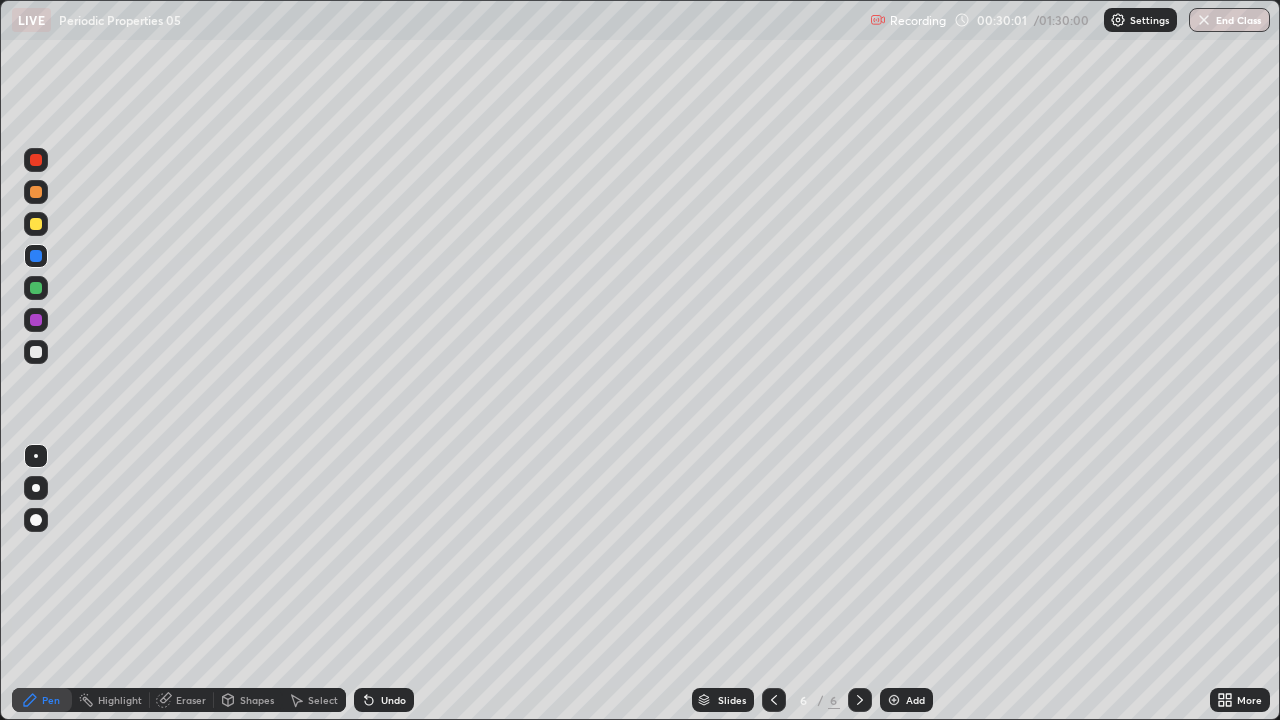 click at bounding box center (36, 352) 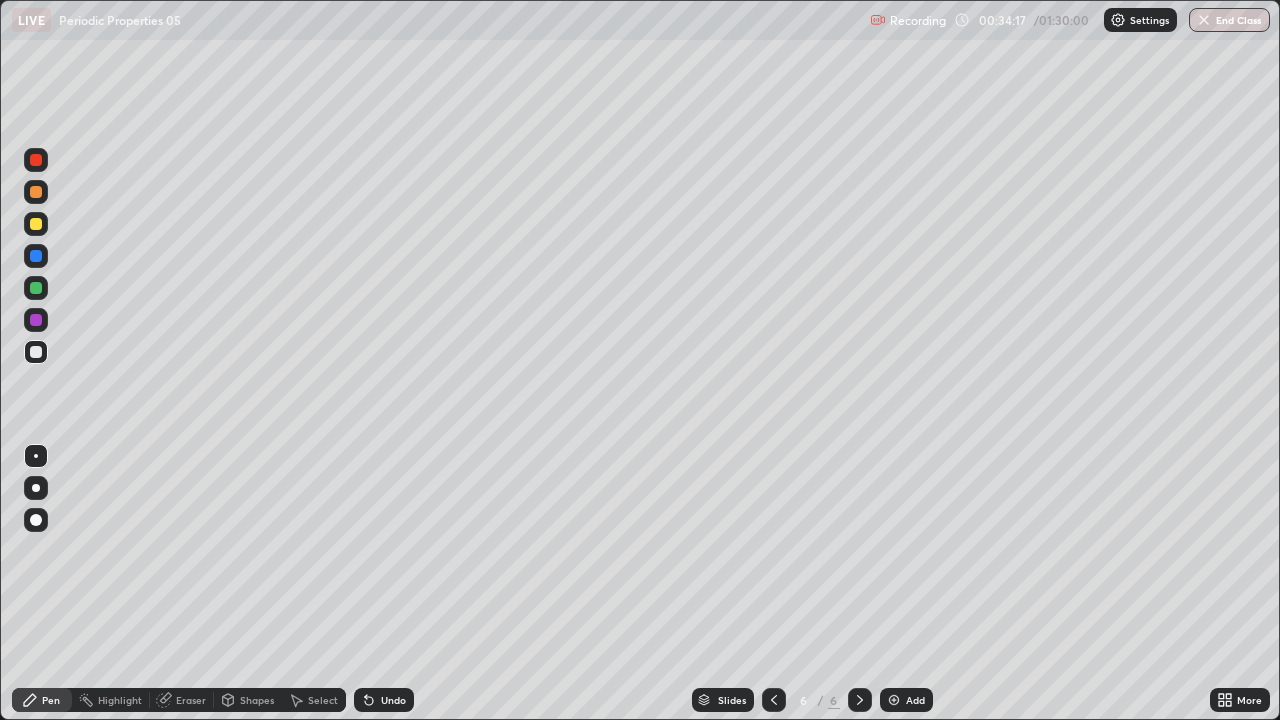 click on "Undo" at bounding box center [393, 700] 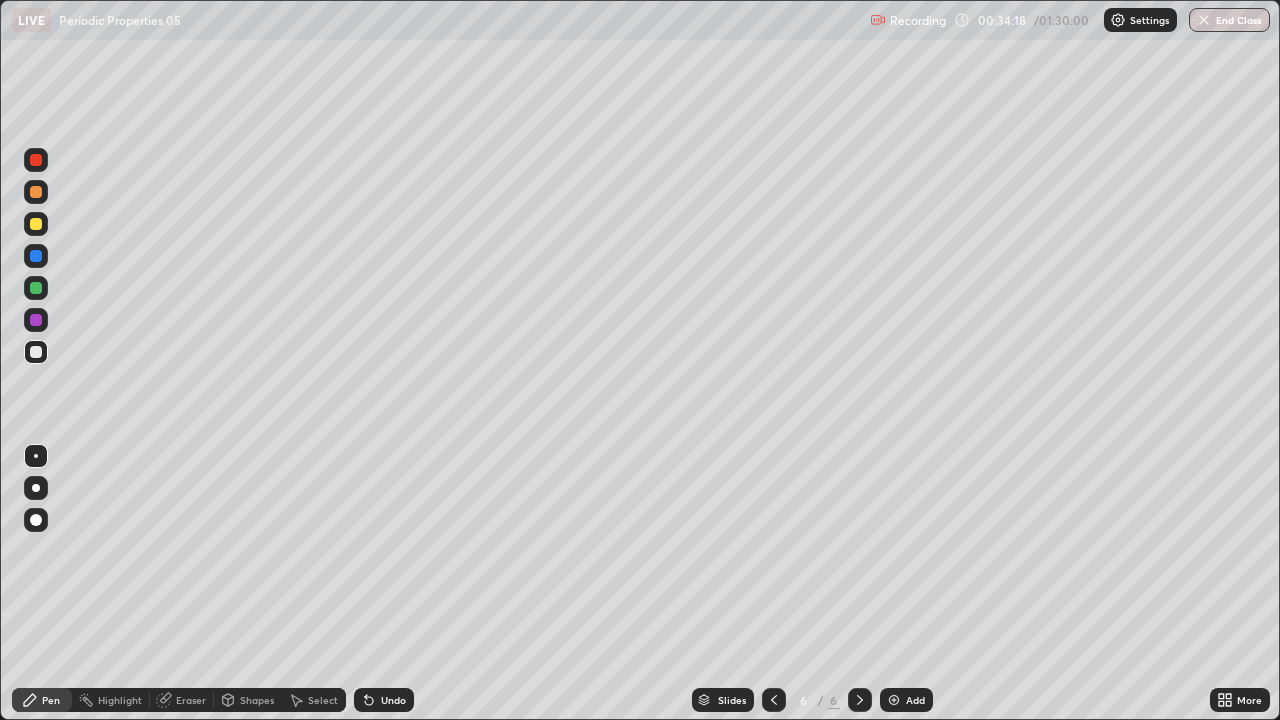 click on "Undo" at bounding box center [393, 700] 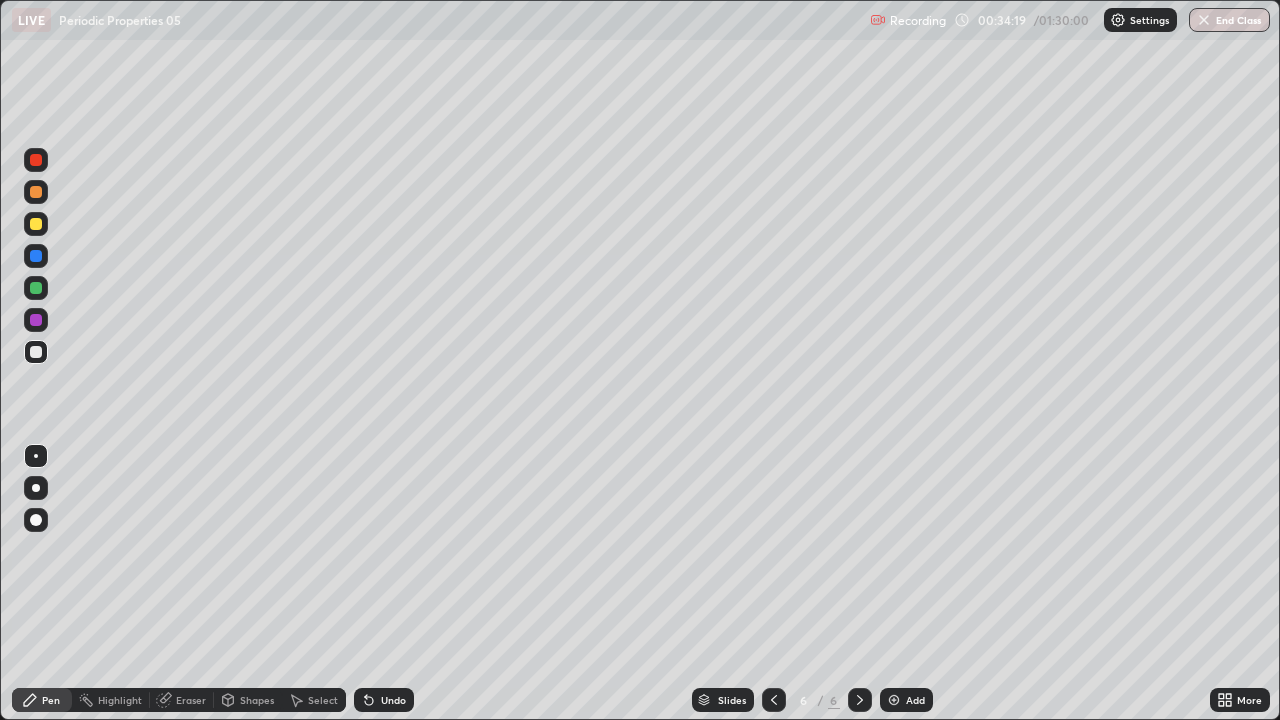 click on "Undo" at bounding box center (384, 700) 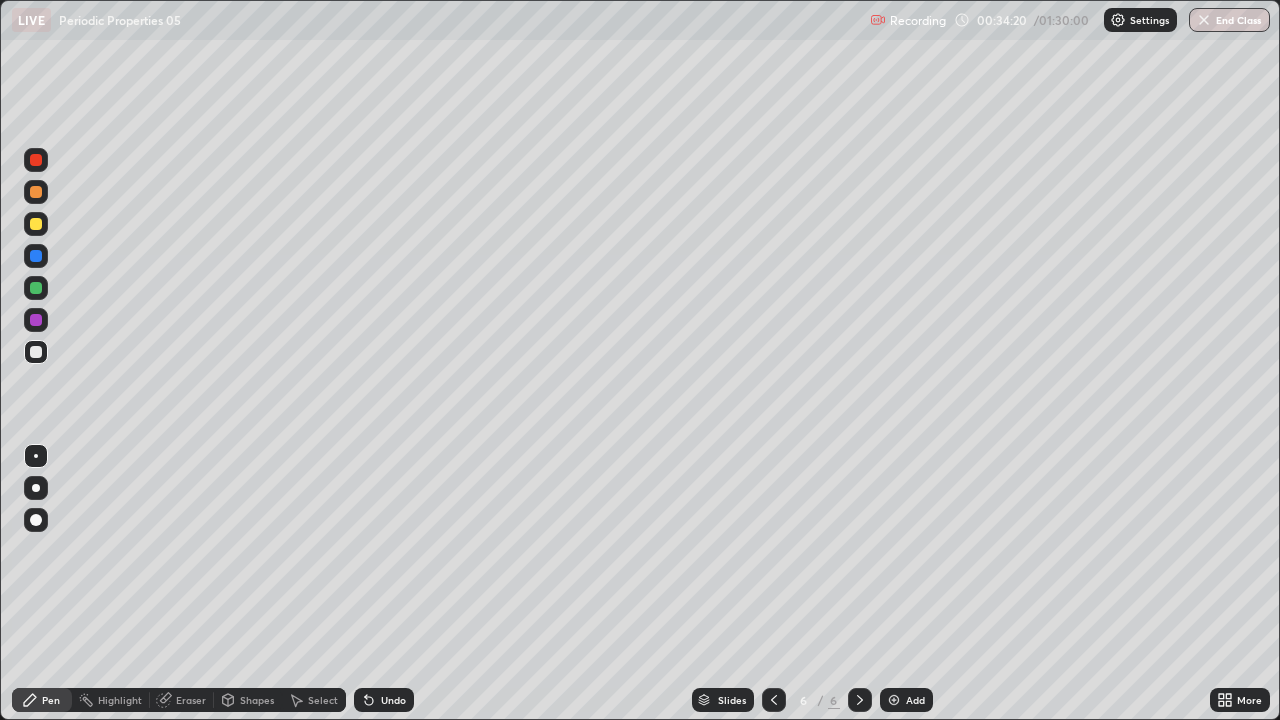 click on "Undo" at bounding box center [384, 700] 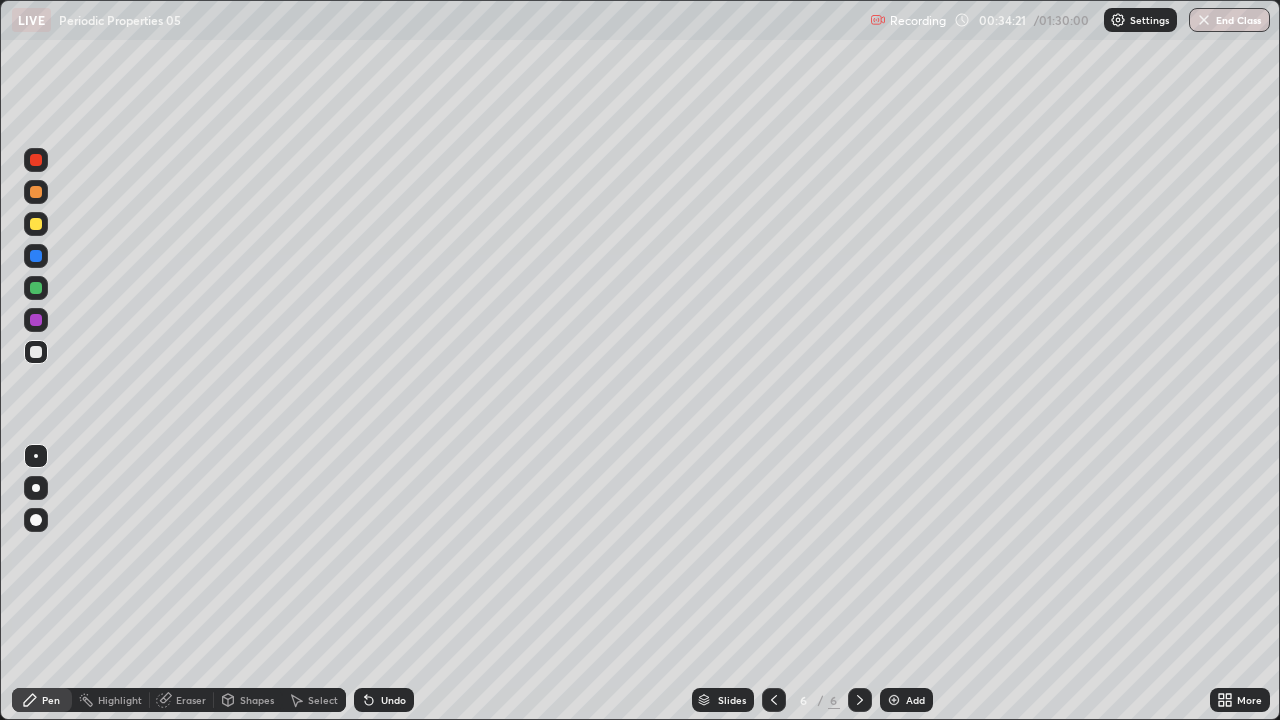 click on "Undo" at bounding box center (384, 700) 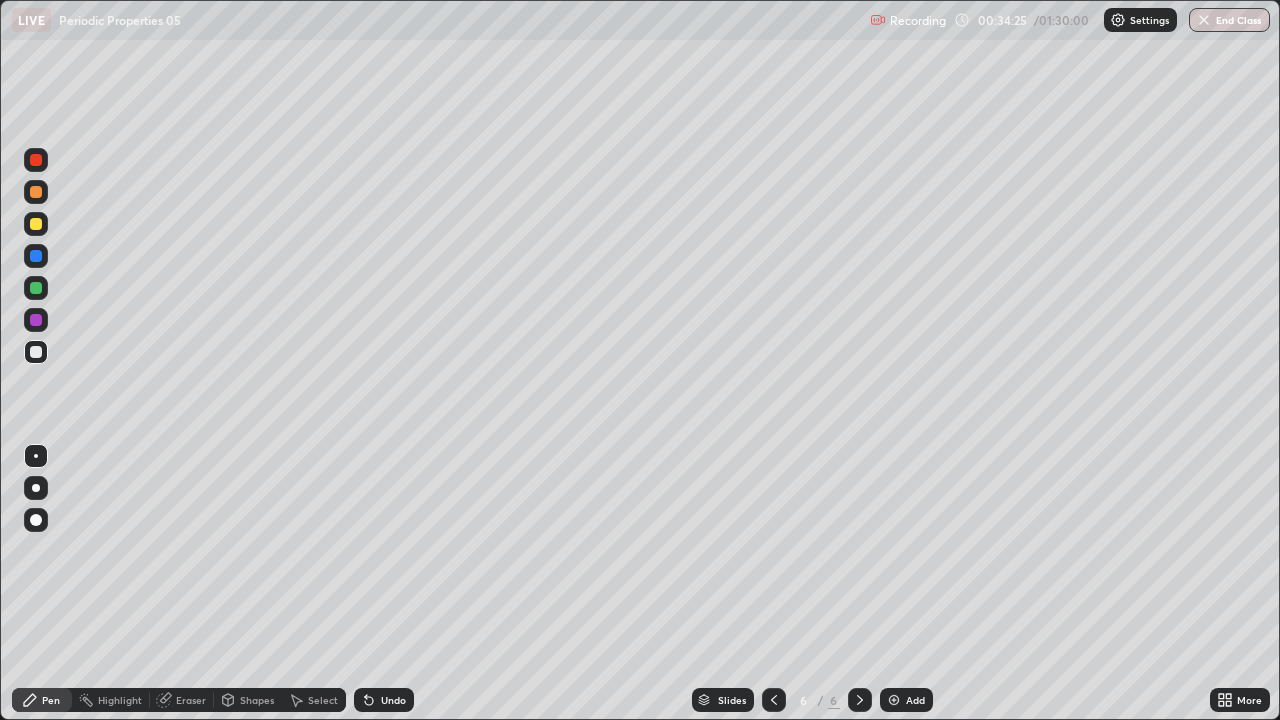 click on "Undo" at bounding box center [393, 700] 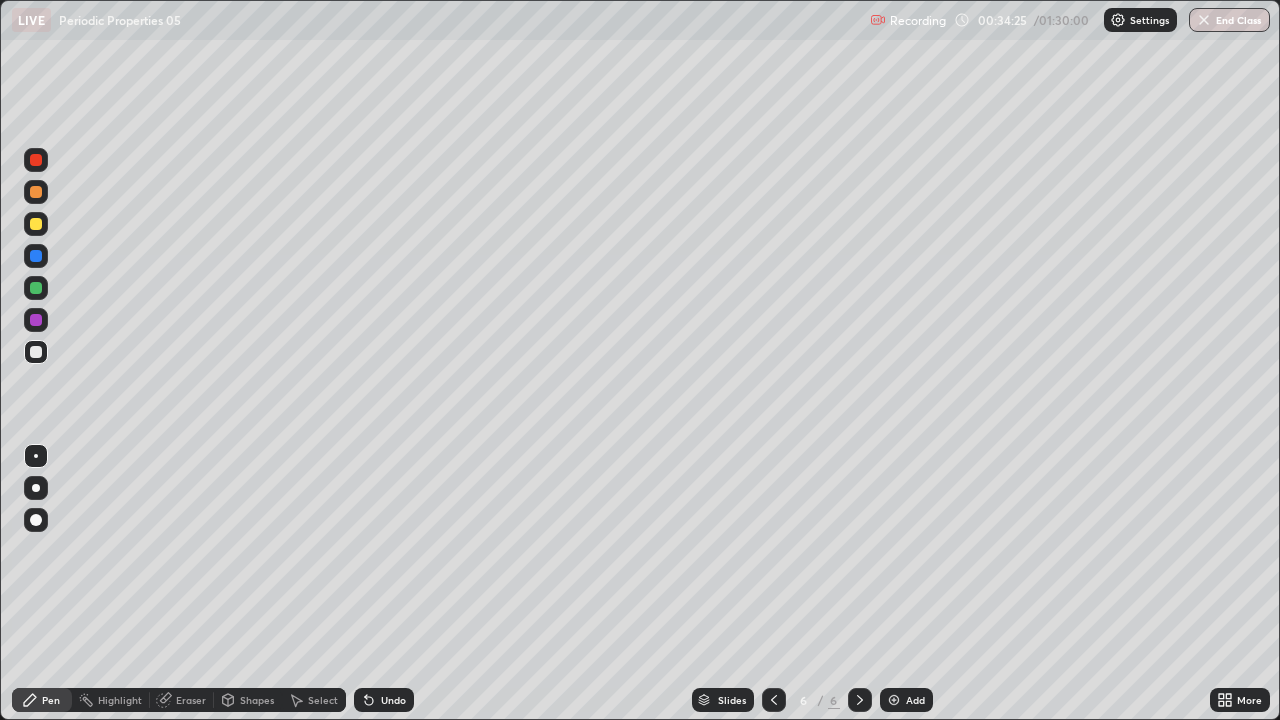 click on "Undo" at bounding box center [393, 700] 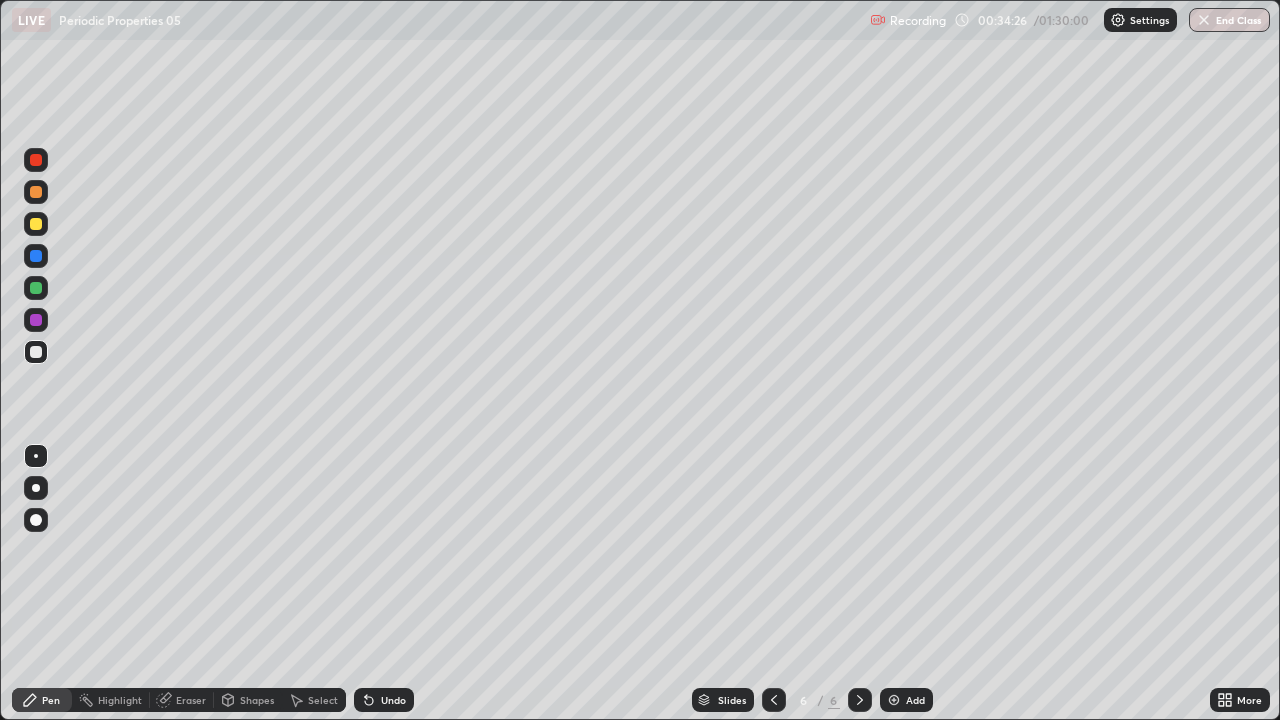 click on "Undo" at bounding box center (393, 700) 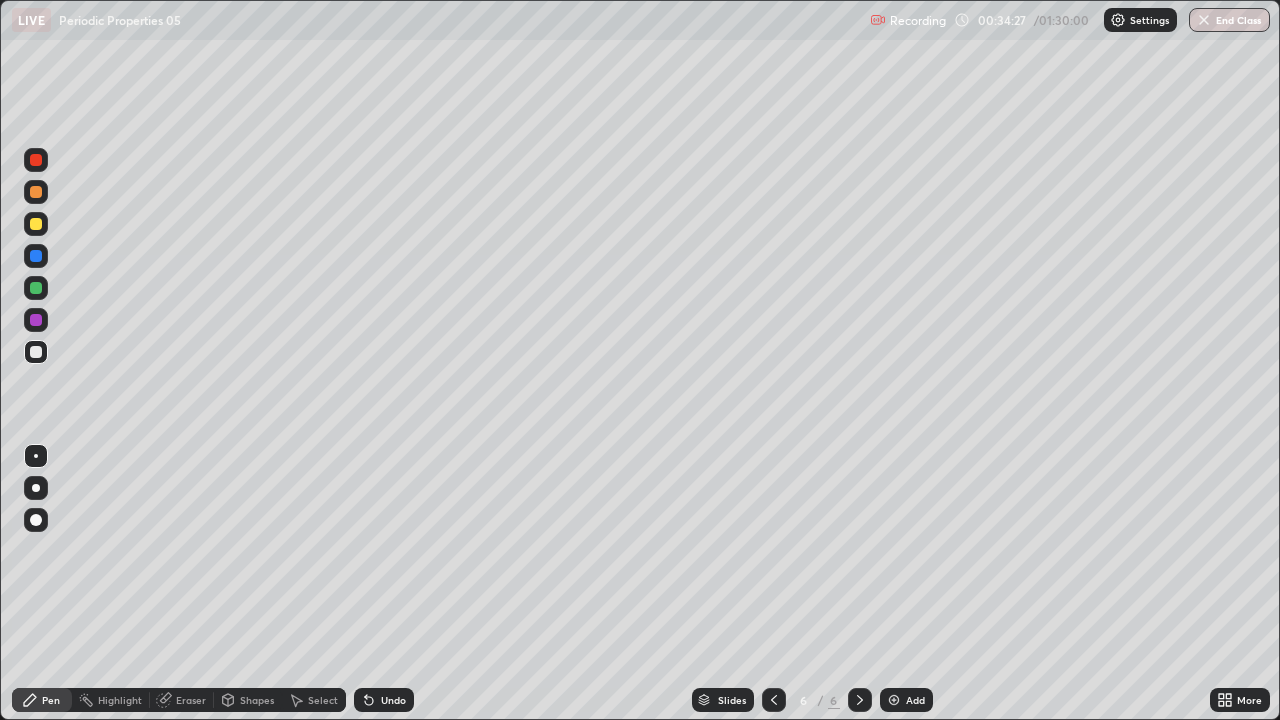 click on "Undo" at bounding box center [384, 700] 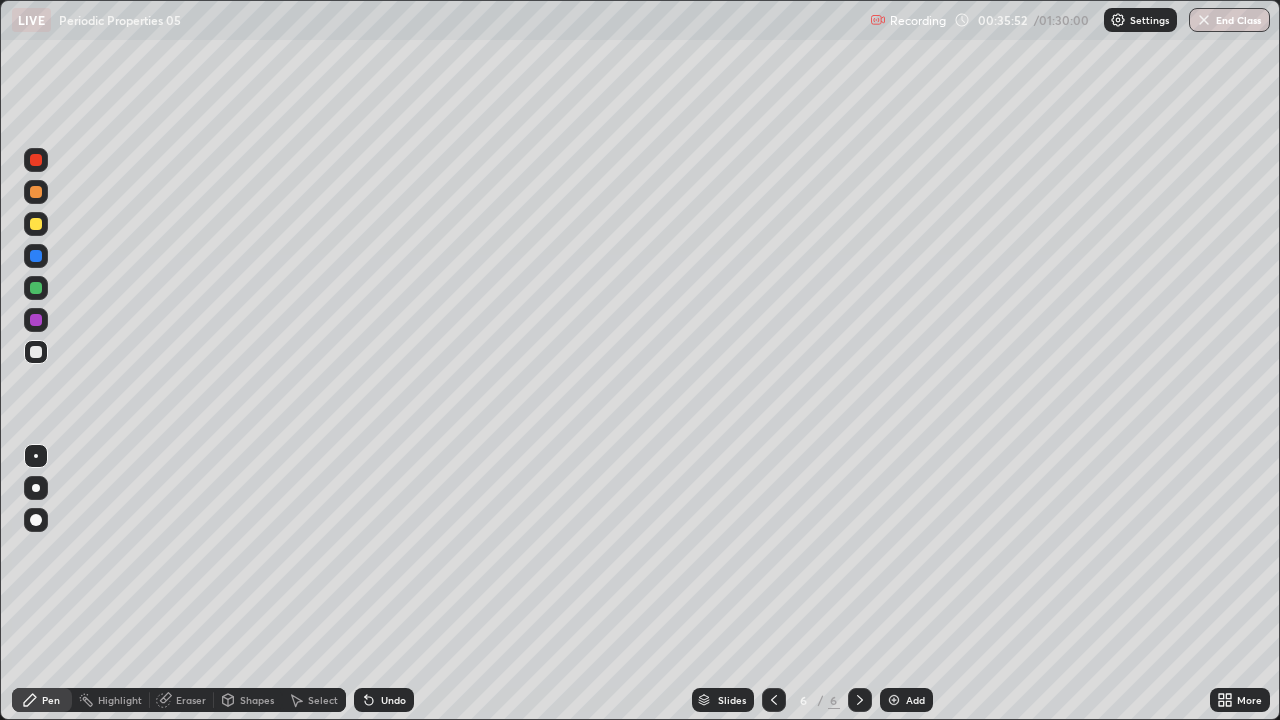 click on "Undo" at bounding box center [384, 700] 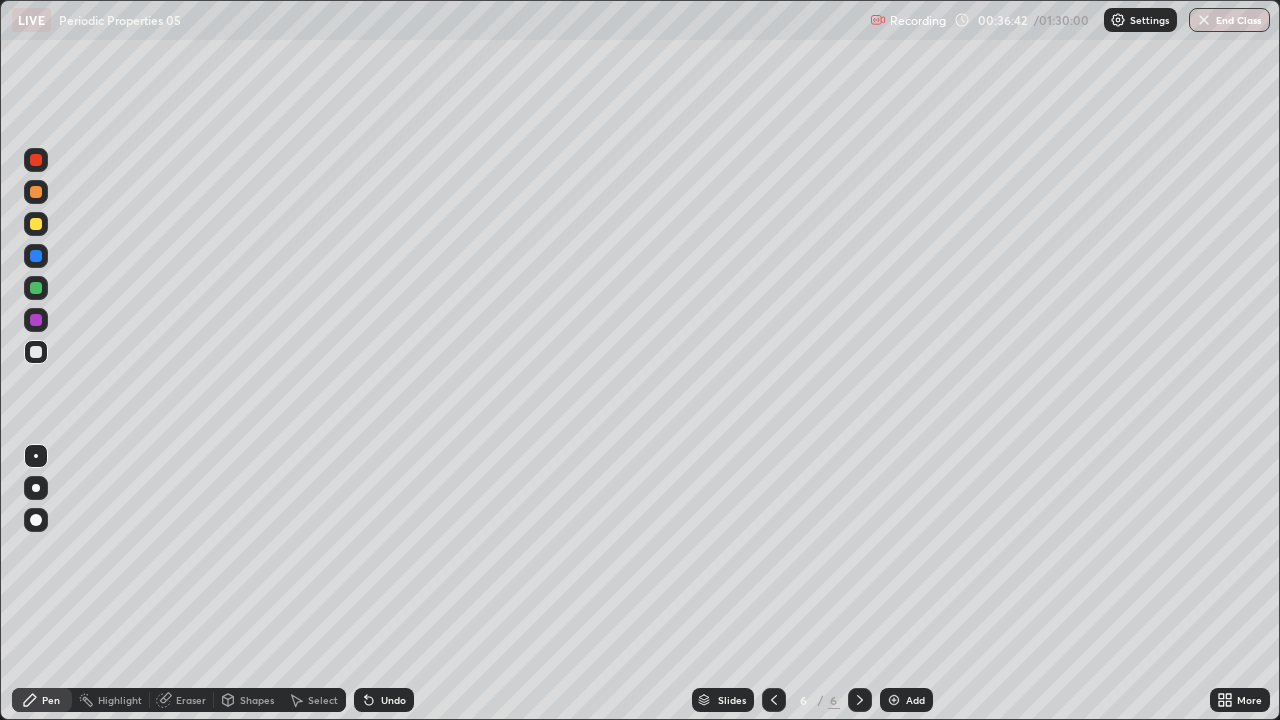 click on "Add" at bounding box center (915, 700) 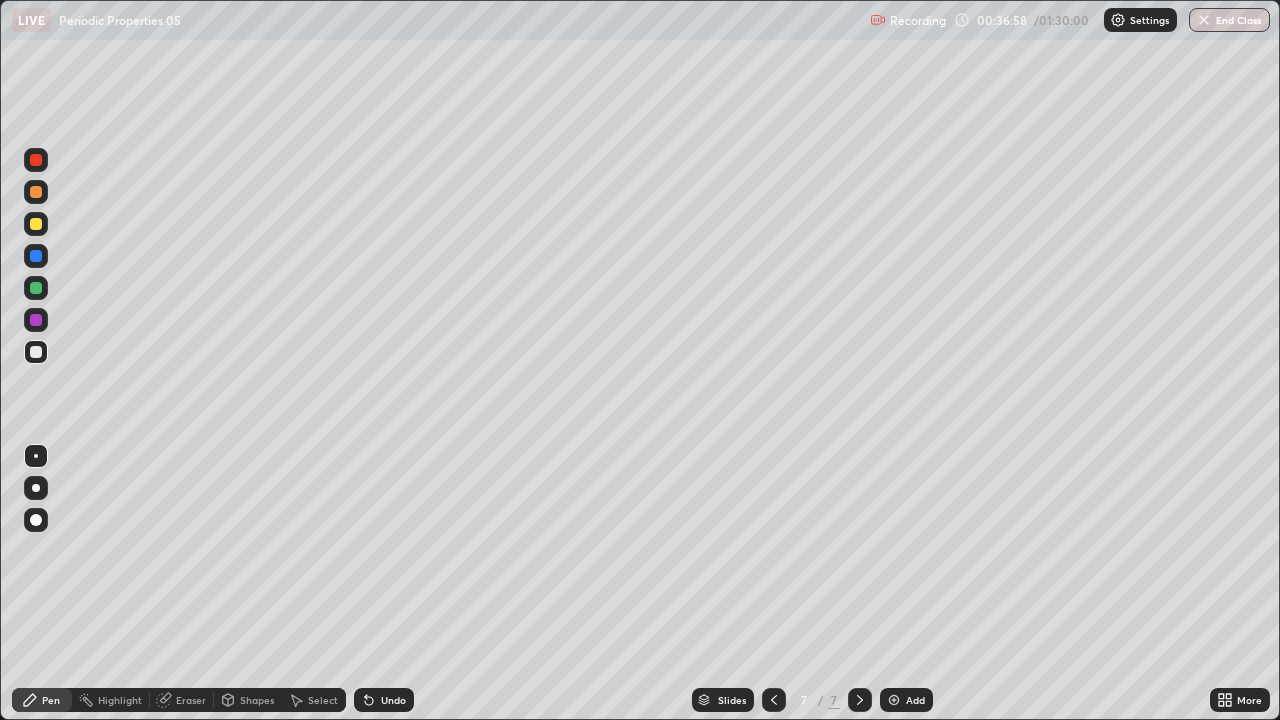 click 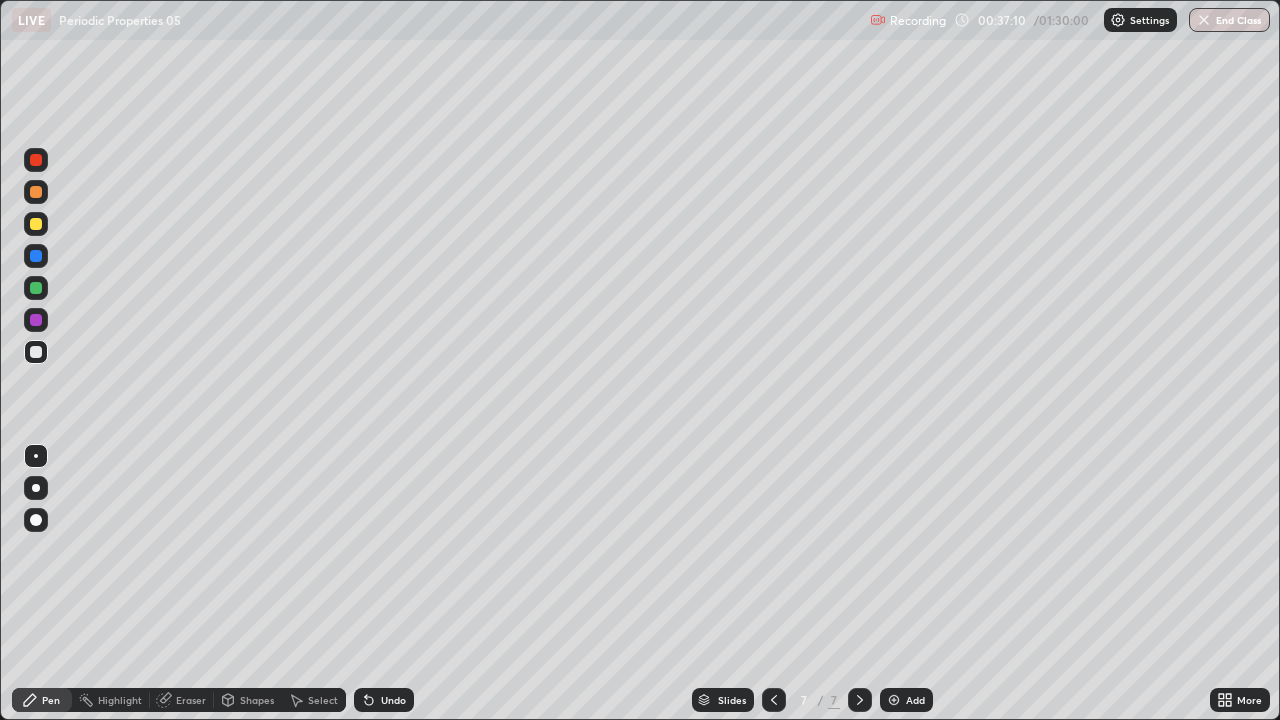 click 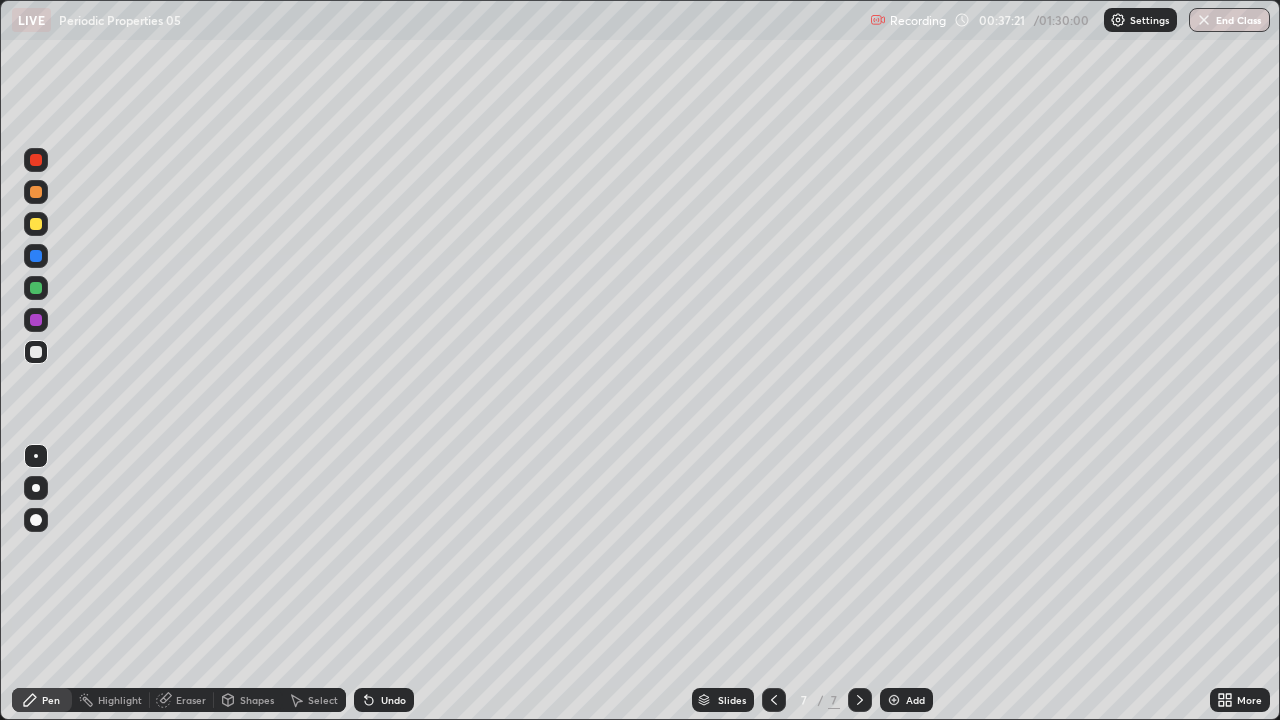 click at bounding box center (36, 224) 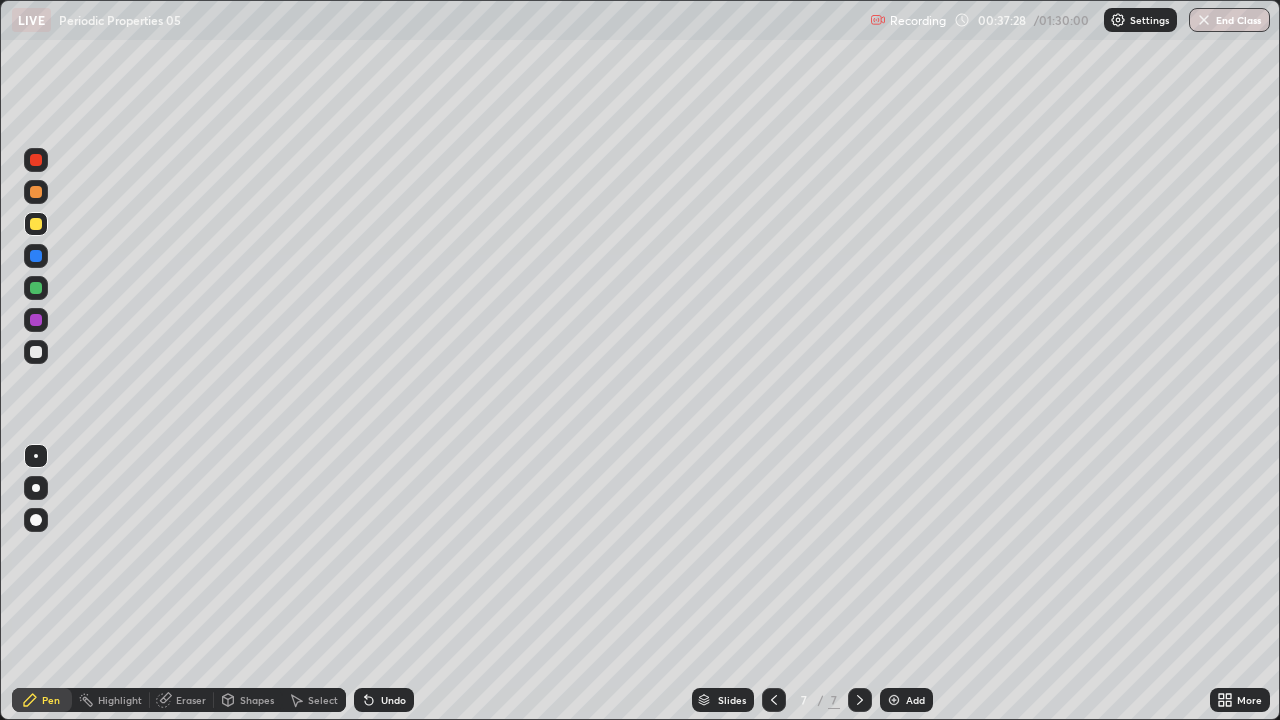 click on "Undo" at bounding box center [384, 700] 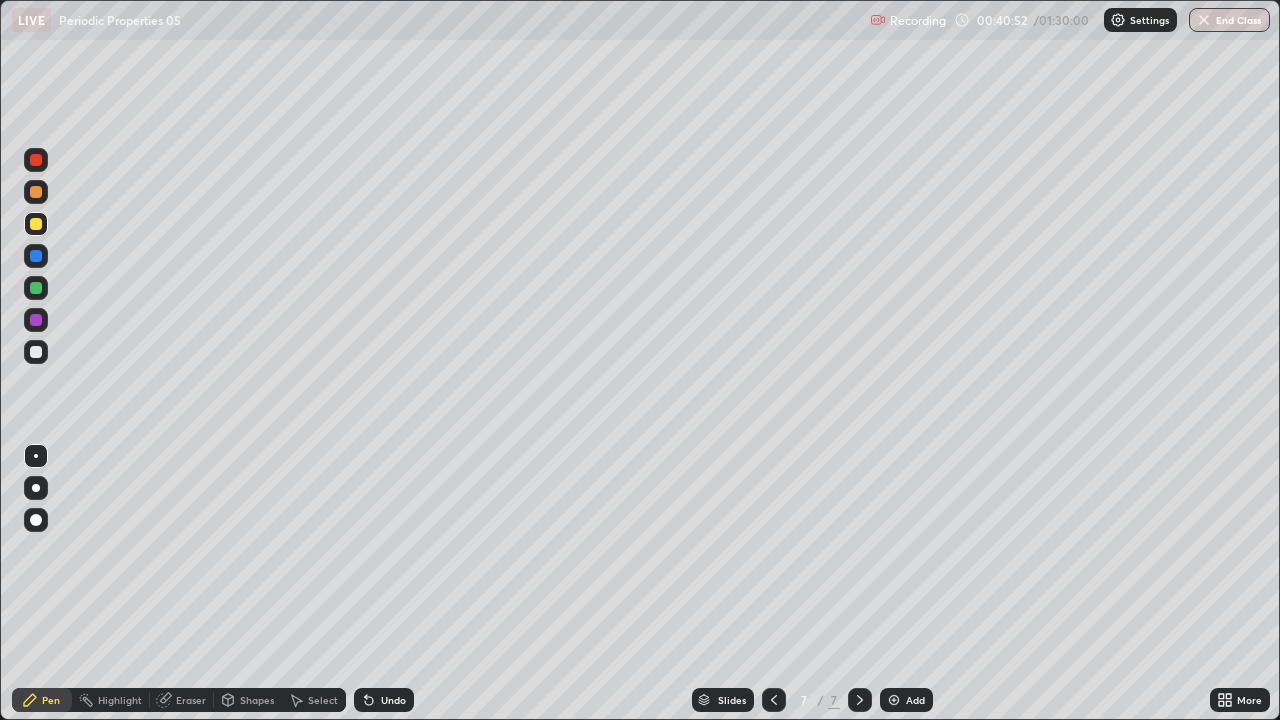 click at bounding box center [36, 352] 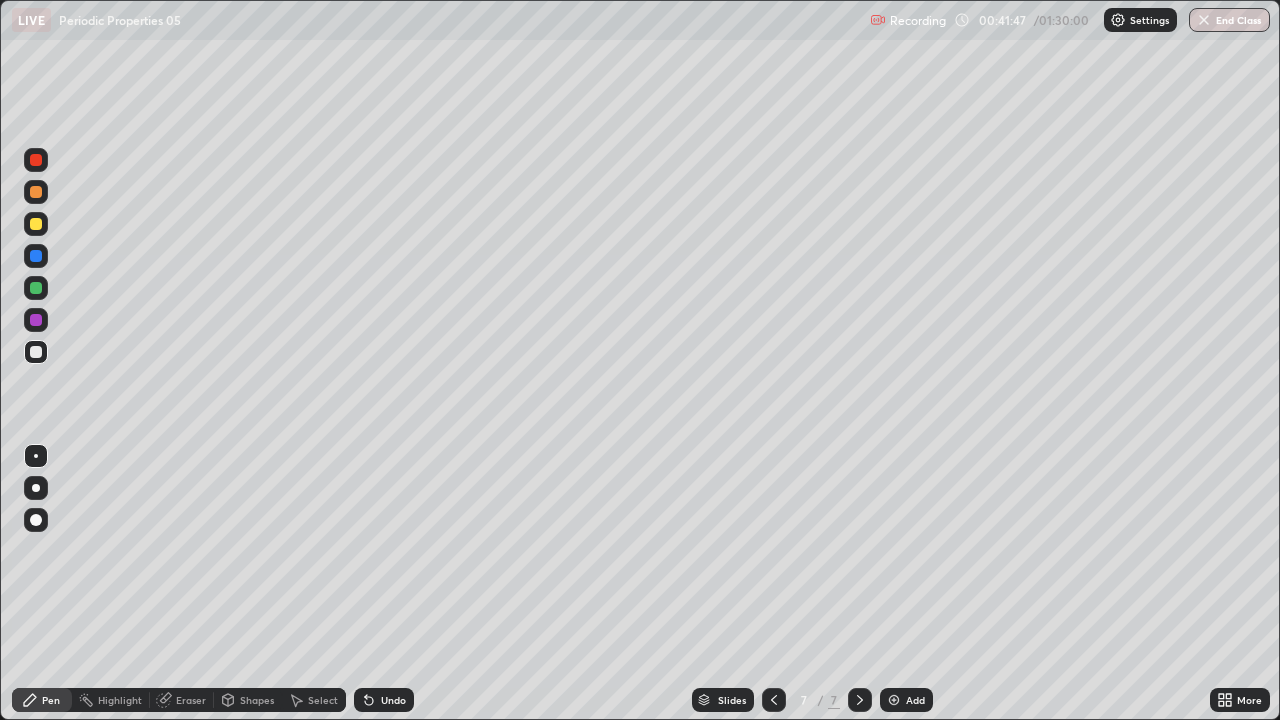 click at bounding box center (36, 288) 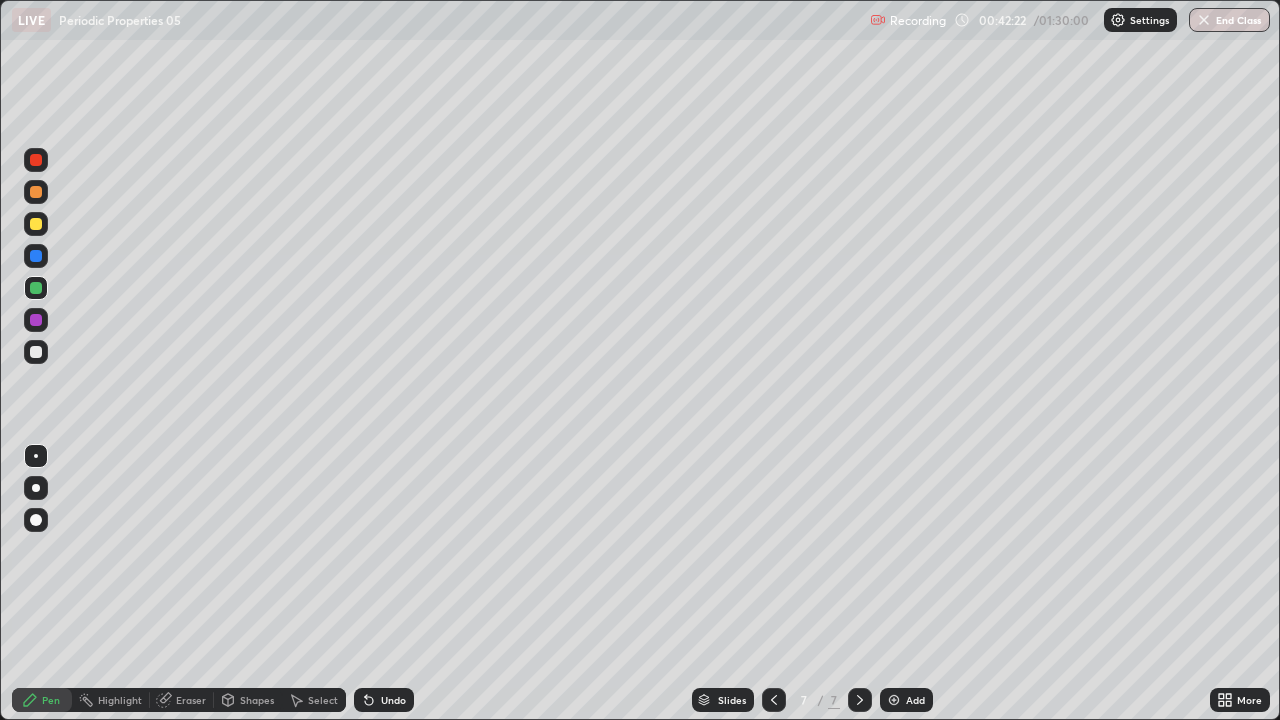 click 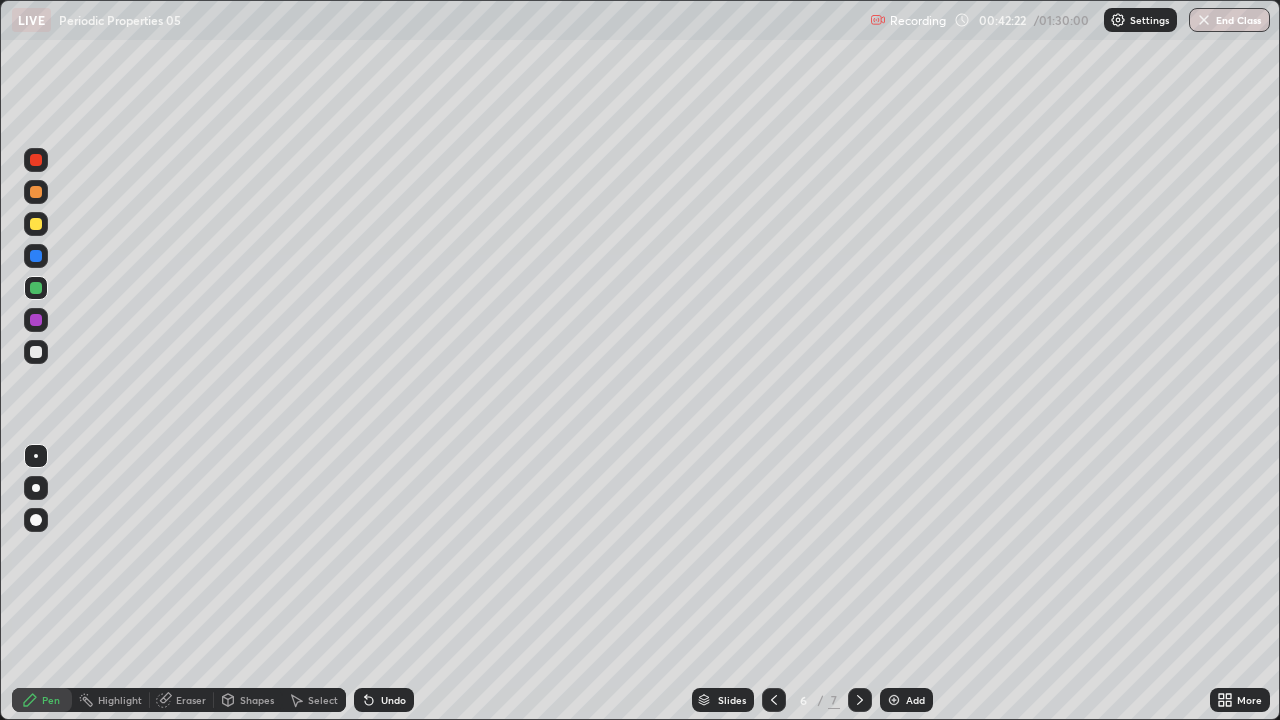 click 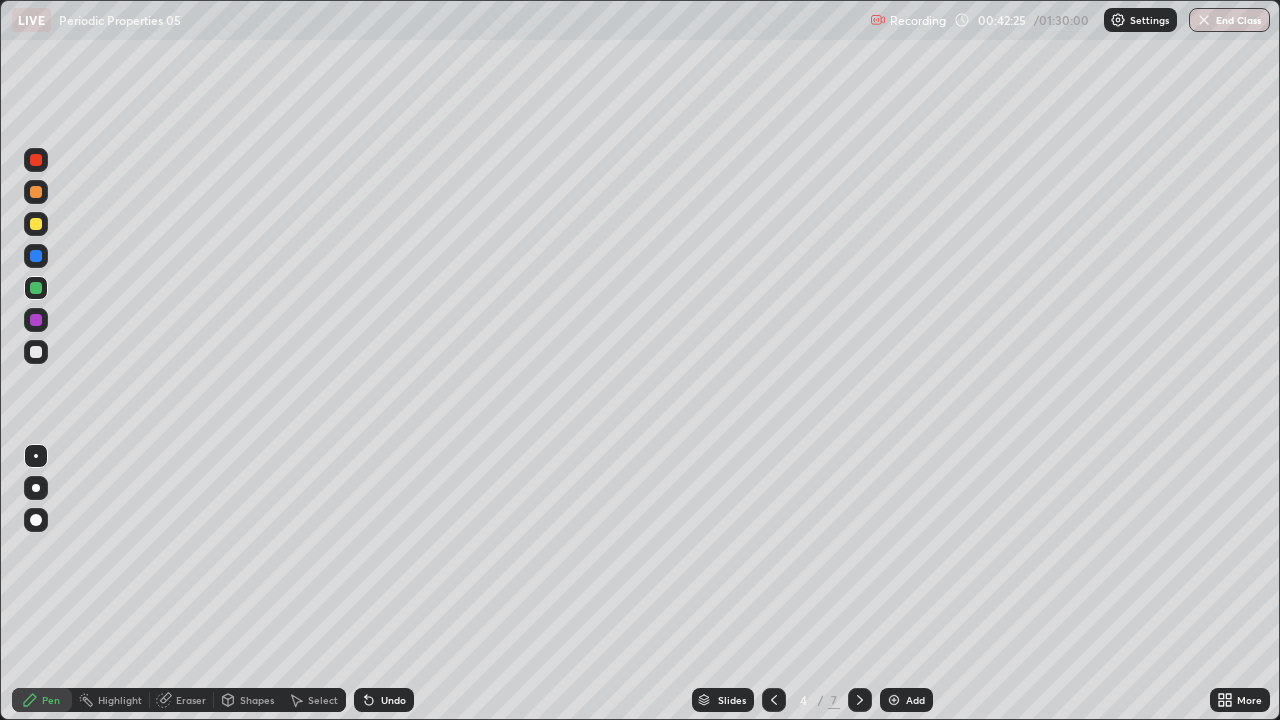 click 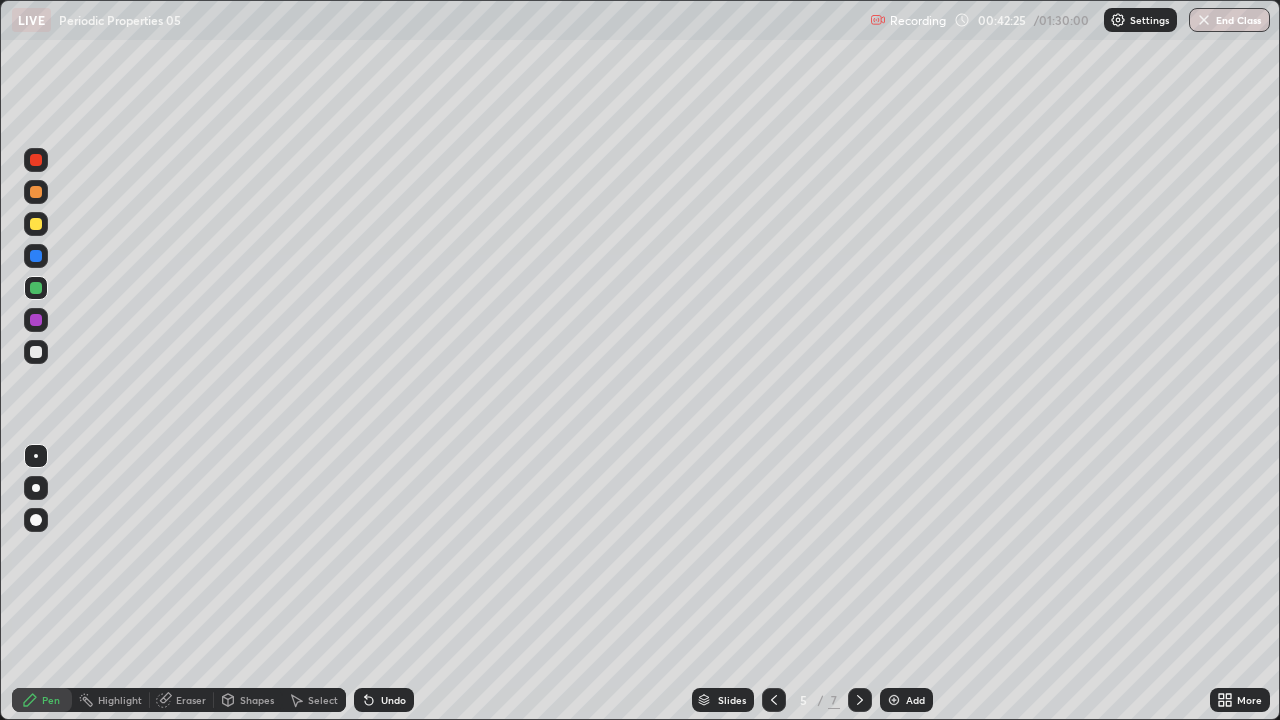 click 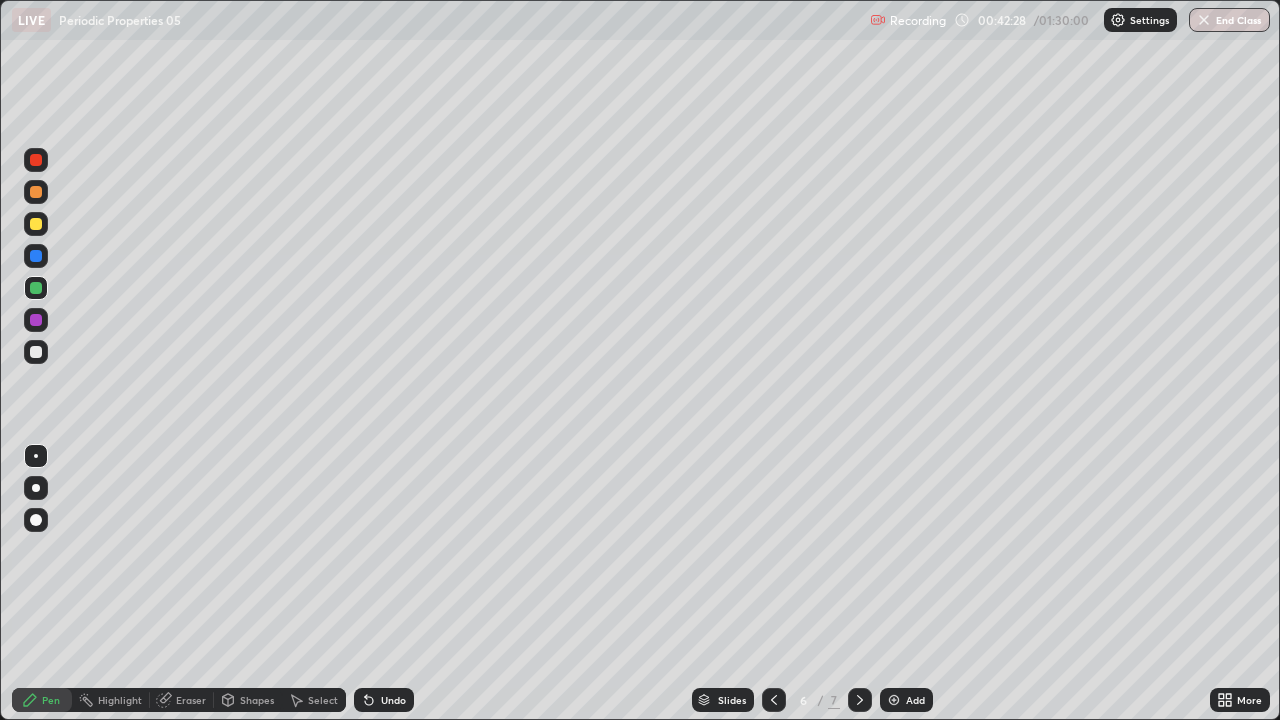 click 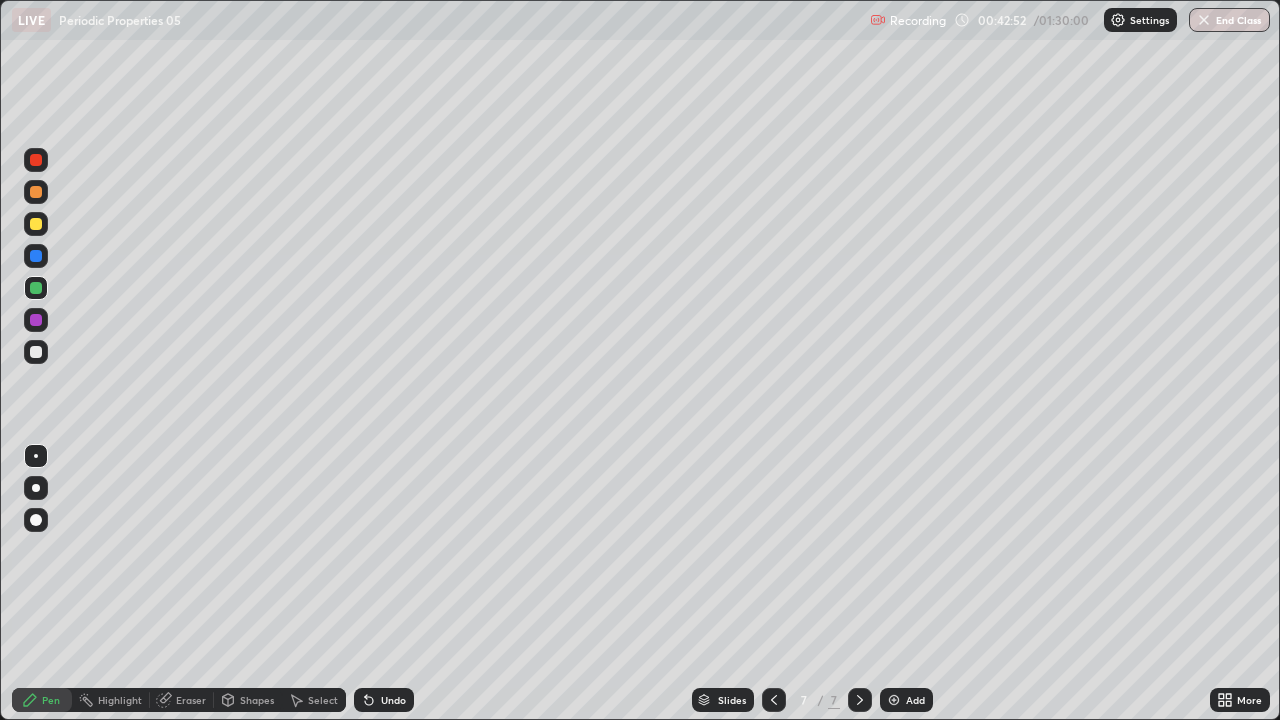 click at bounding box center [36, 352] 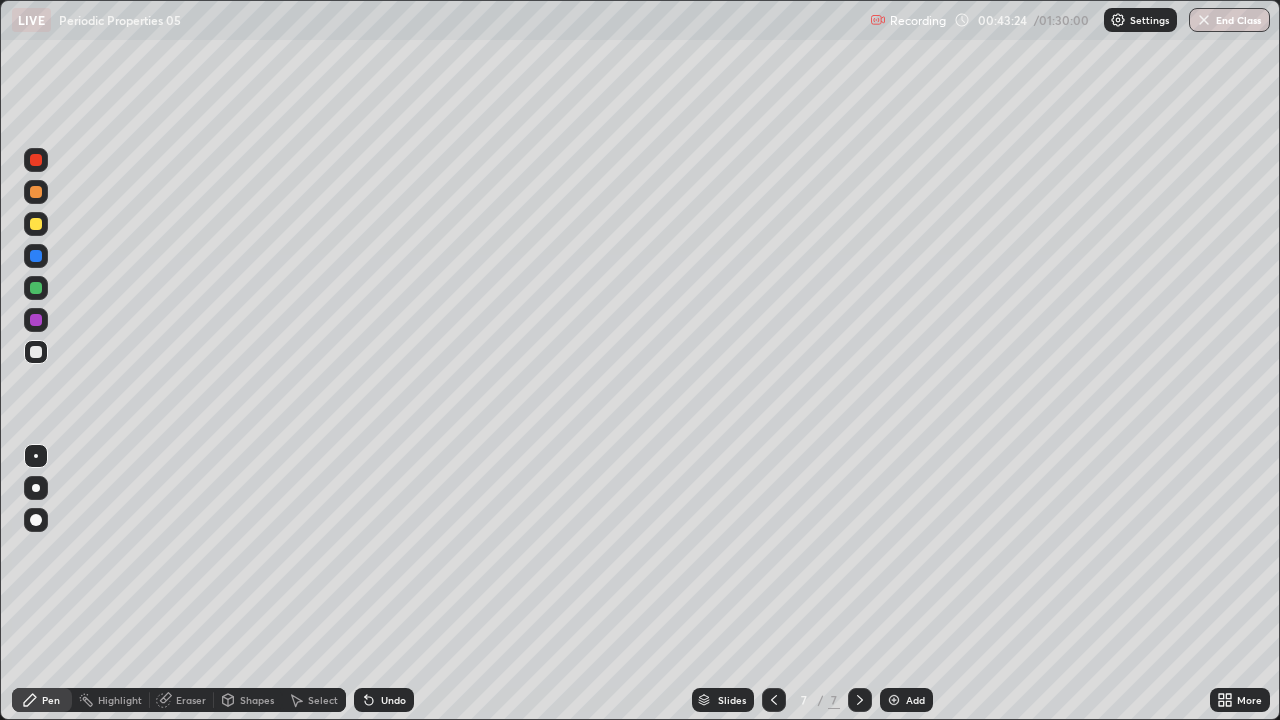 click on "Select" at bounding box center (314, 700) 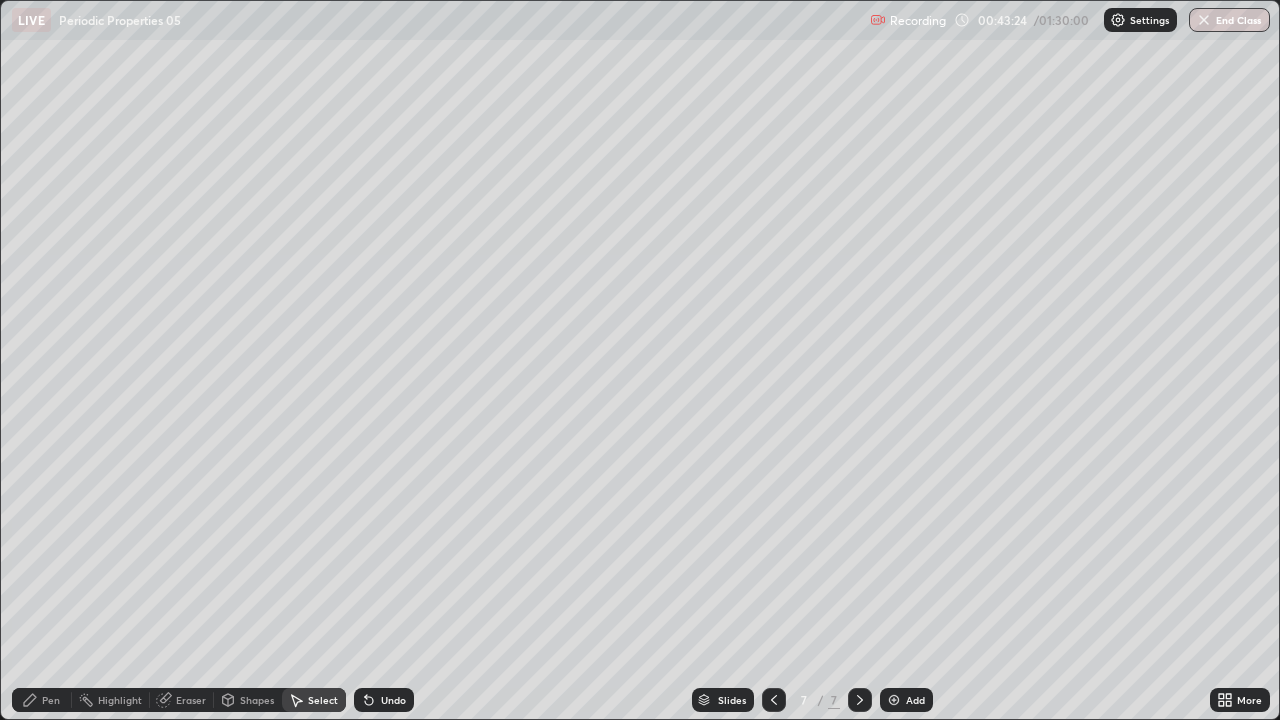 click on "Select" at bounding box center [314, 700] 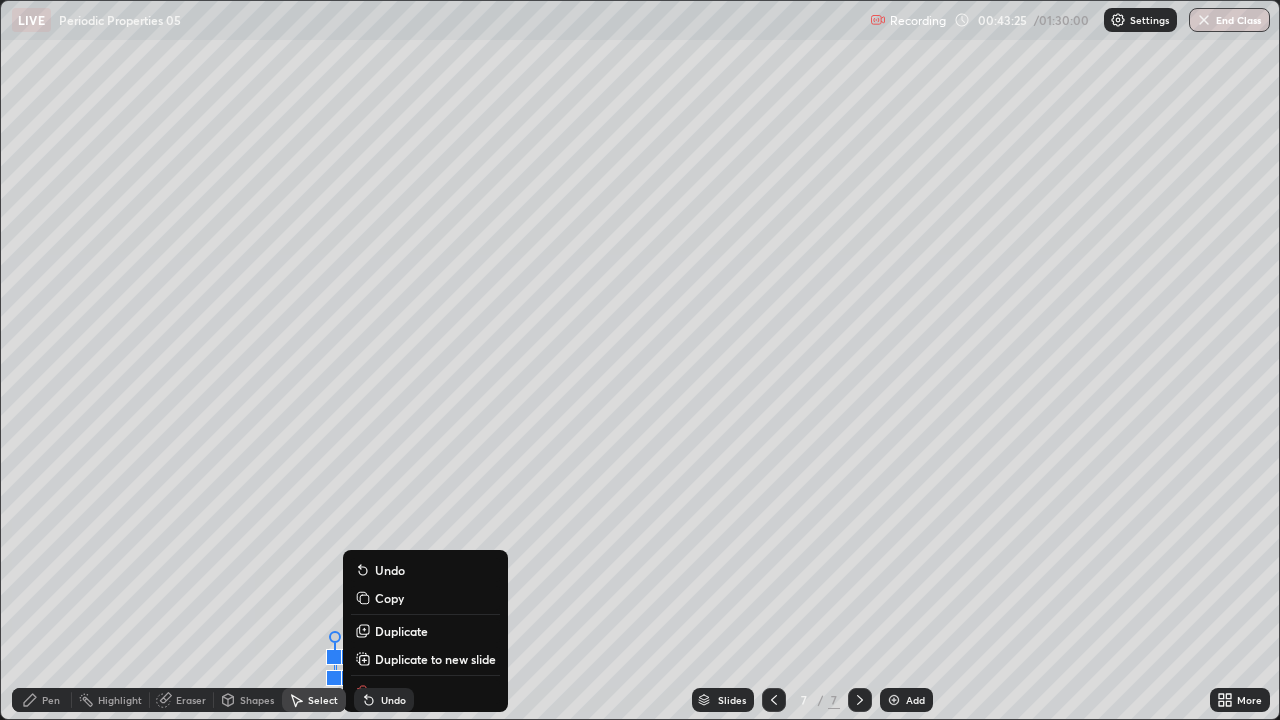 click on "Undo" at bounding box center (380, 700) 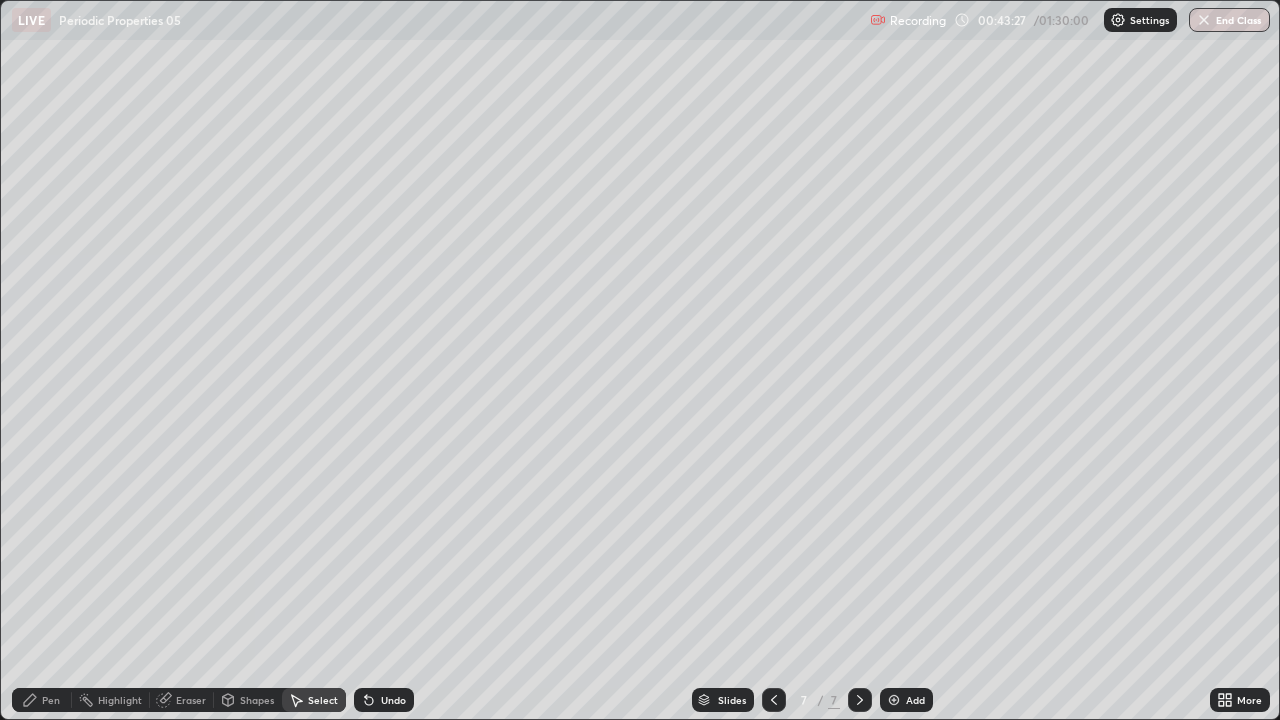 click on "Pen" at bounding box center (51, 700) 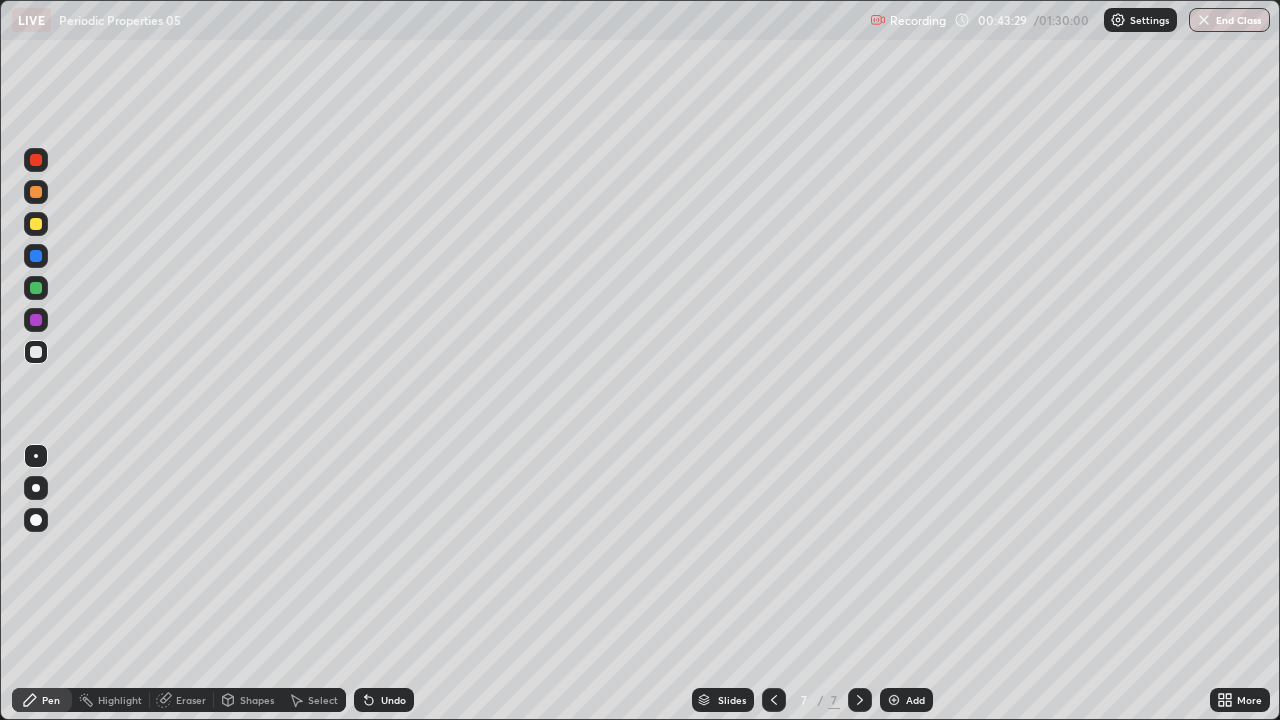 click on "Select" at bounding box center [314, 700] 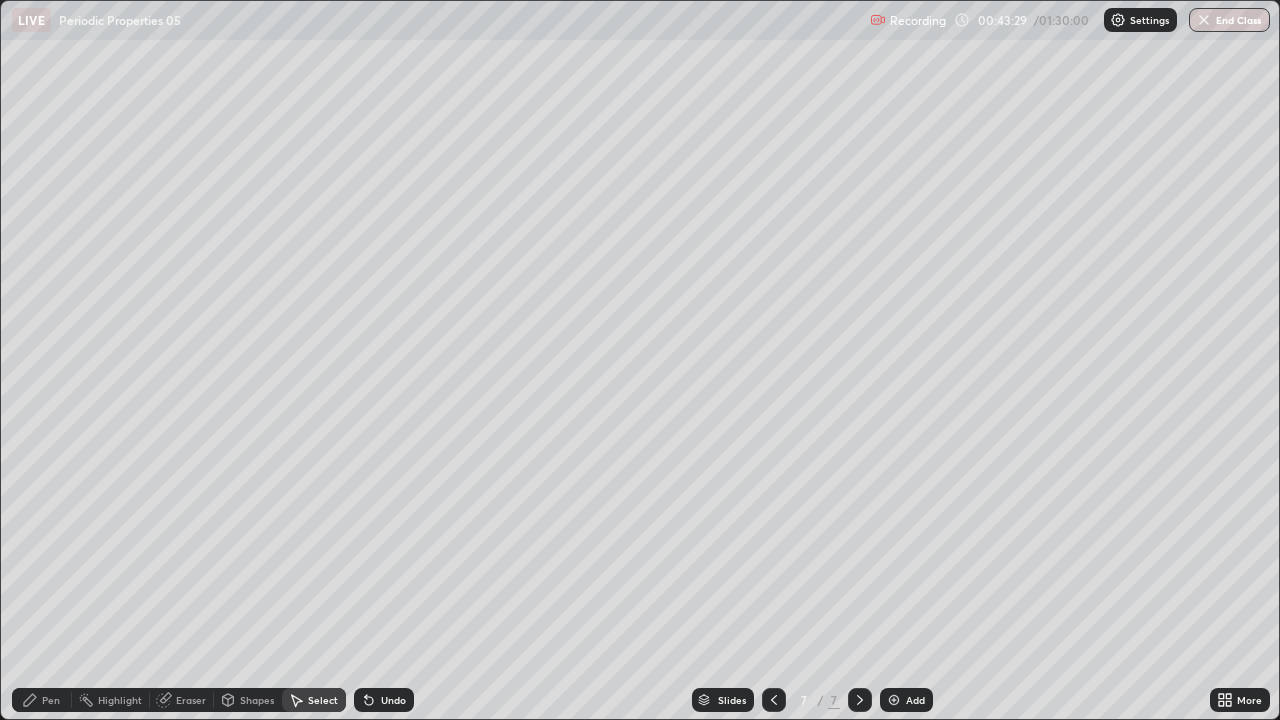 click on "Select" at bounding box center [314, 700] 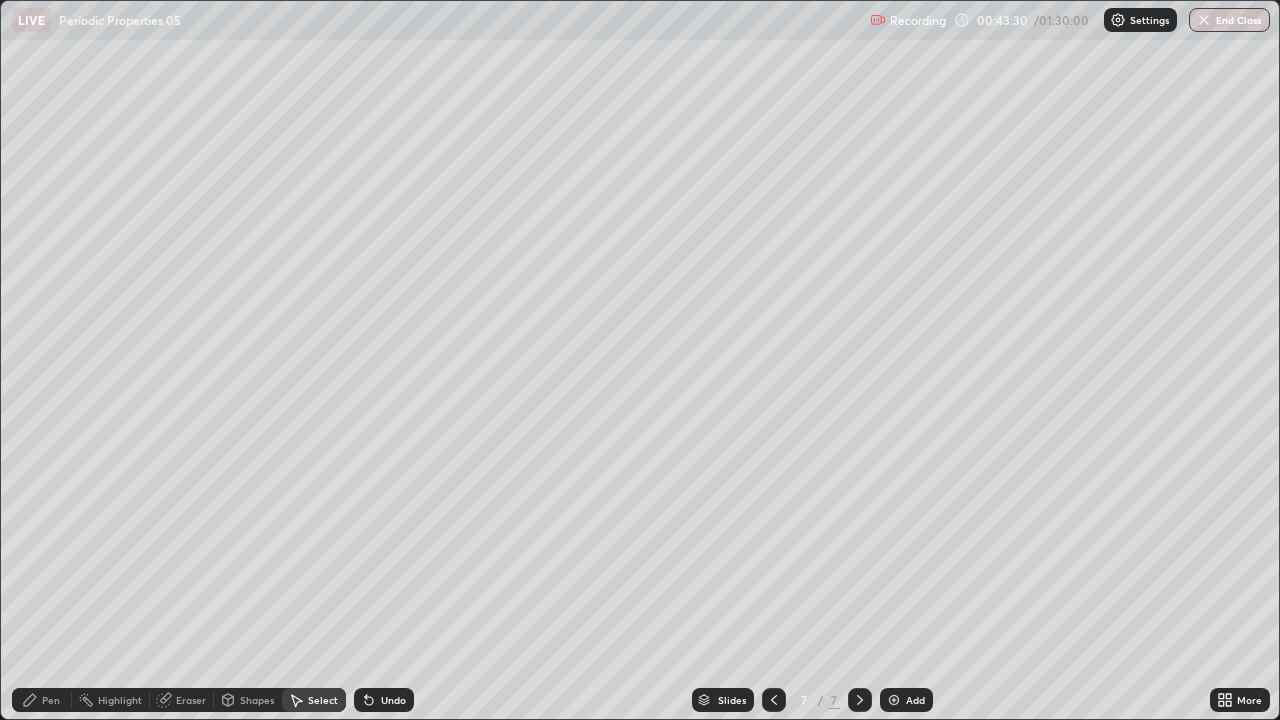 click at bounding box center (0, 0) 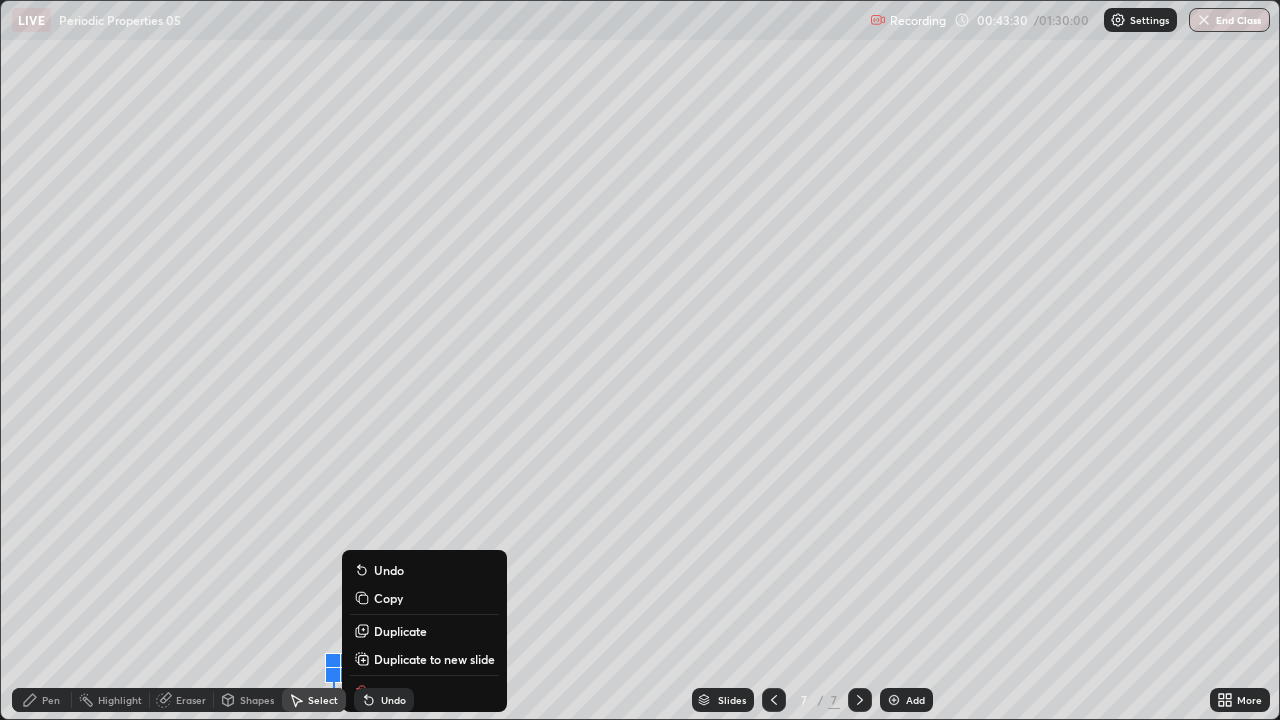 click on "Select" at bounding box center [314, 700] 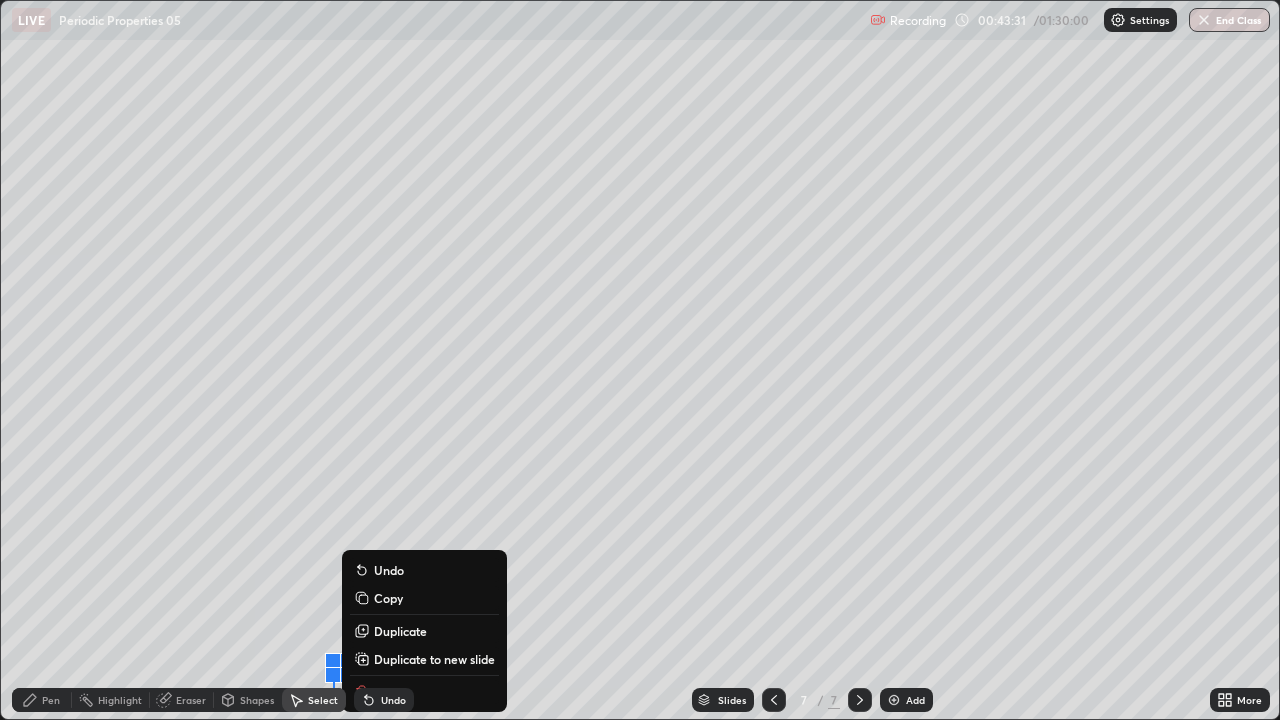 click on "Erase all" at bounding box center [36, 360] 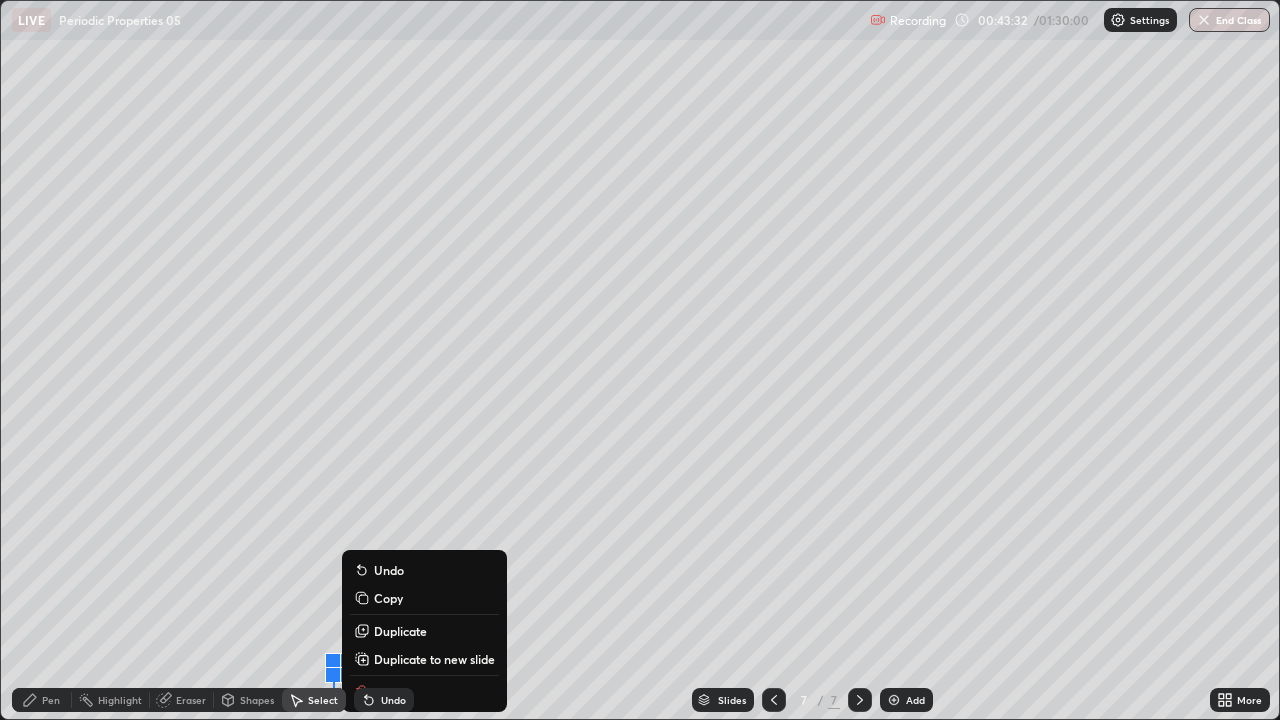 click on "Undo" at bounding box center (384, 700) 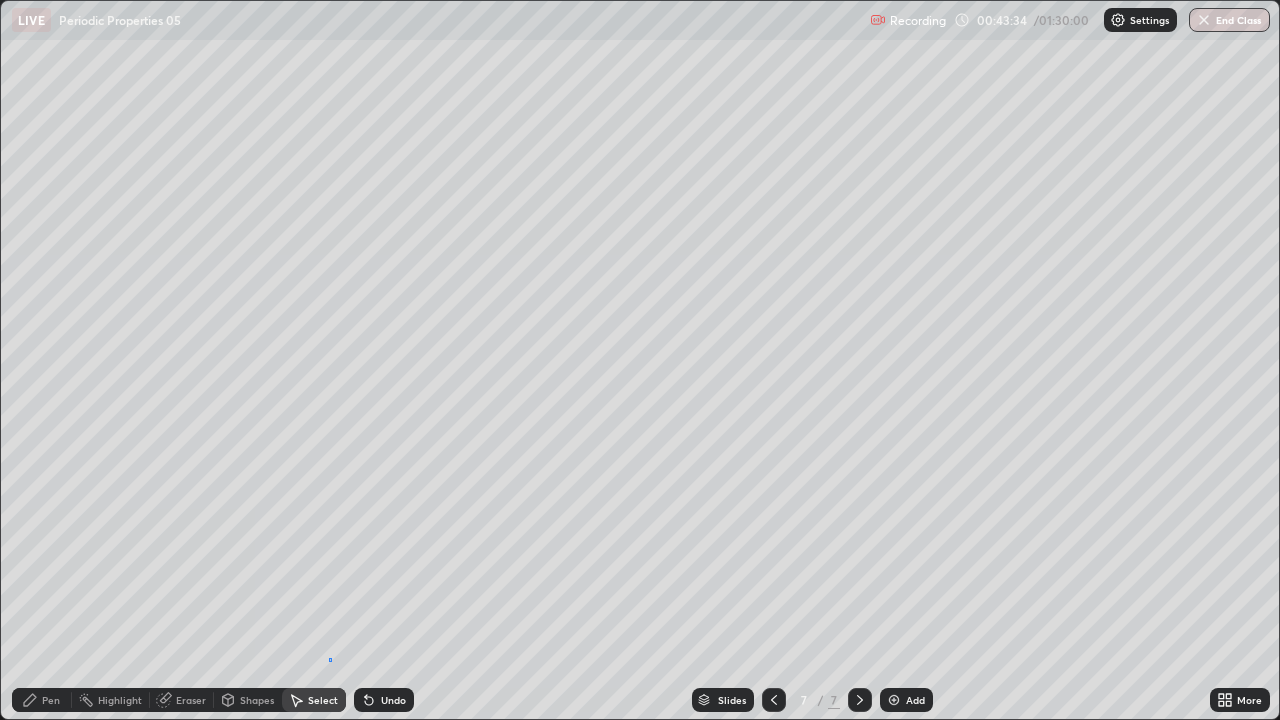 click on "Copy" at bounding box center [0, 0] 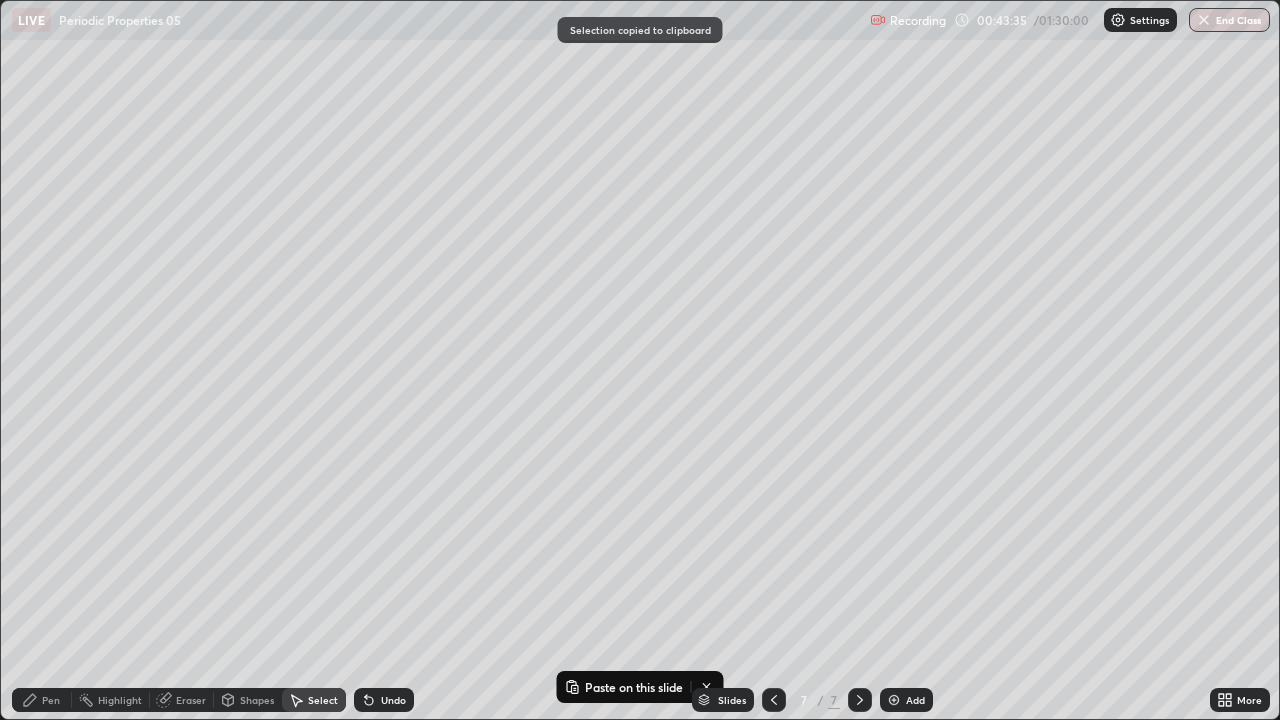 click on "Pen" at bounding box center (51, 700) 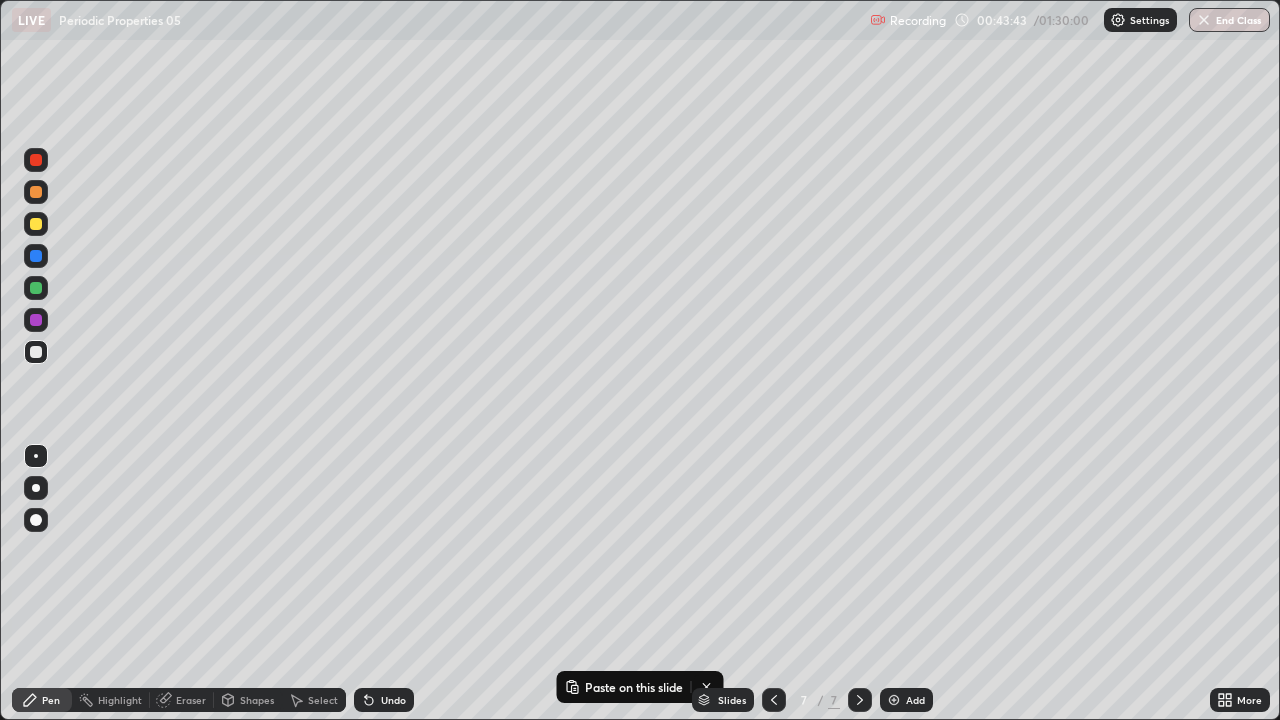 click at bounding box center [894, 700] 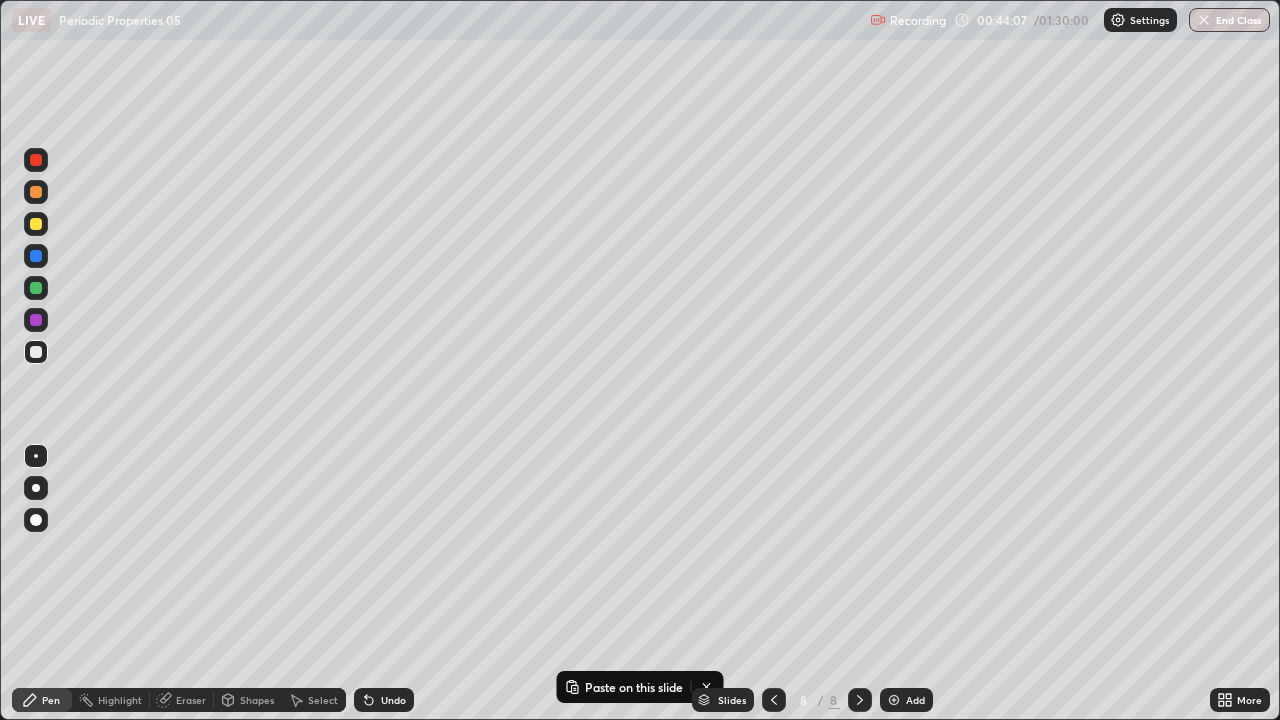 click at bounding box center (36, 224) 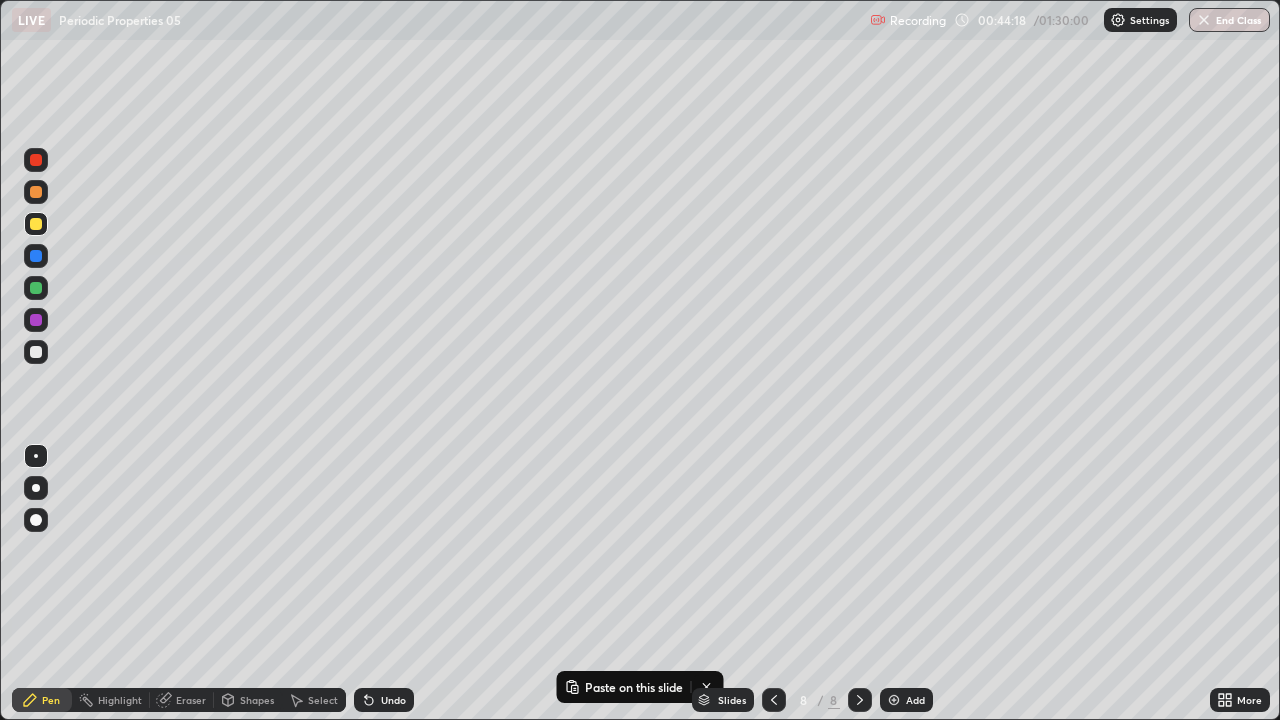 click 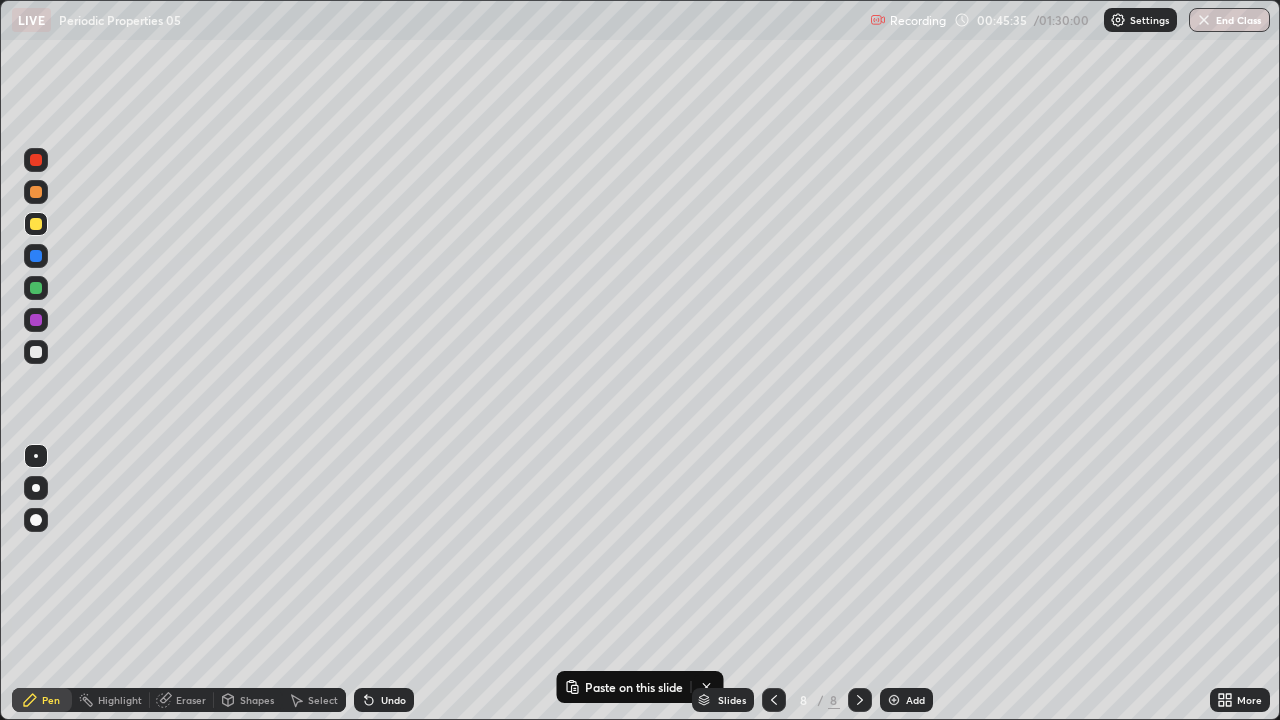 click 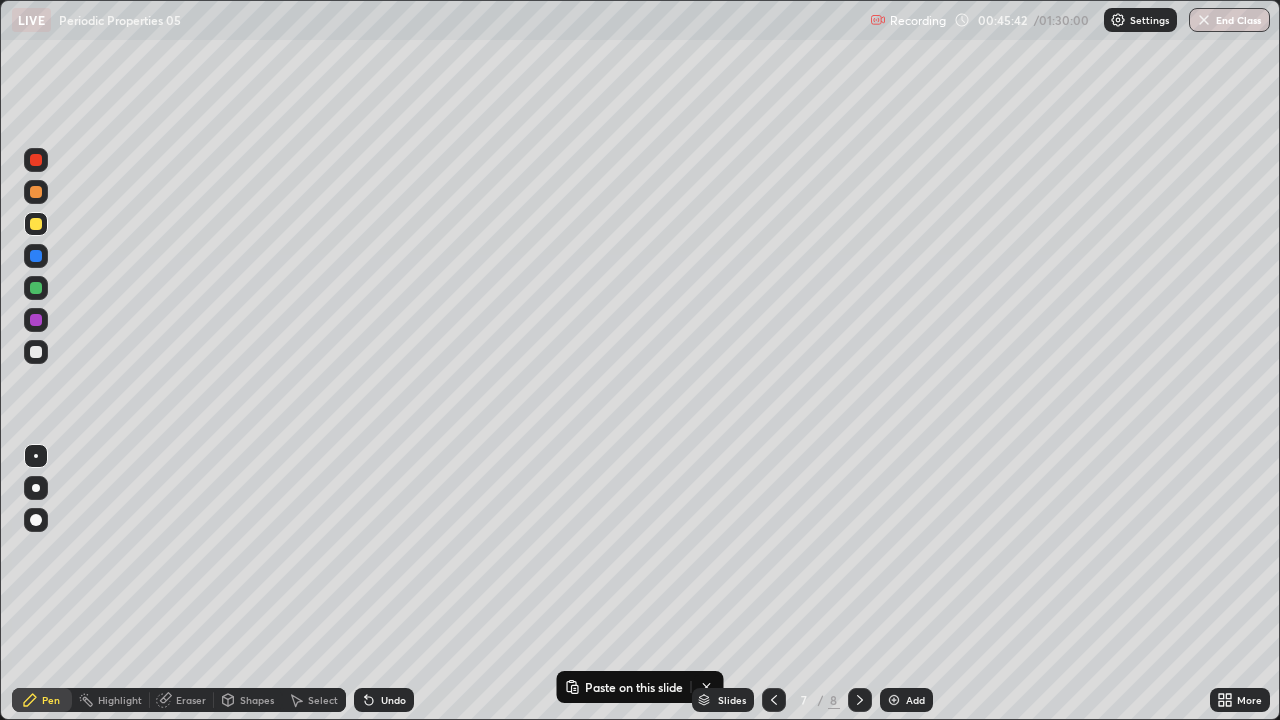 click 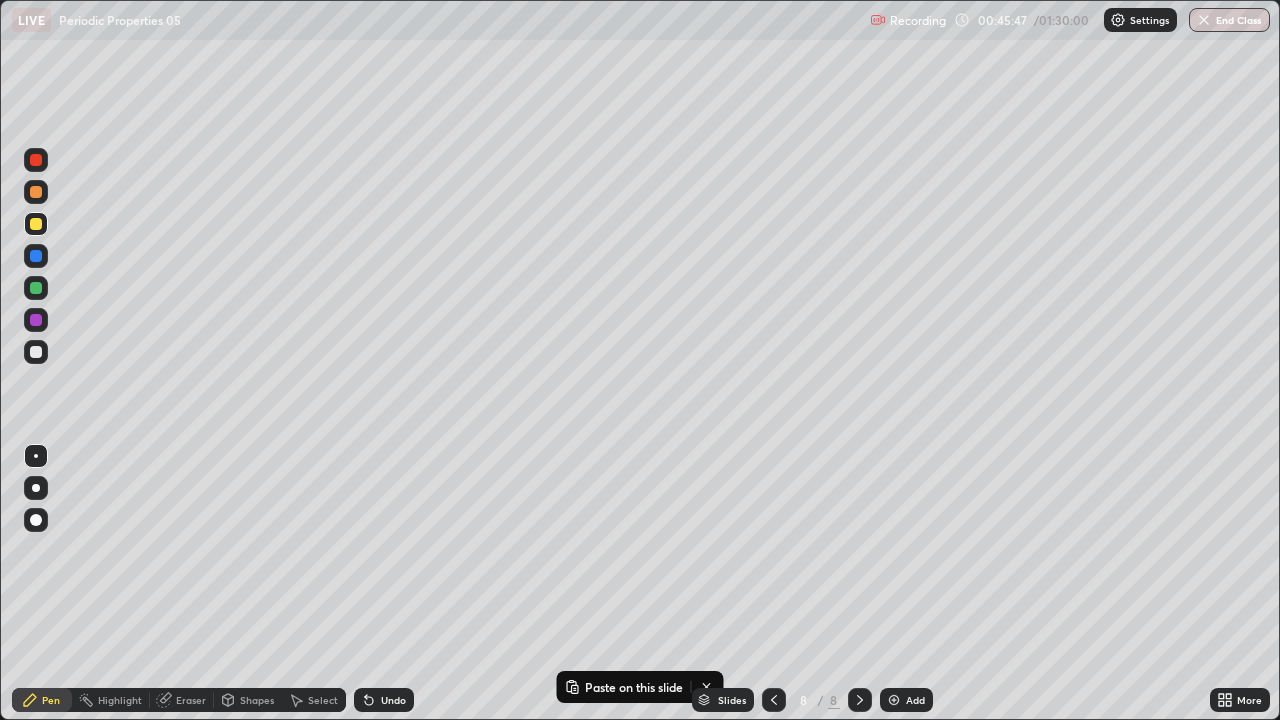 click at bounding box center (36, 352) 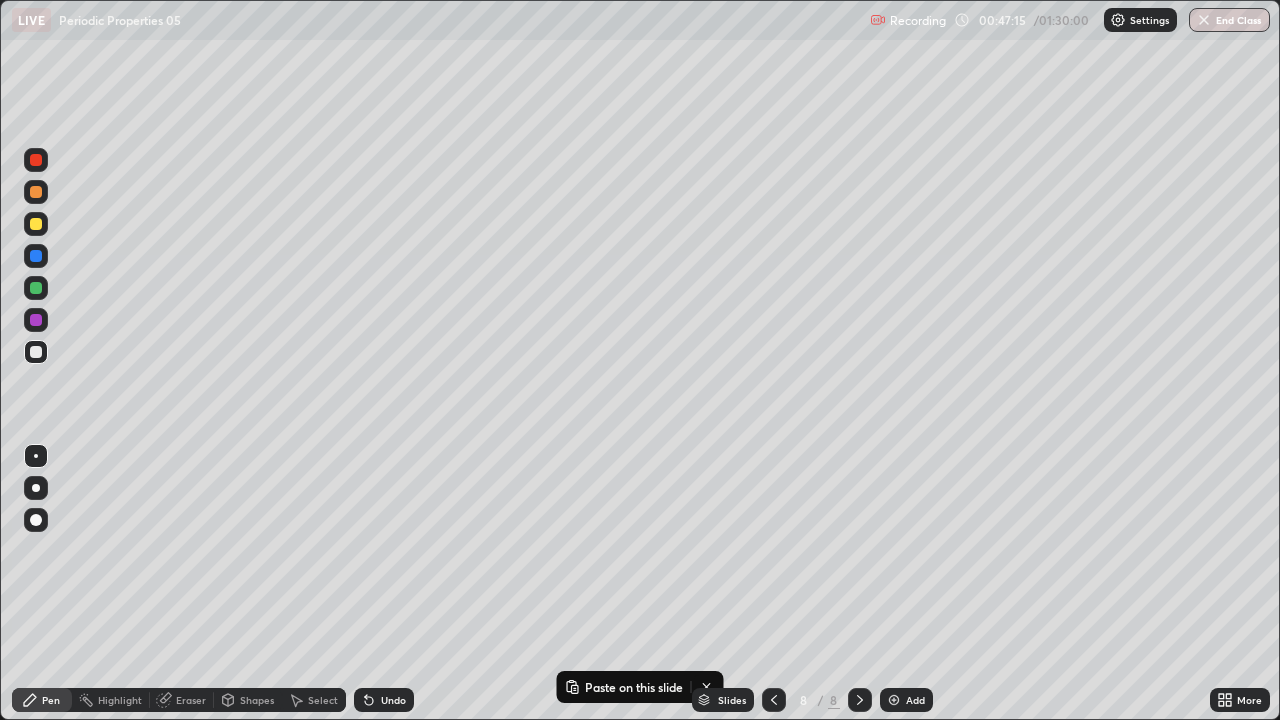 click 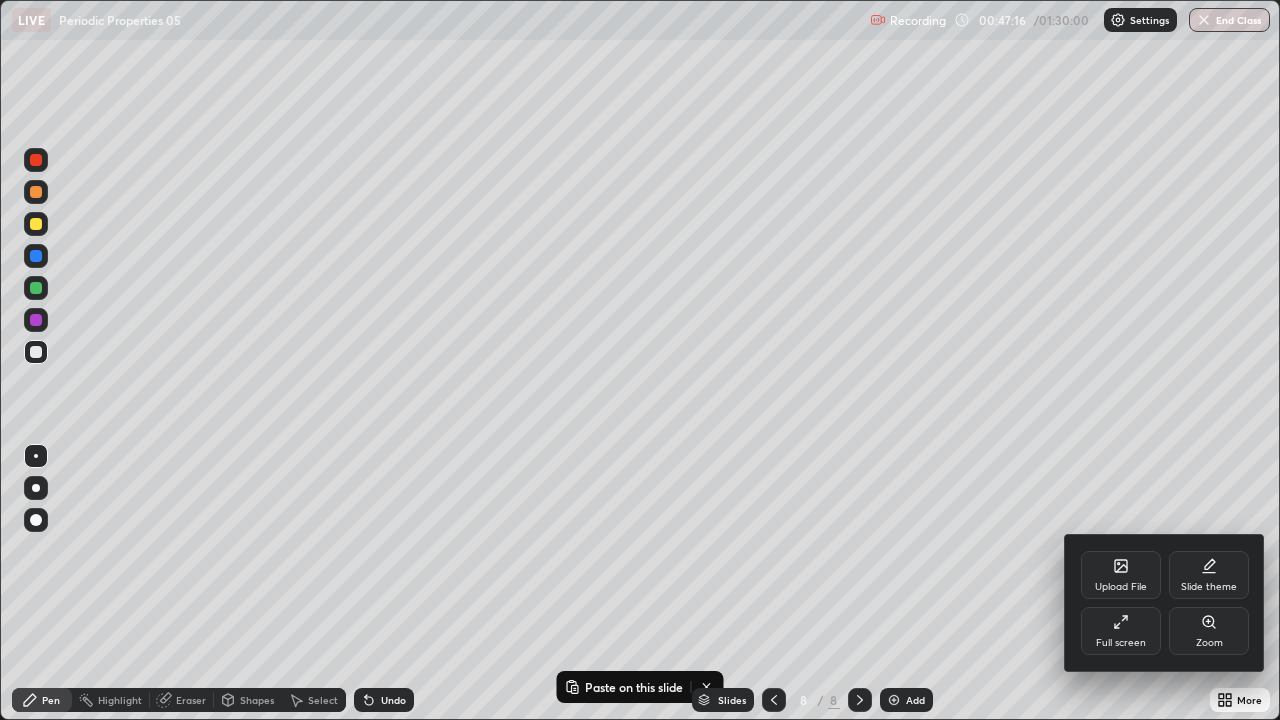 click on "Full screen" at bounding box center [1121, 643] 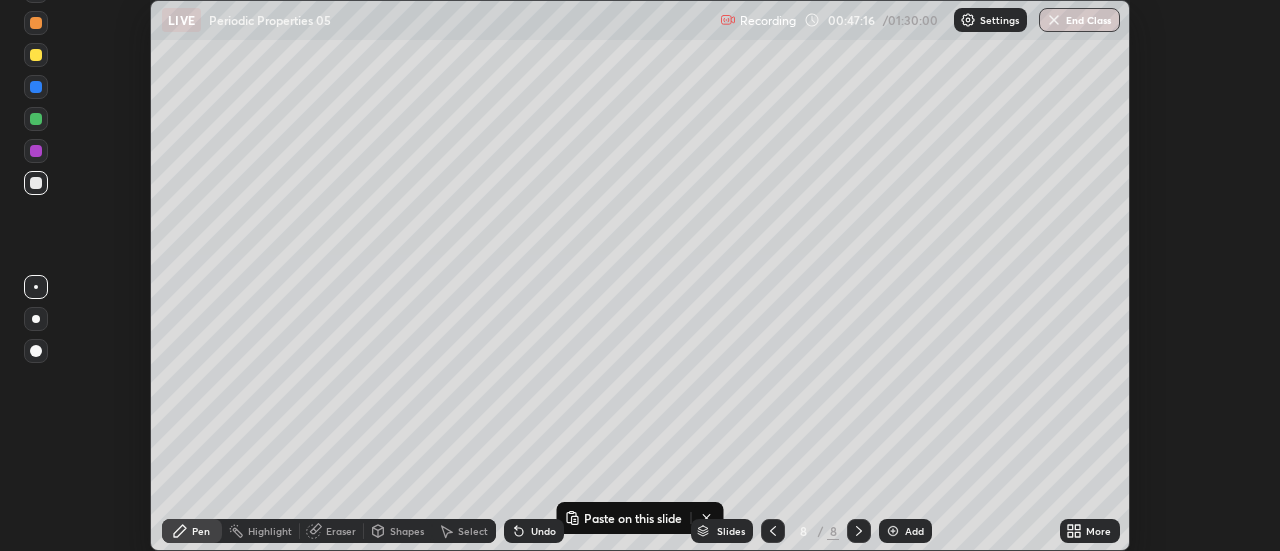 scroll, scrollTop: 551, scrollLeft: 1280, axis: both 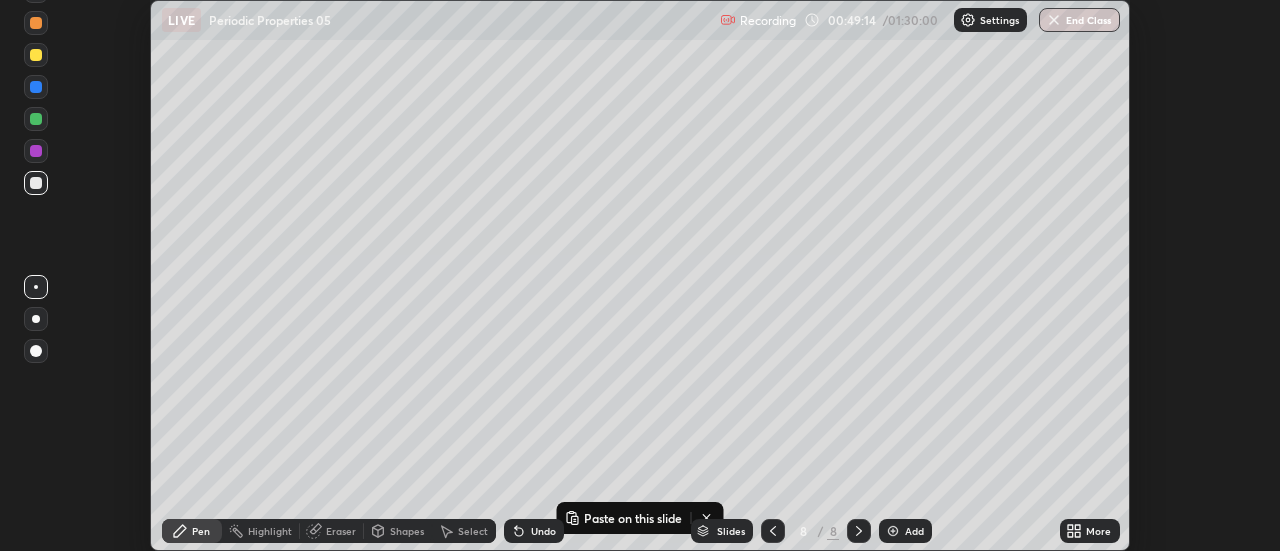 click on "More" at bounding box center (1090, 531) 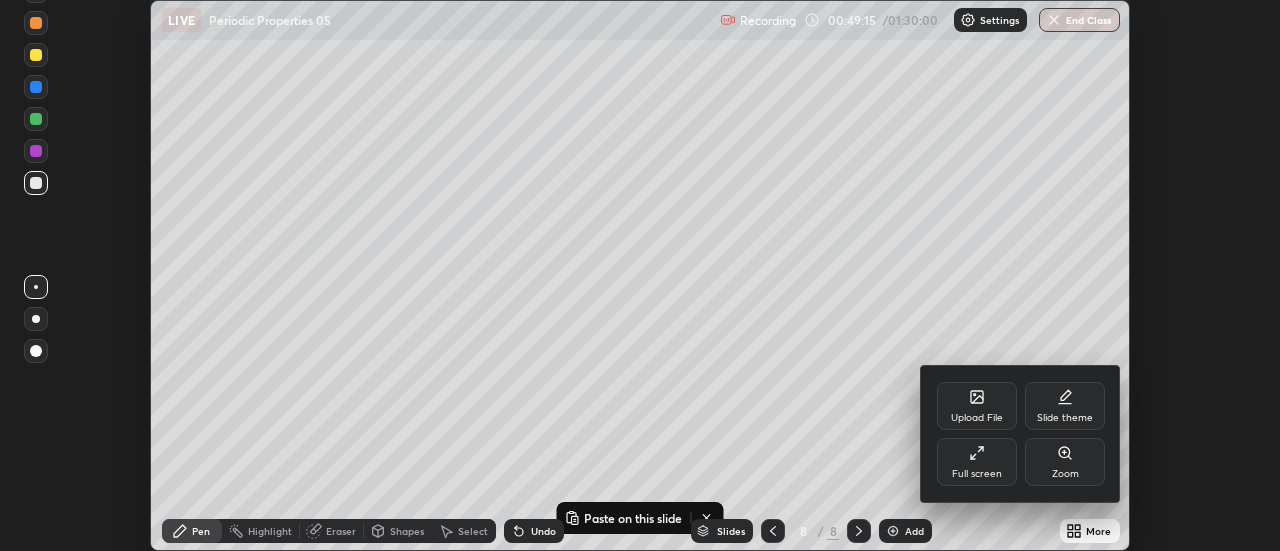 click on "Full screen" at bounding box center [977, 462] 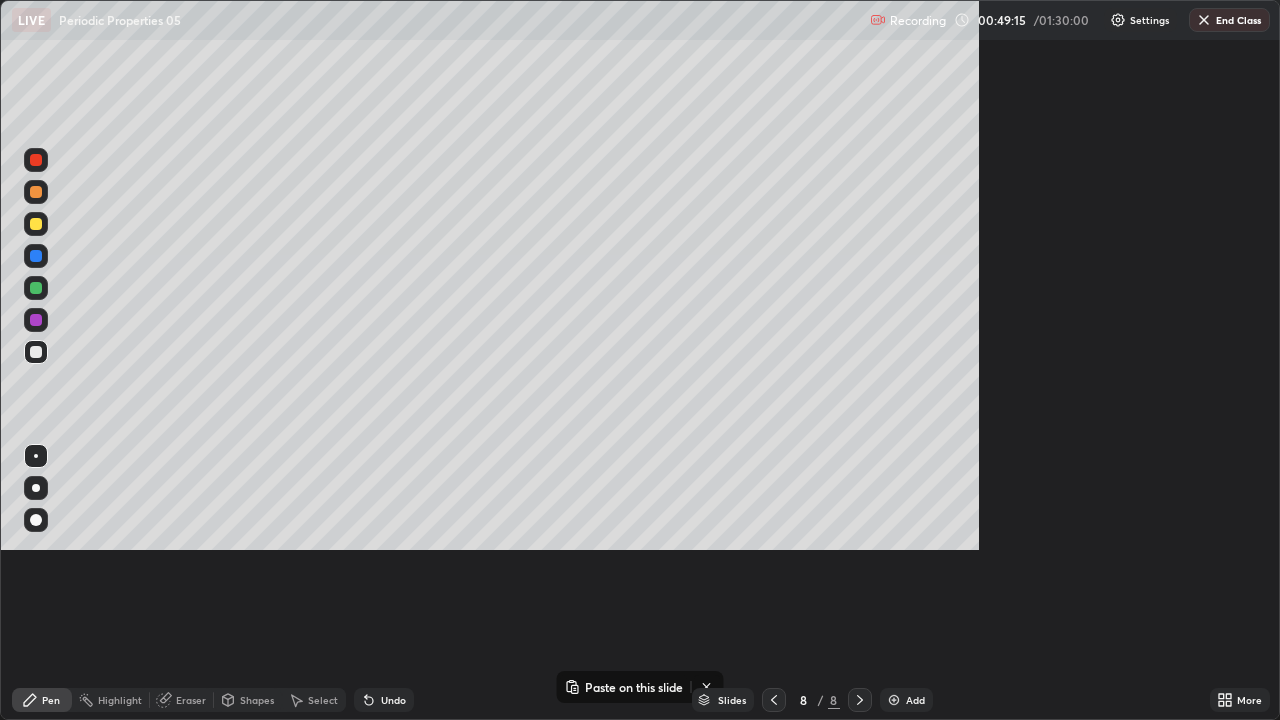 scroll, scrollTop: 99280, scrollLeft: 98720, axis: both 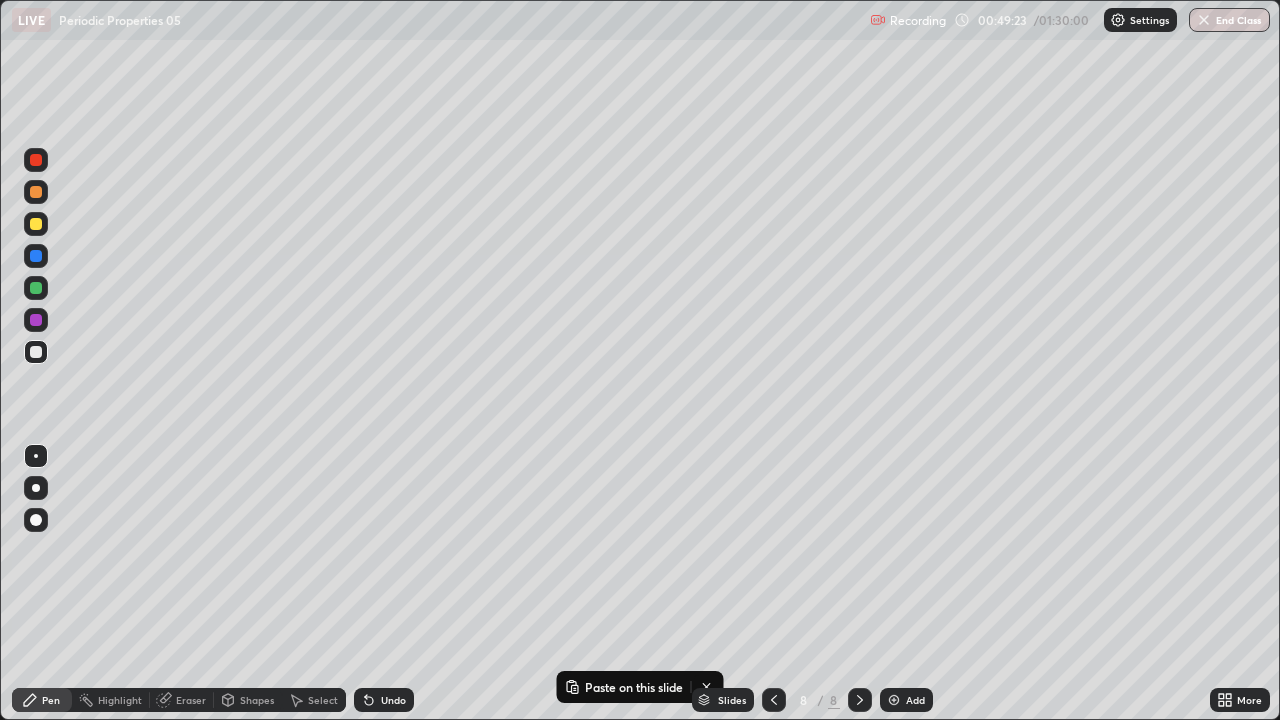 click 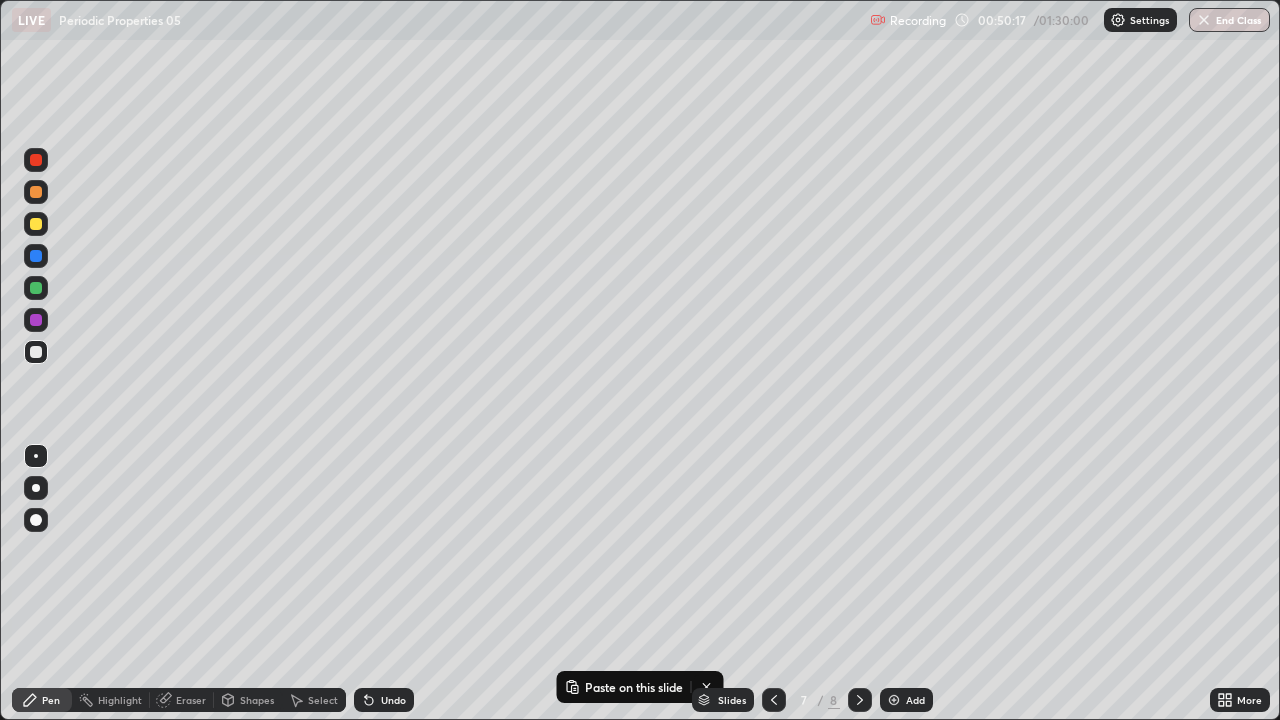 click 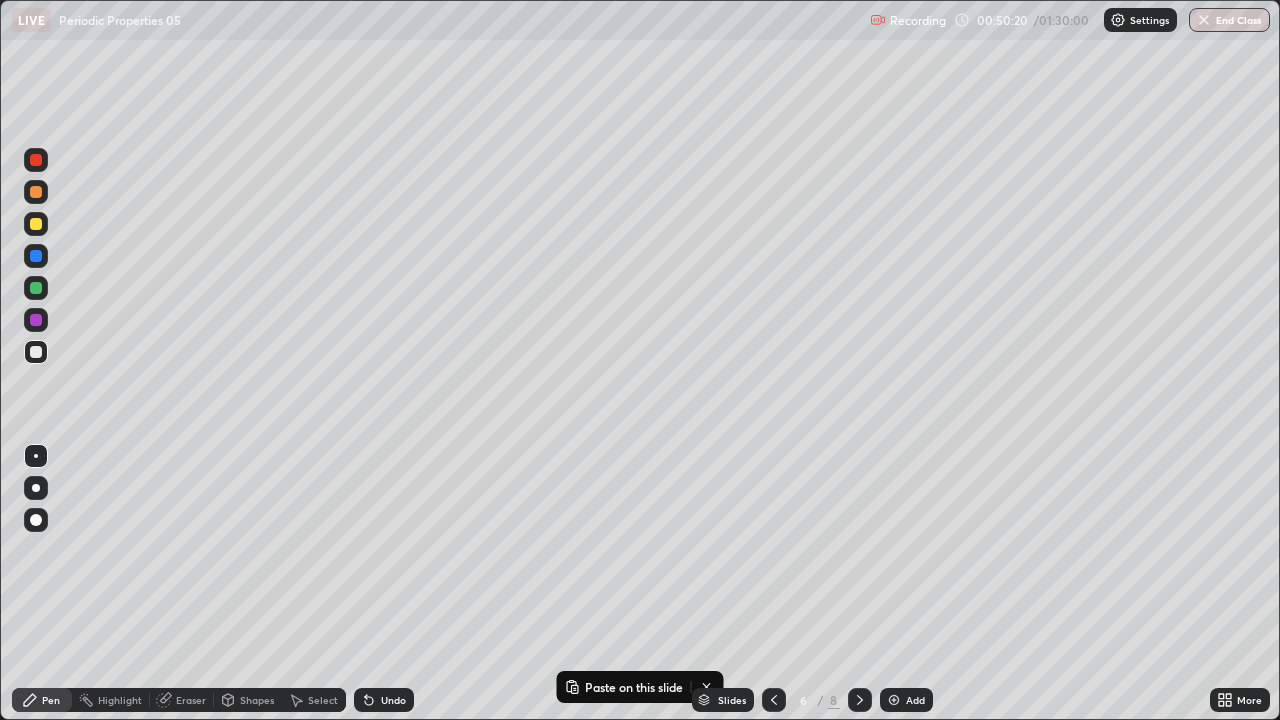 click at bounding box center [774, 700] 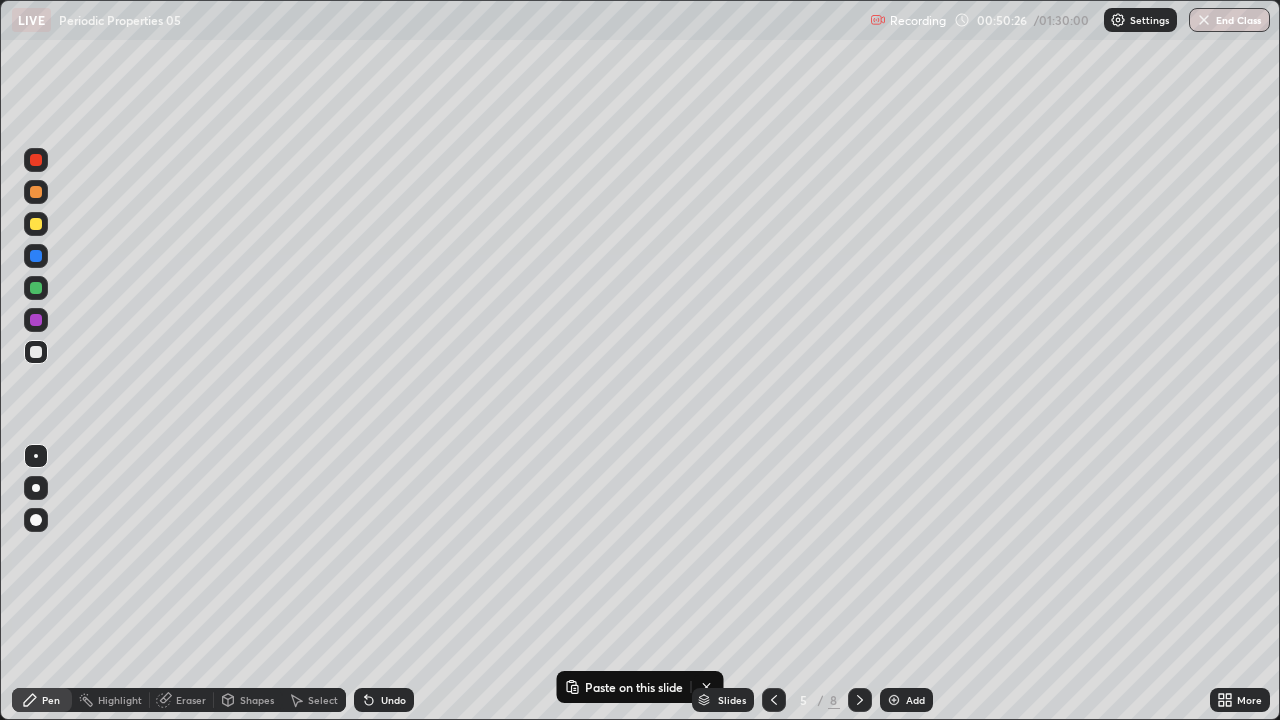 click at bounding box center (860, 700) 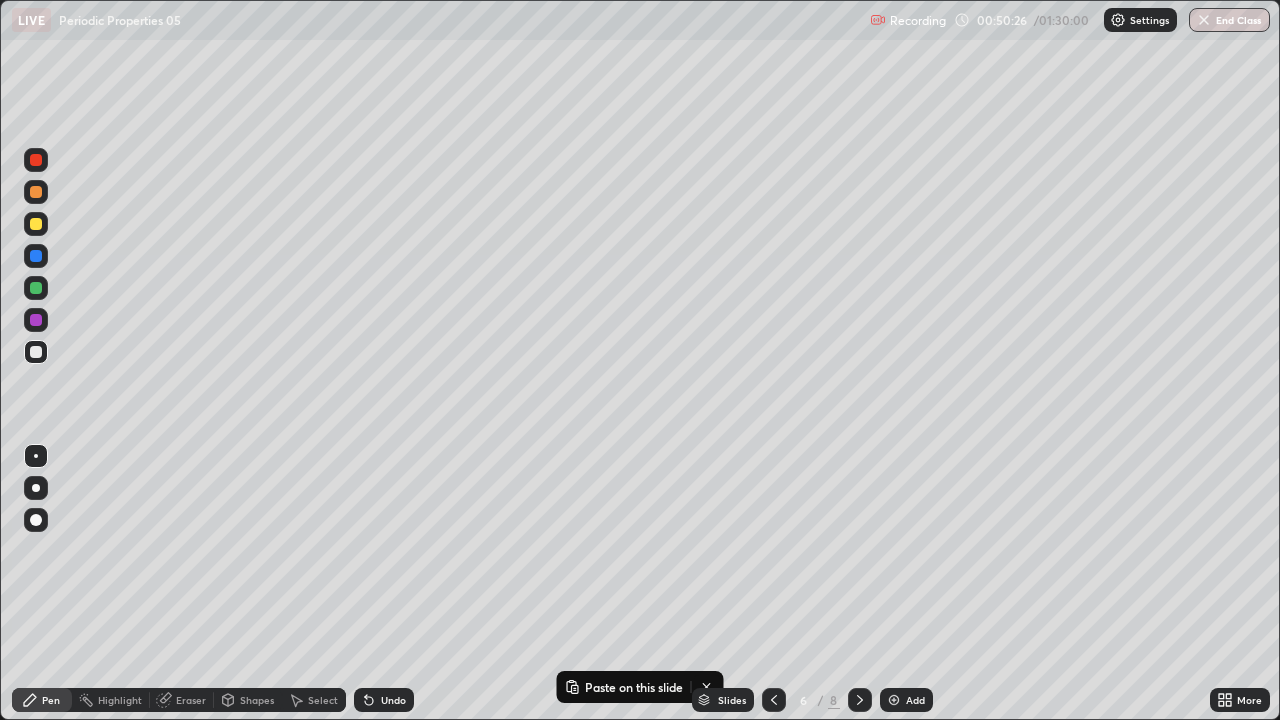 click at bounding box center (860, 700) 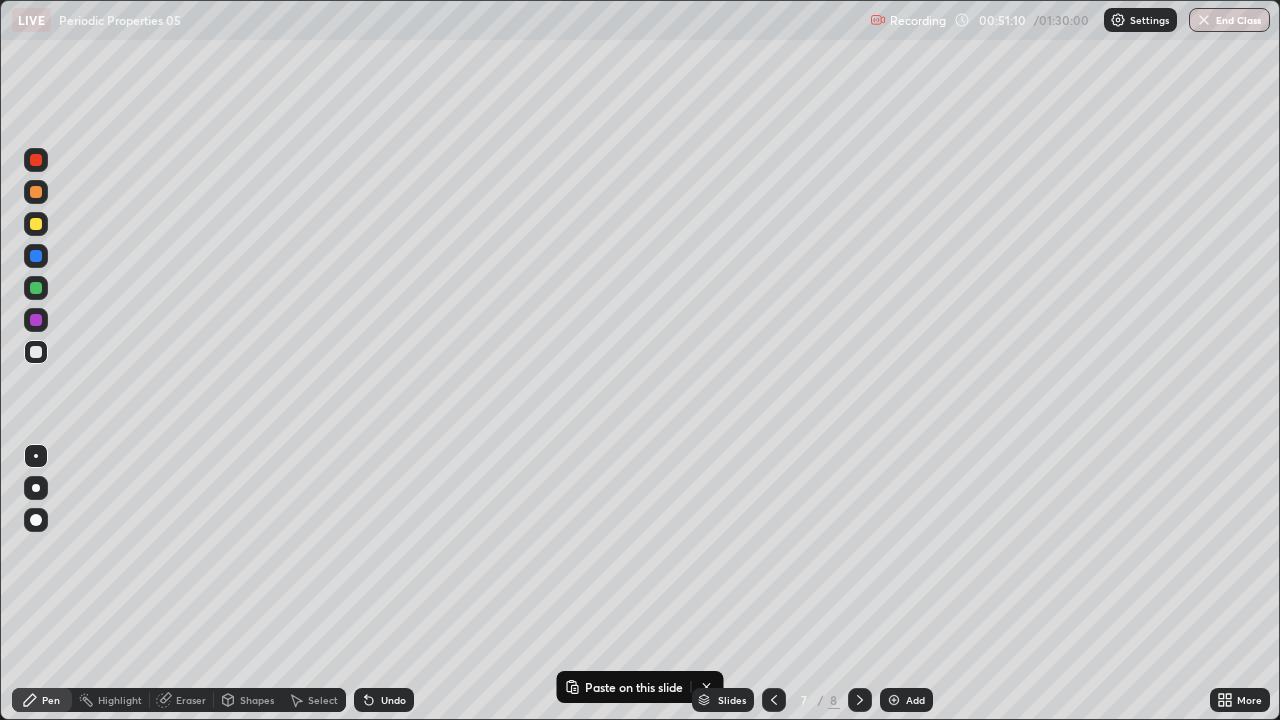 click 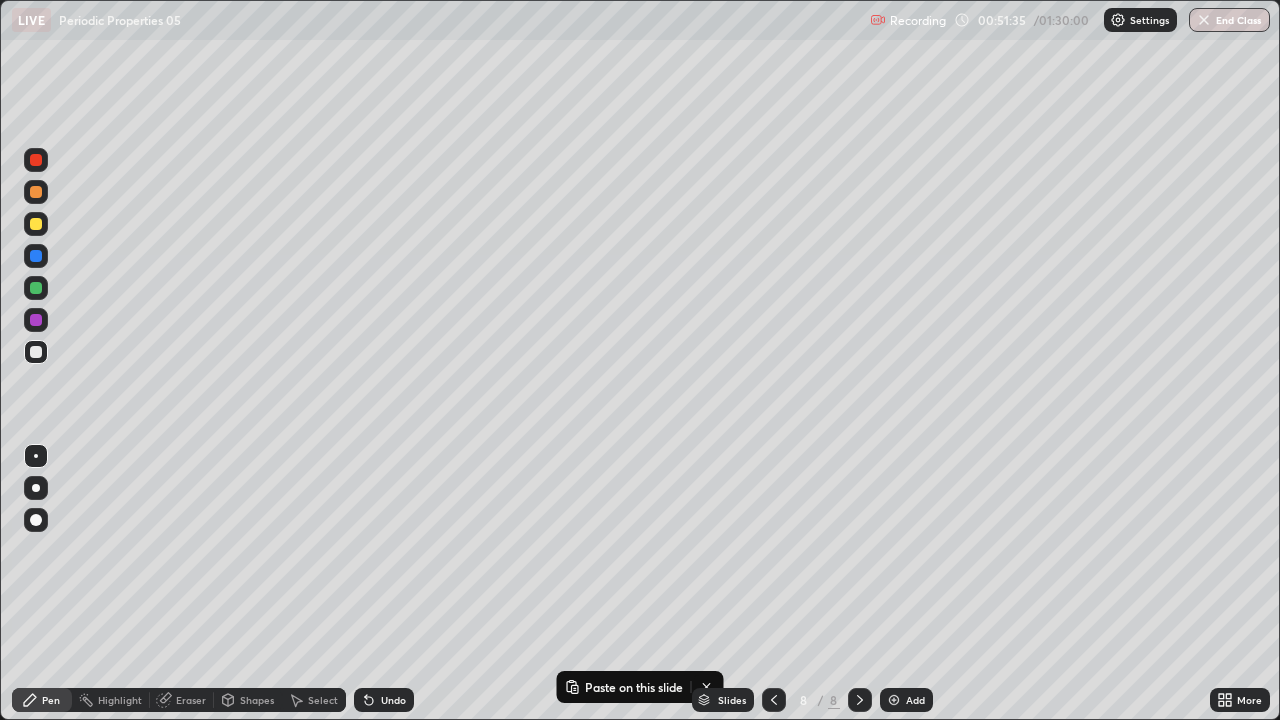 click on "Undo" at bounding box center (384, 700) 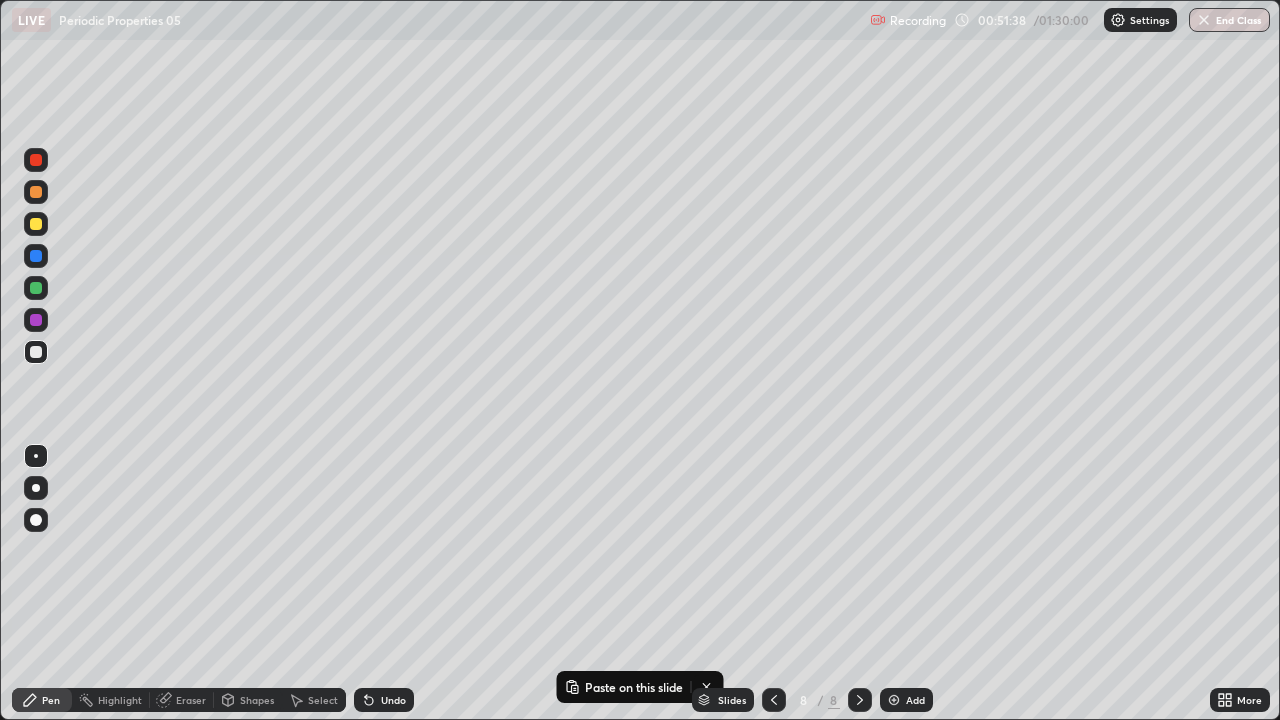 click on "Undo" at bounding box center (393, 700) 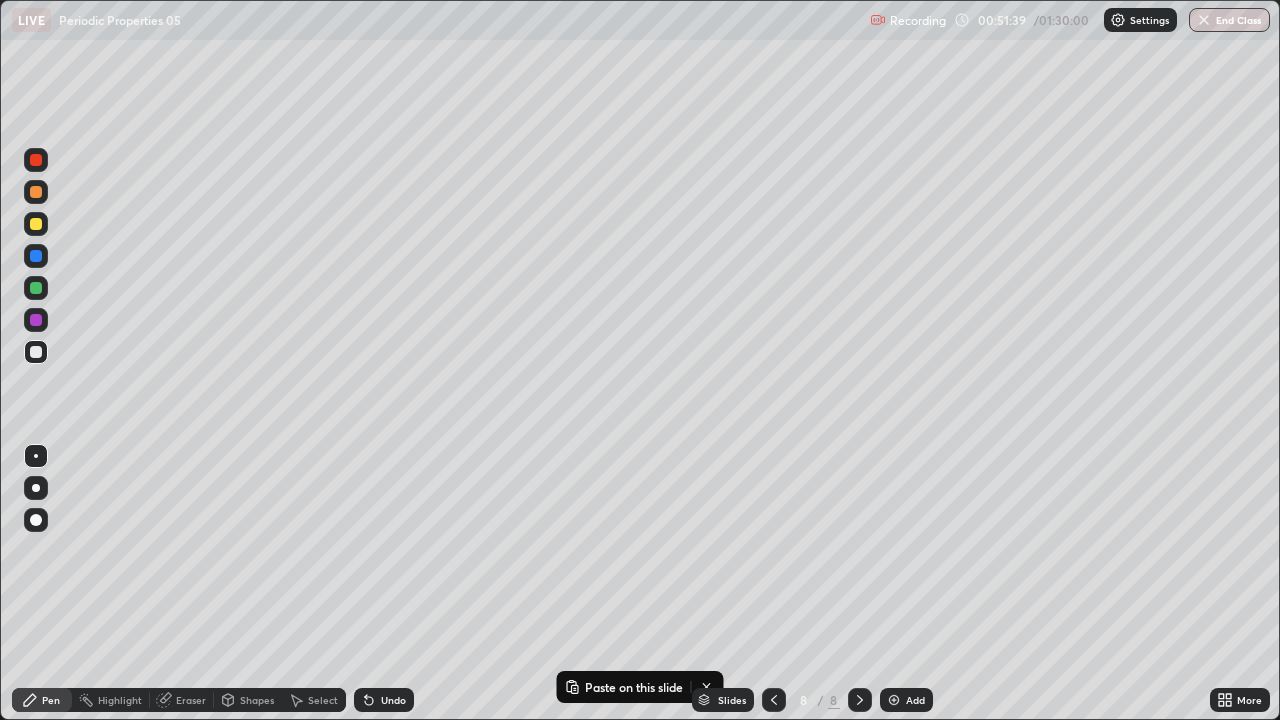 click on "Undo" at bounding box center (393, 700) 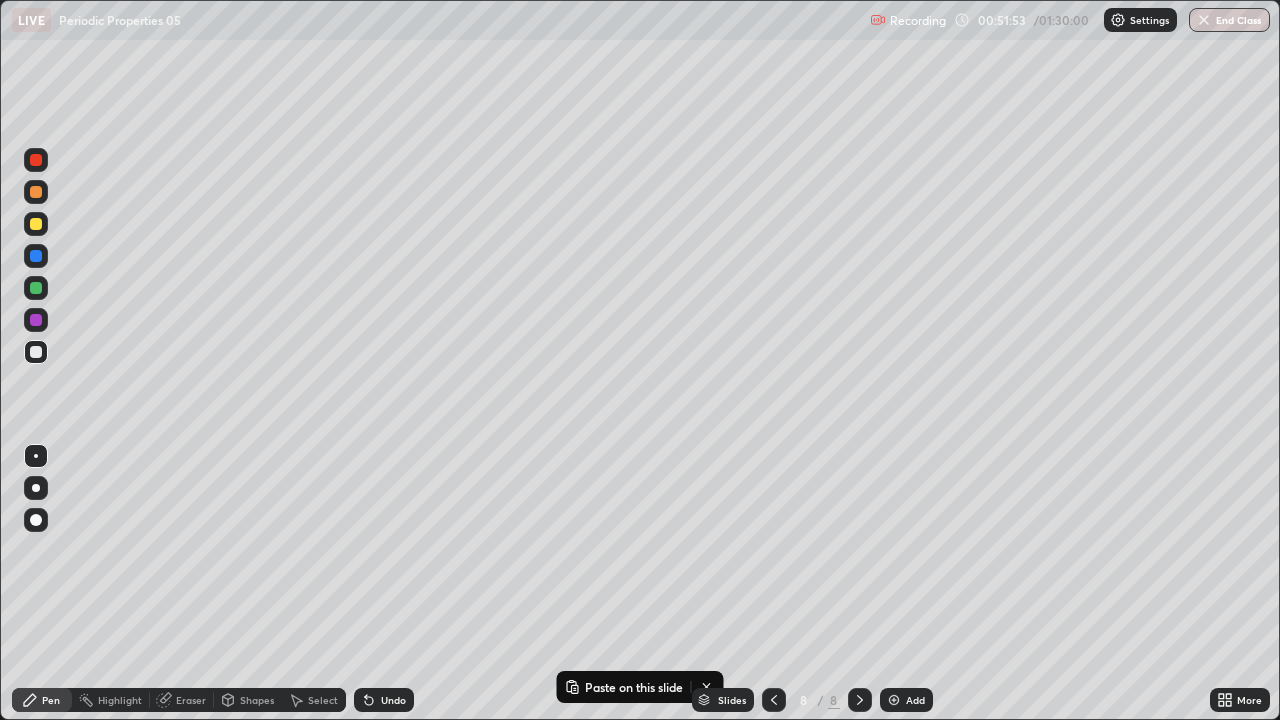 click on "Undo" at bounding box center (393, 700) 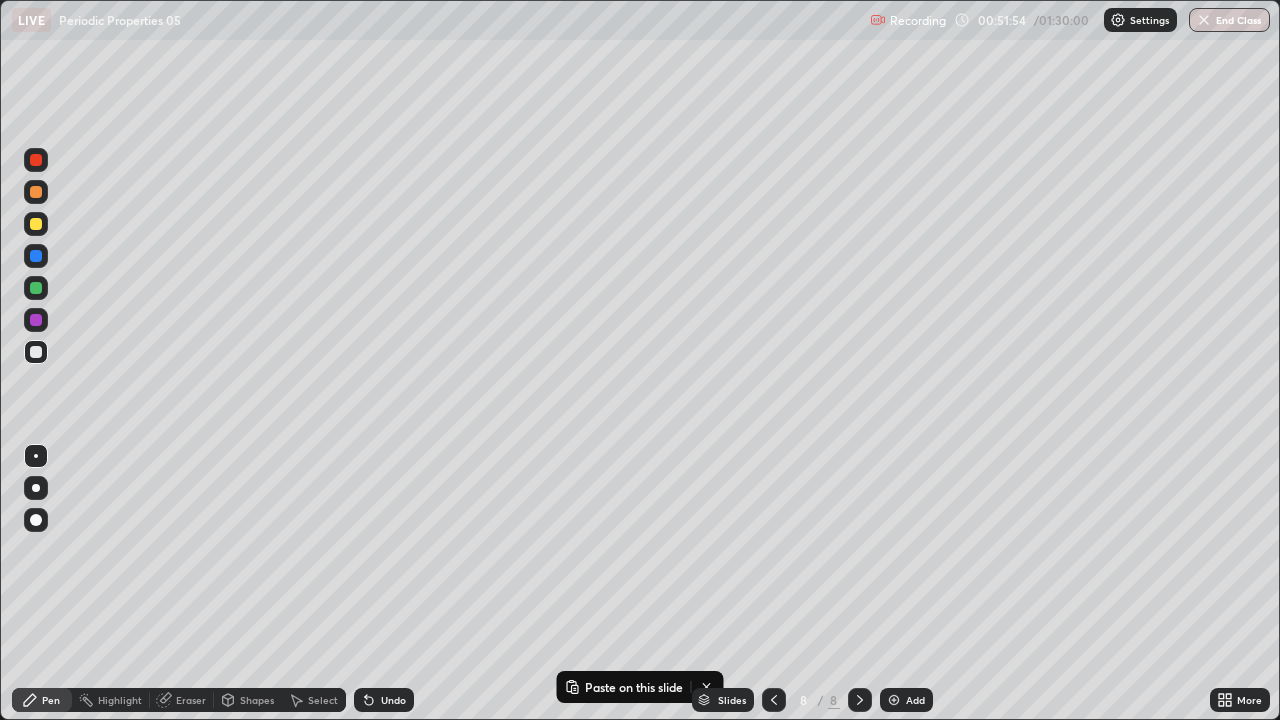 click on "Undo" at bounding box center (393, 700) 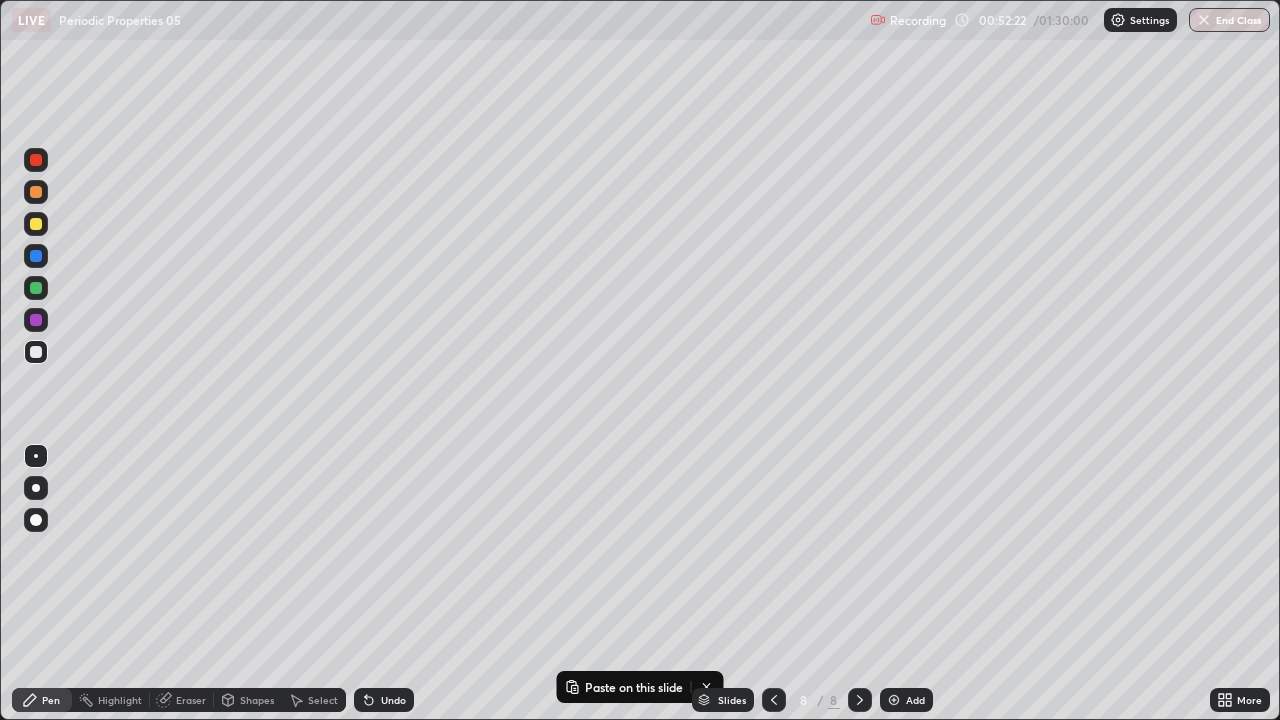 click on "Undo" at bounding box center [393, 700] 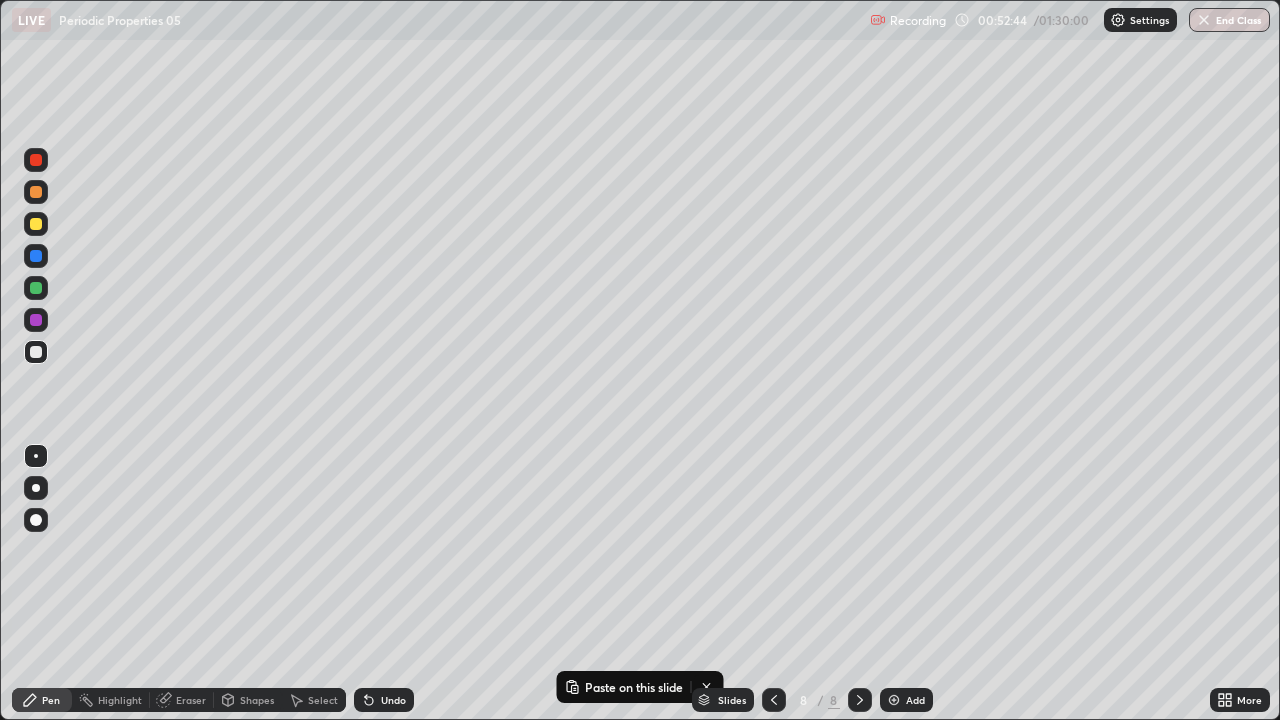 click at bounding box center [774, 700] 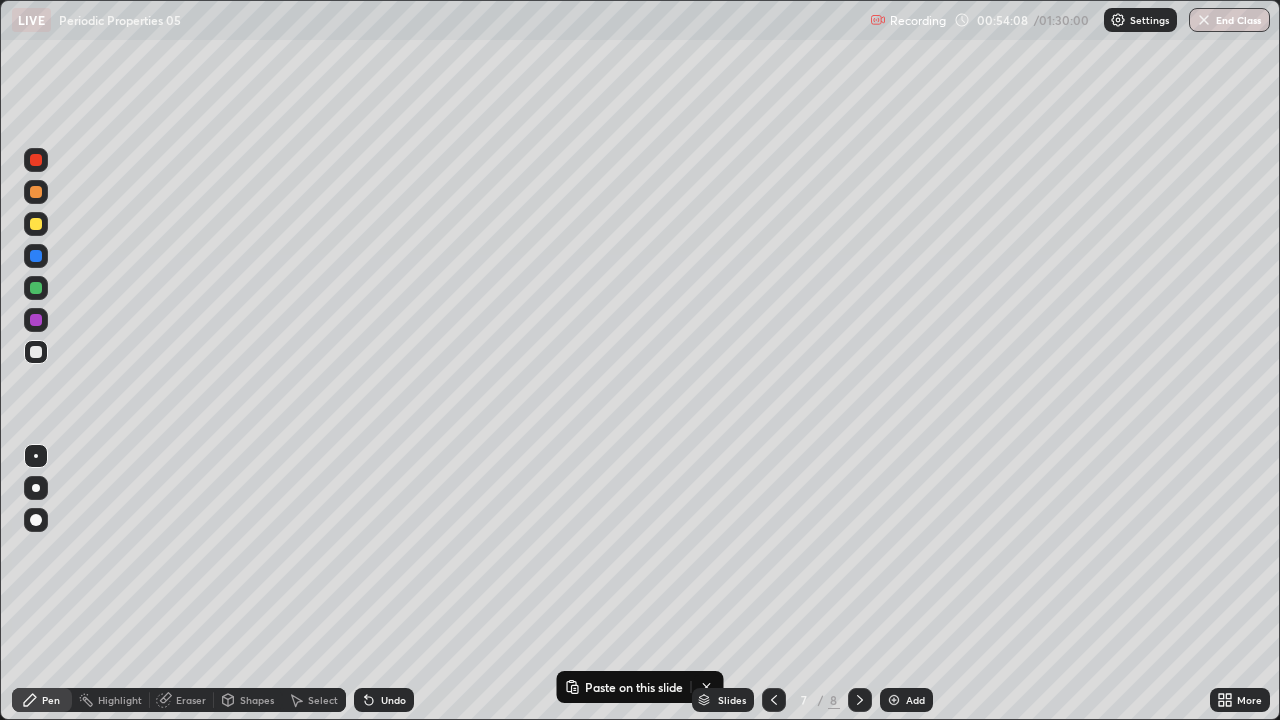 click on "Undo" at bounding box center (384, 700) 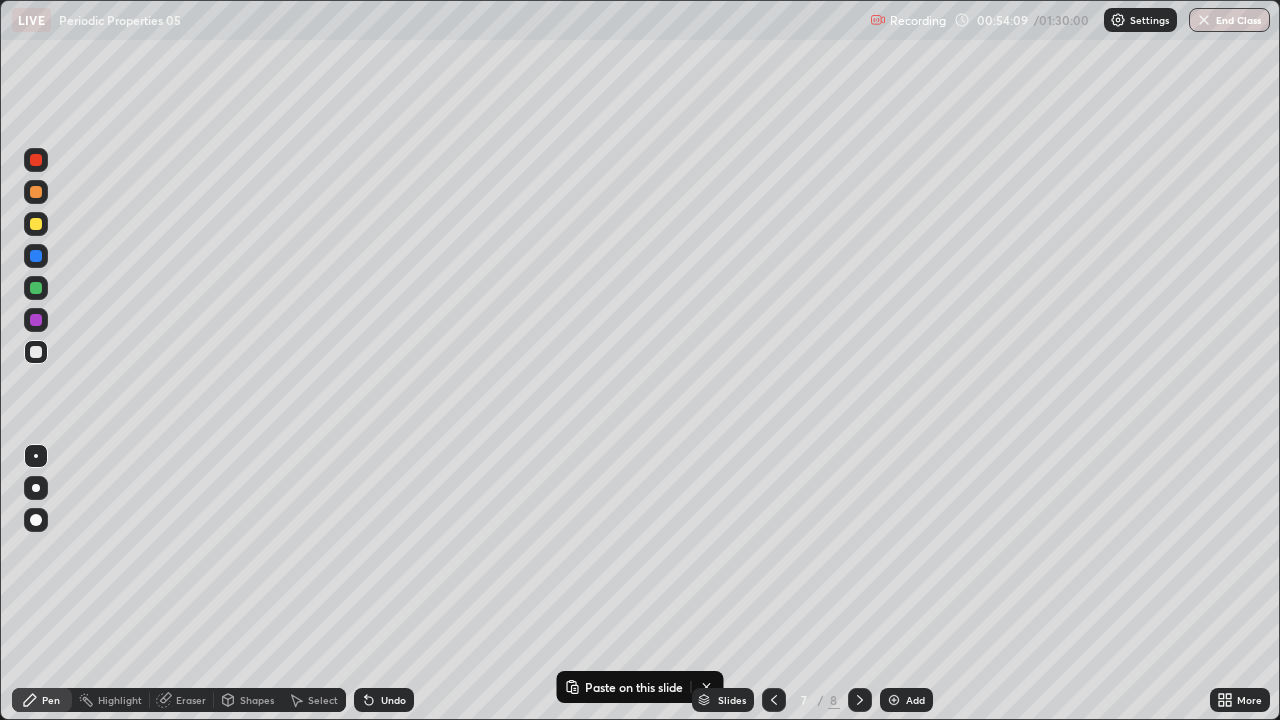 click on "Undo" at bounding box center [384, 700] 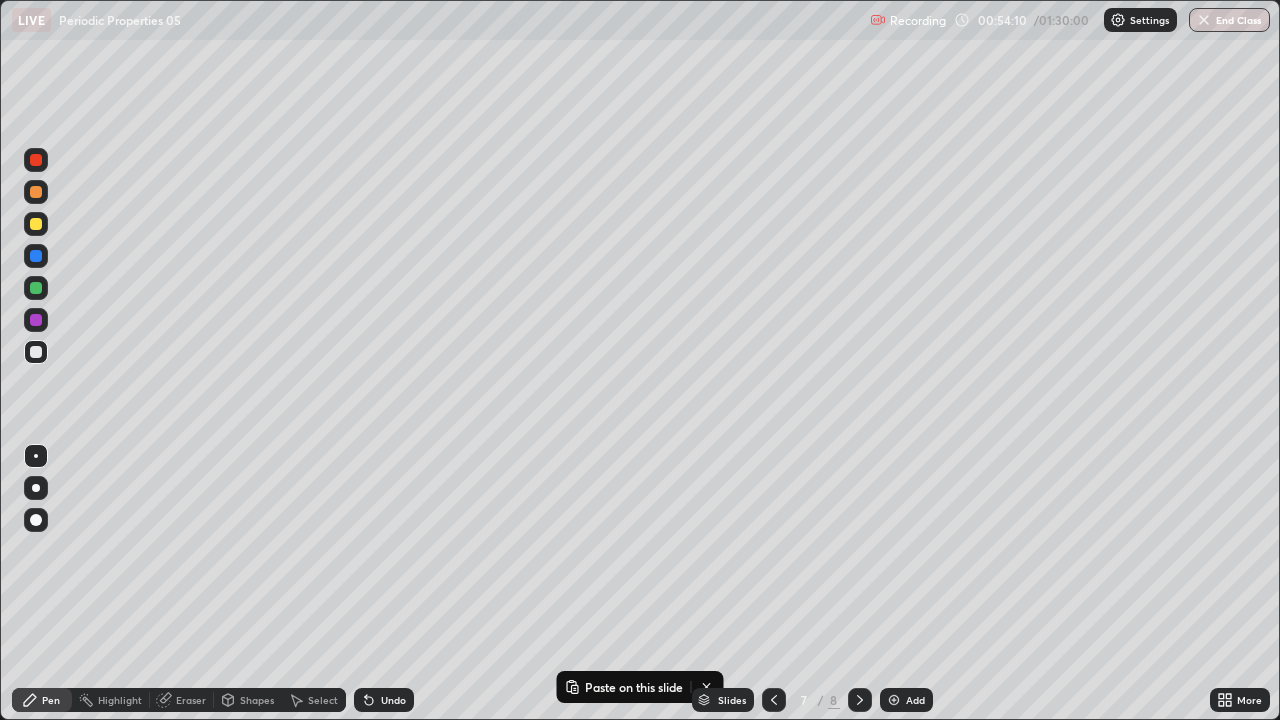 click on "Undo" at bounding box center (384, 700) 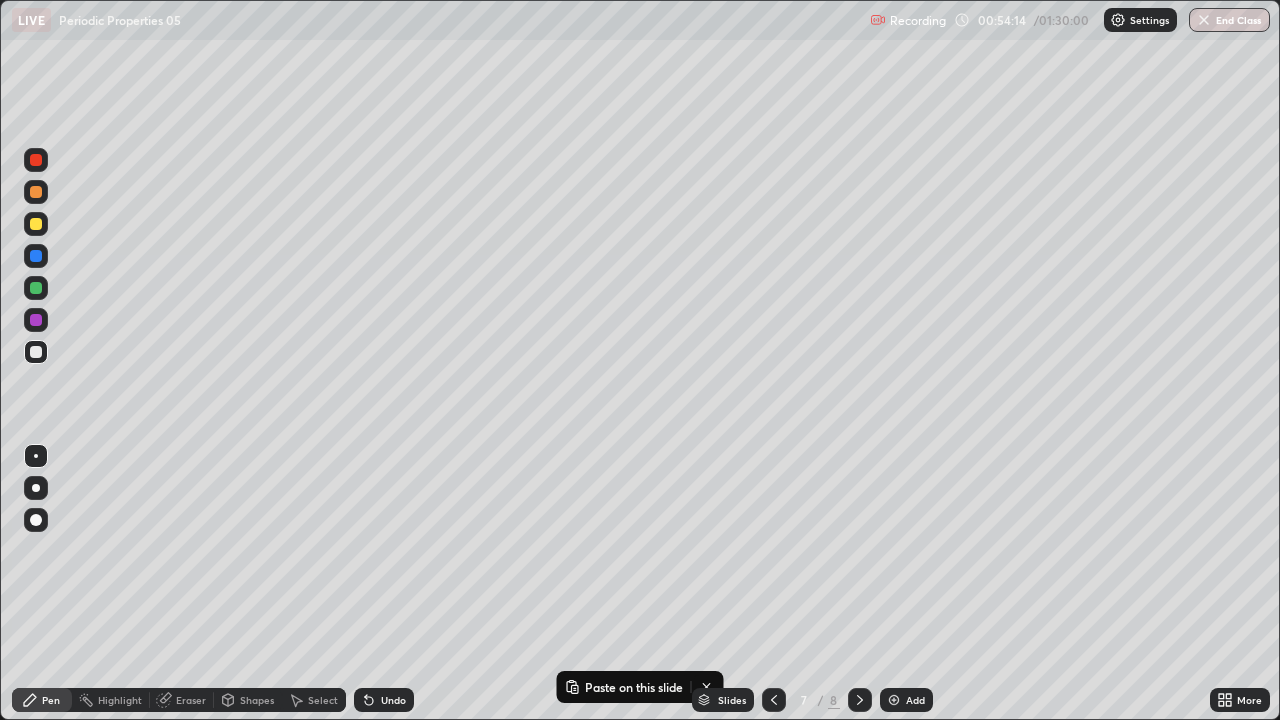 click 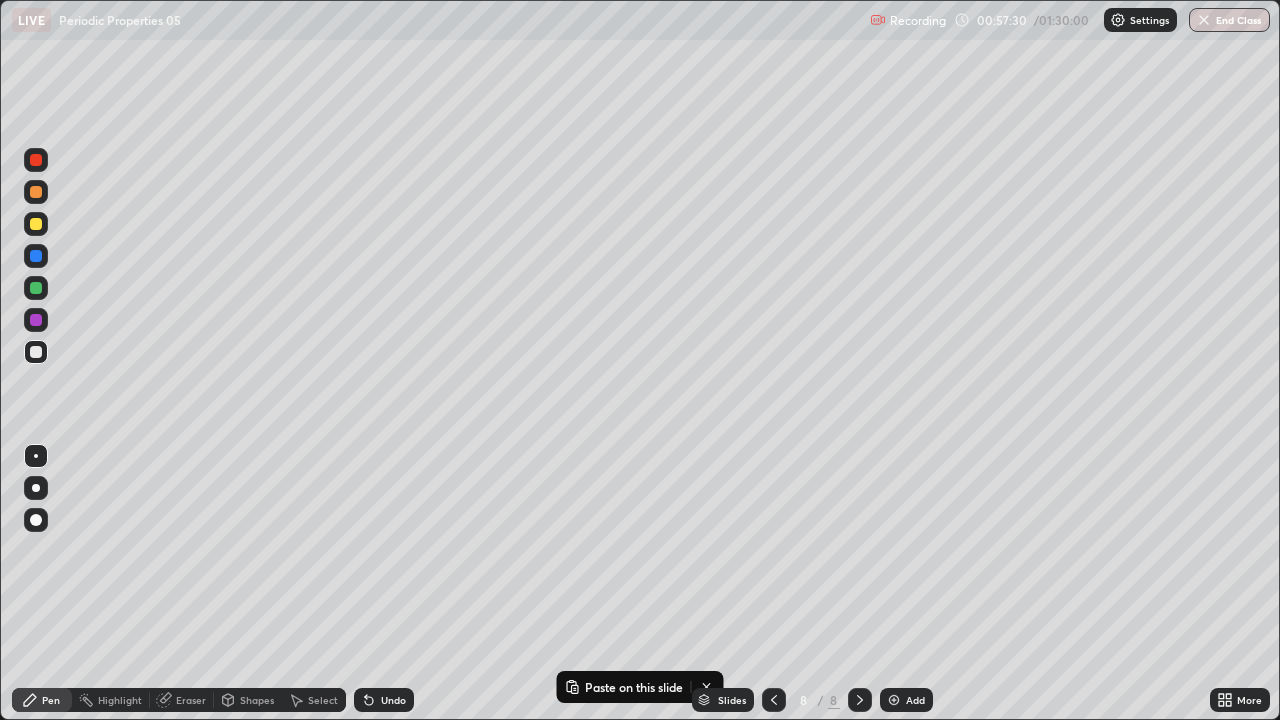 click on "Add" at bounding box center (906, 700) 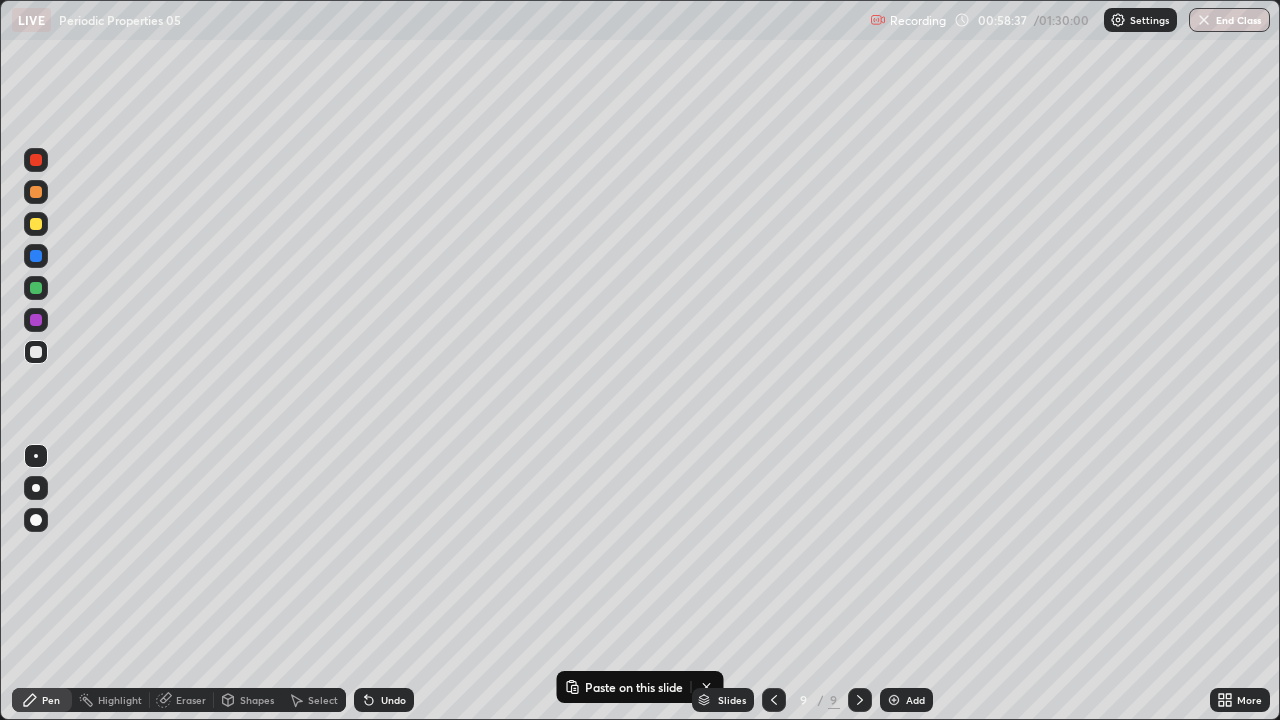 click at bounding box center (36, 352) 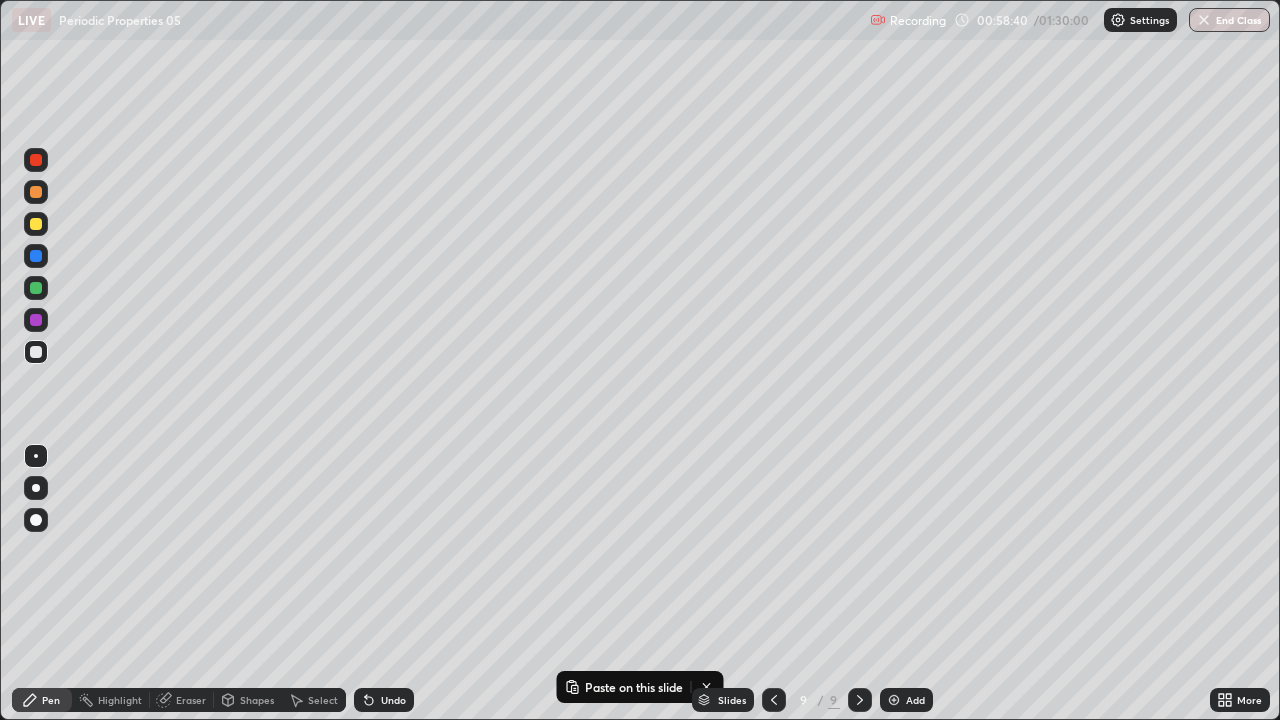 click at bounding box center (36, 320) 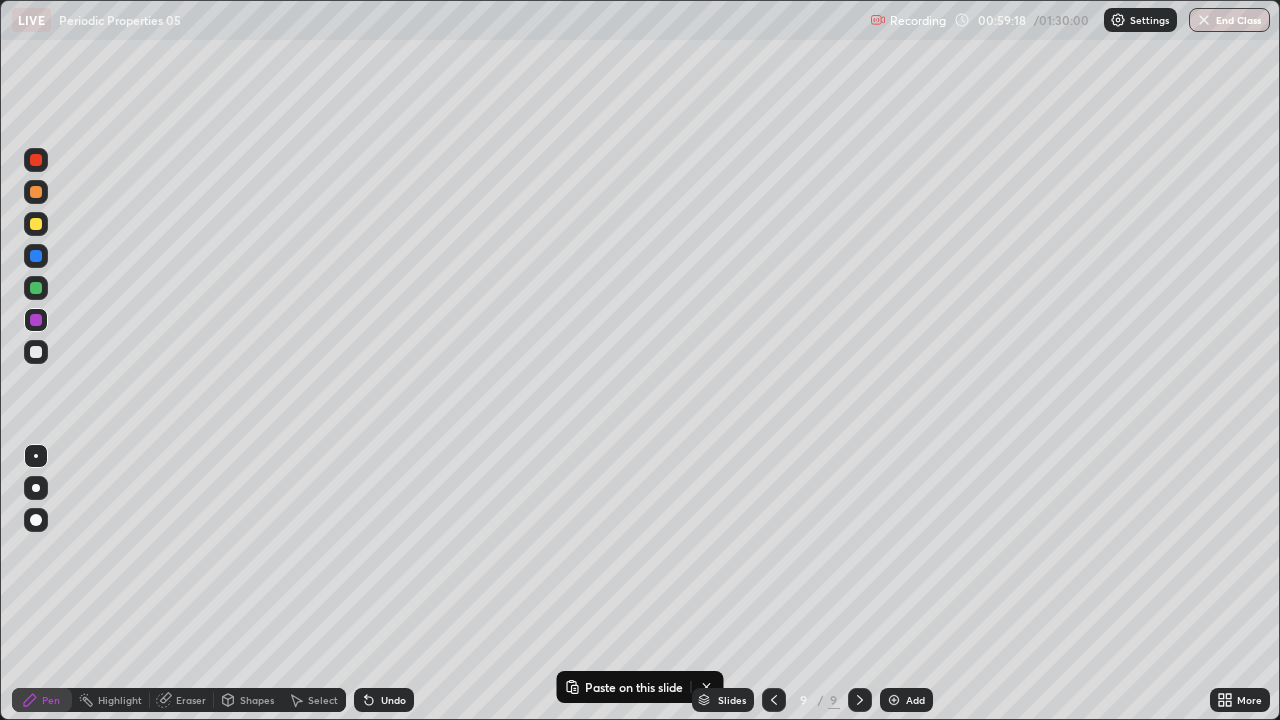 click at bounding box center [36, 224] 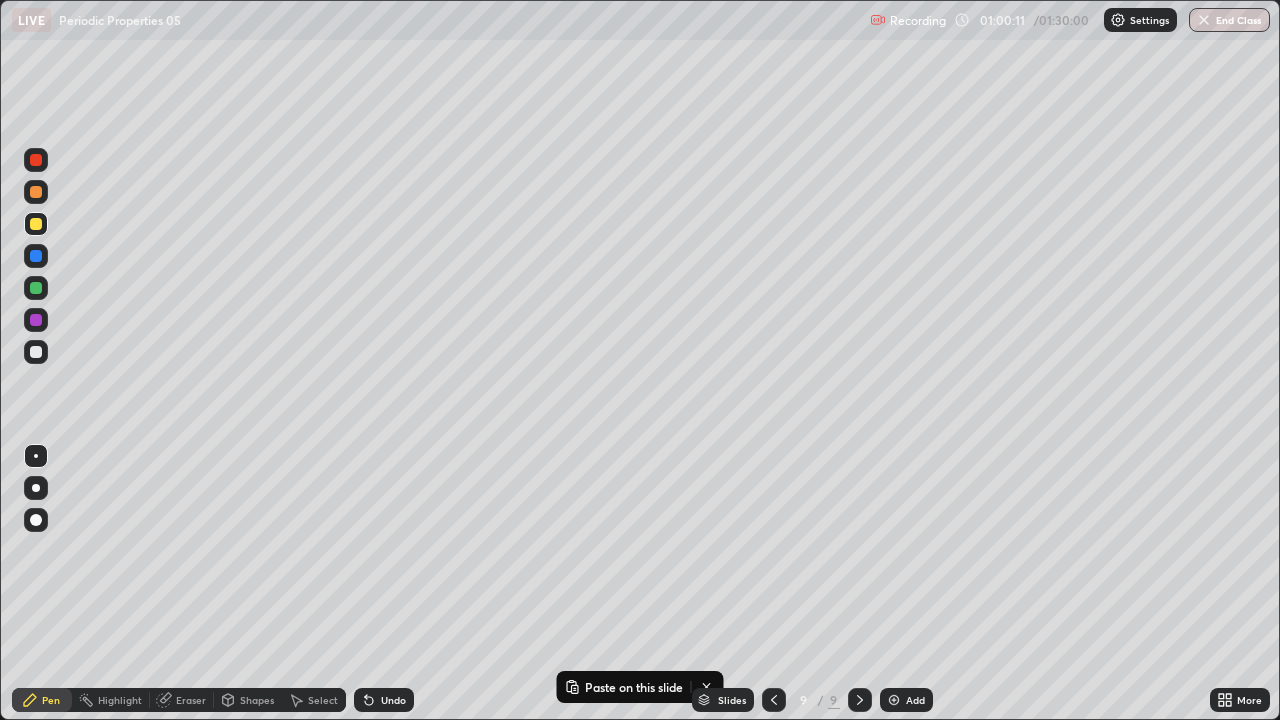 click on "Undo" at bounding box center (393, 700) 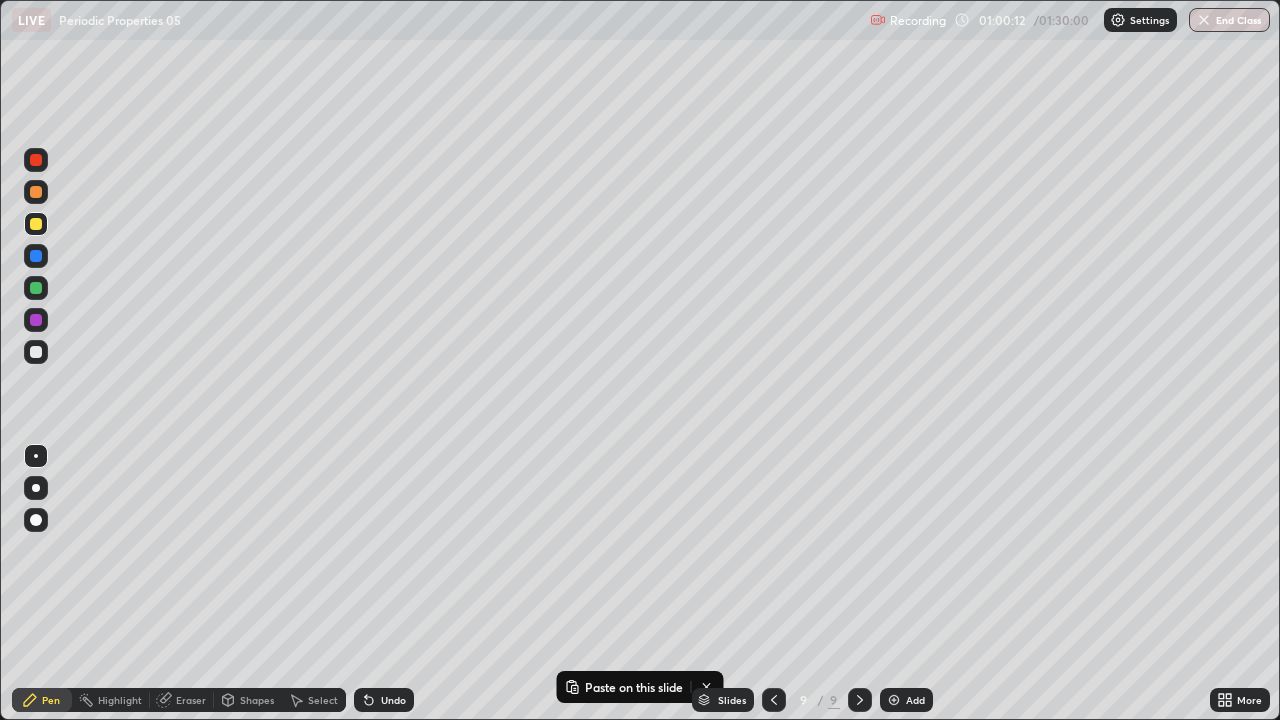 click on "Undo" at bounding box center [384, 700] 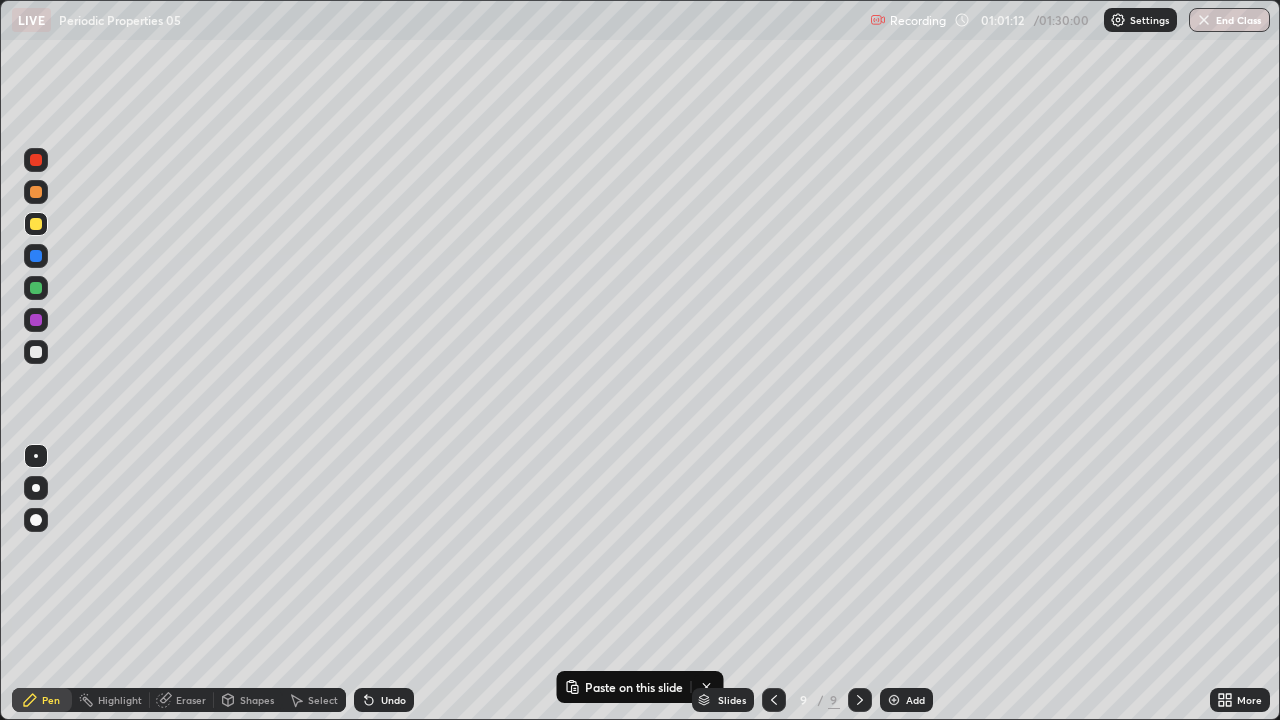 click on "Undo" at bounding box center (384, 700) 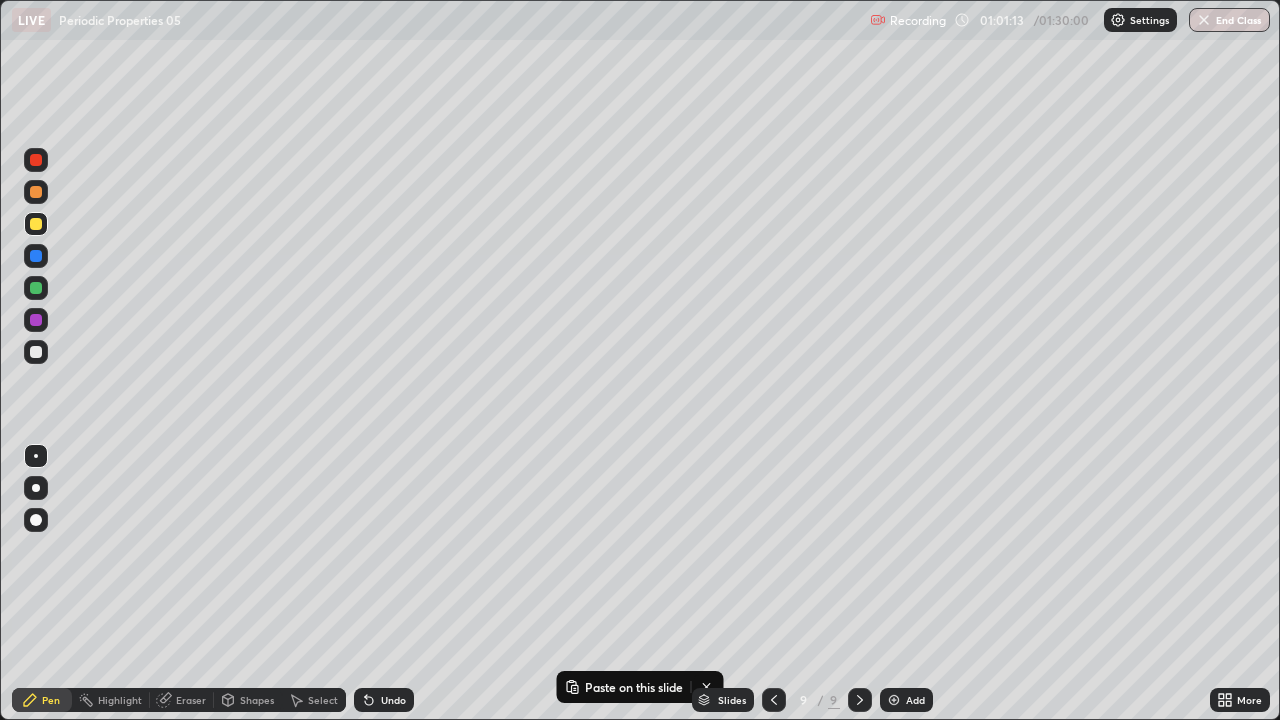 click on "Undo" at bounding box center [393, 700] 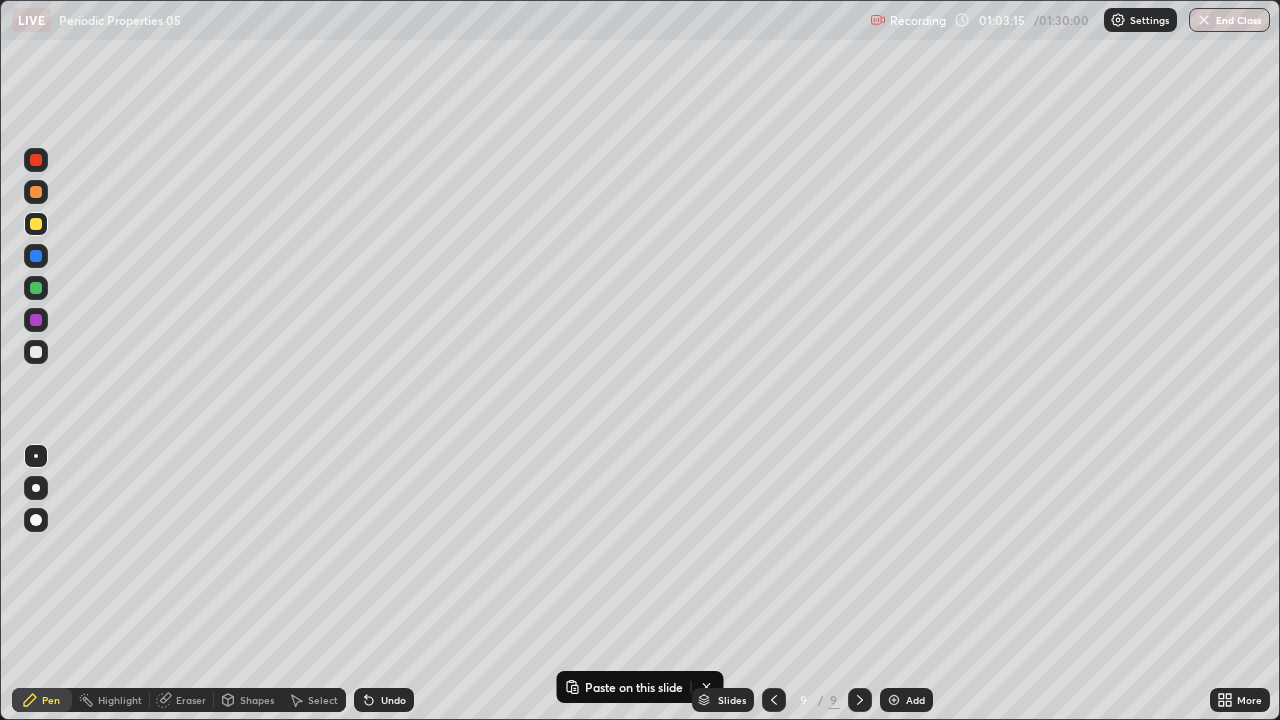 click at bounding box center [894, 700] 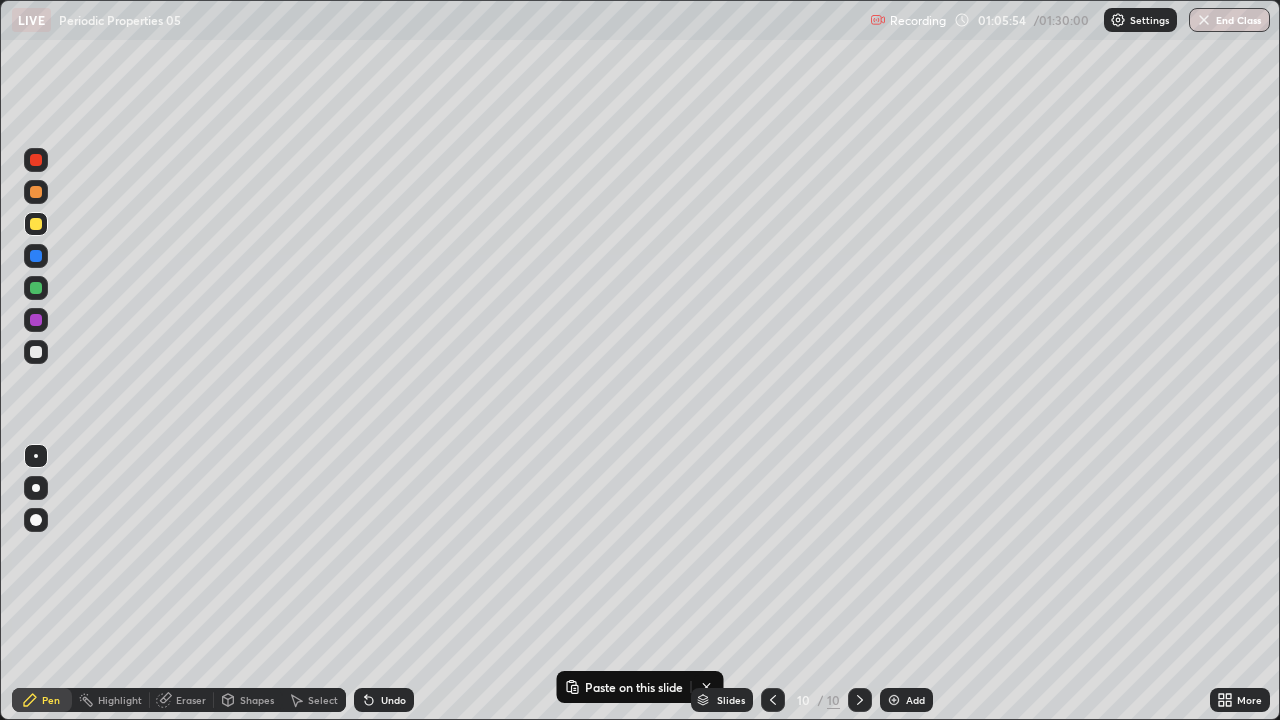 click on "Undo" at bounding box center (393, 700) 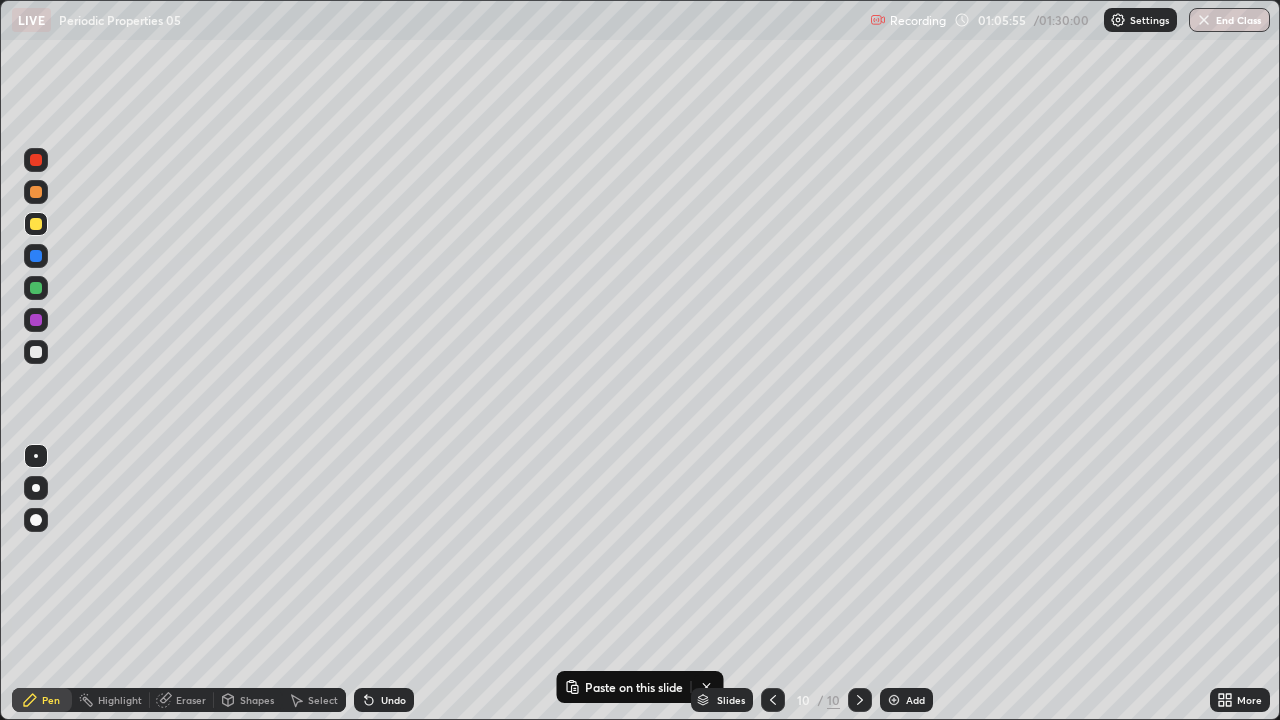 click on "Undo" at bounding box center [393, 700] 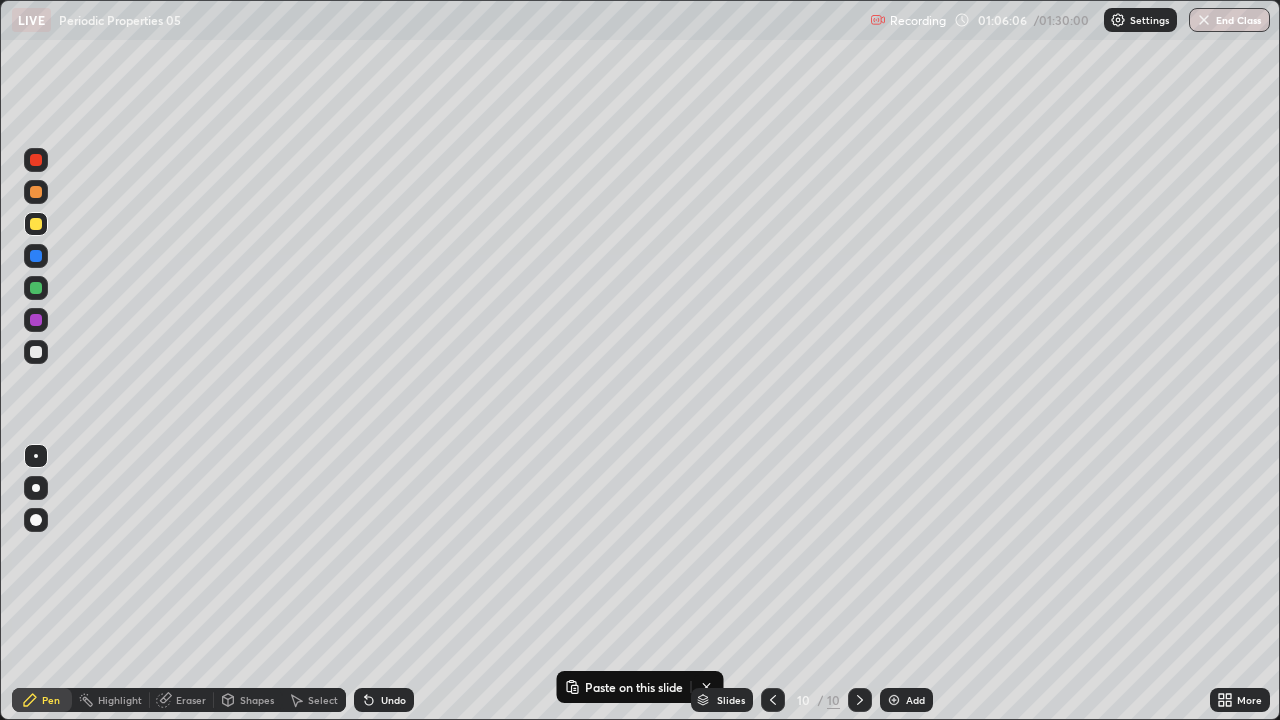 click on "Undo" at bounding box center [393, 700] 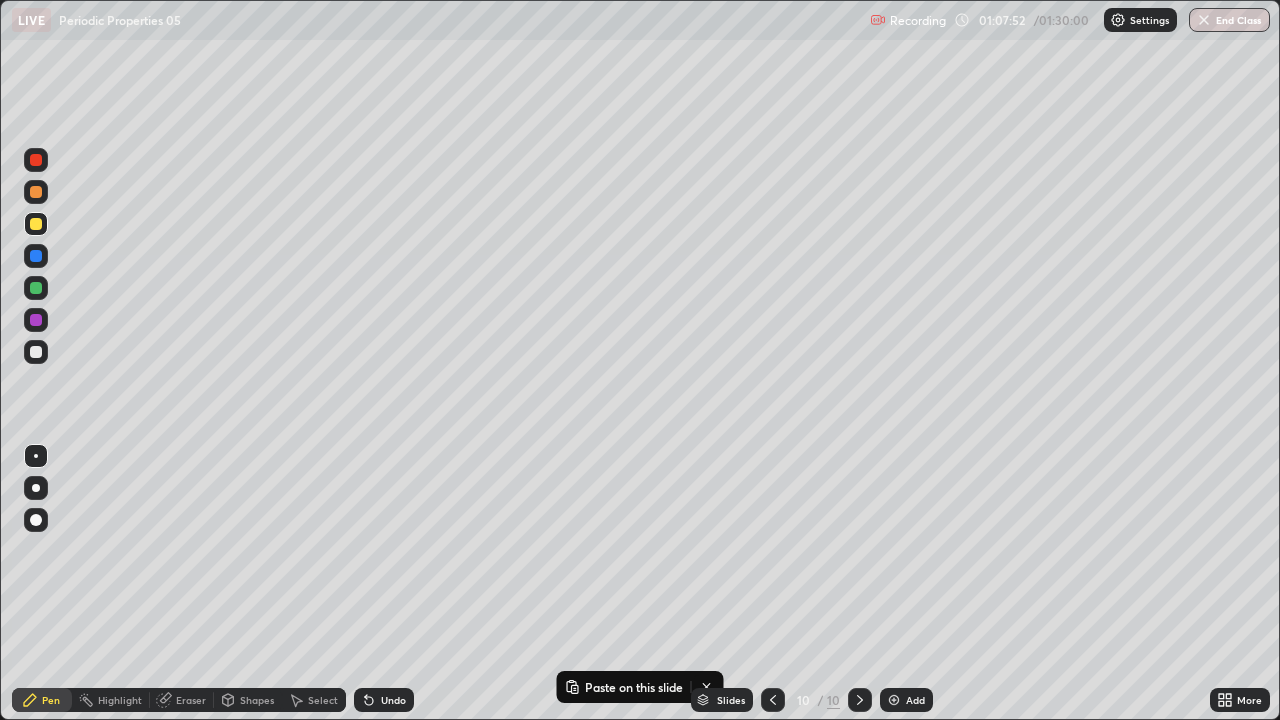 click on "Add" at bounding box center [915, 700] 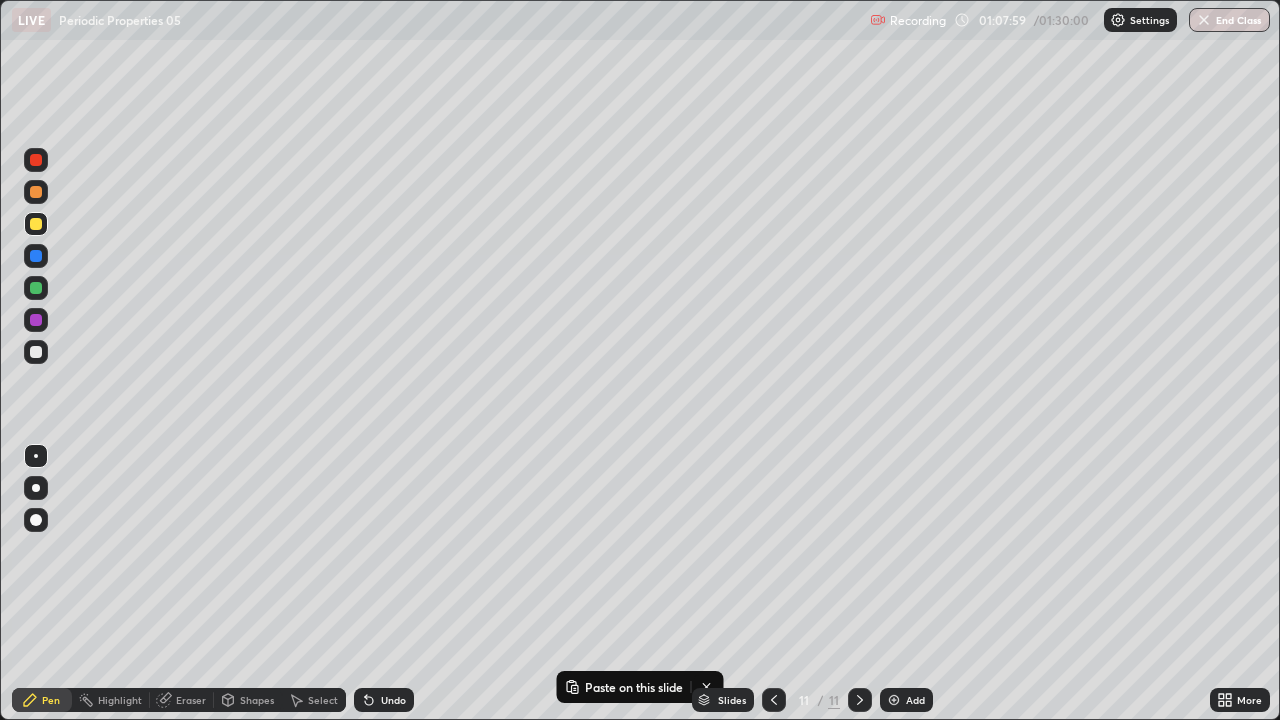 click on "Undo" at bounding box center [384, 700] 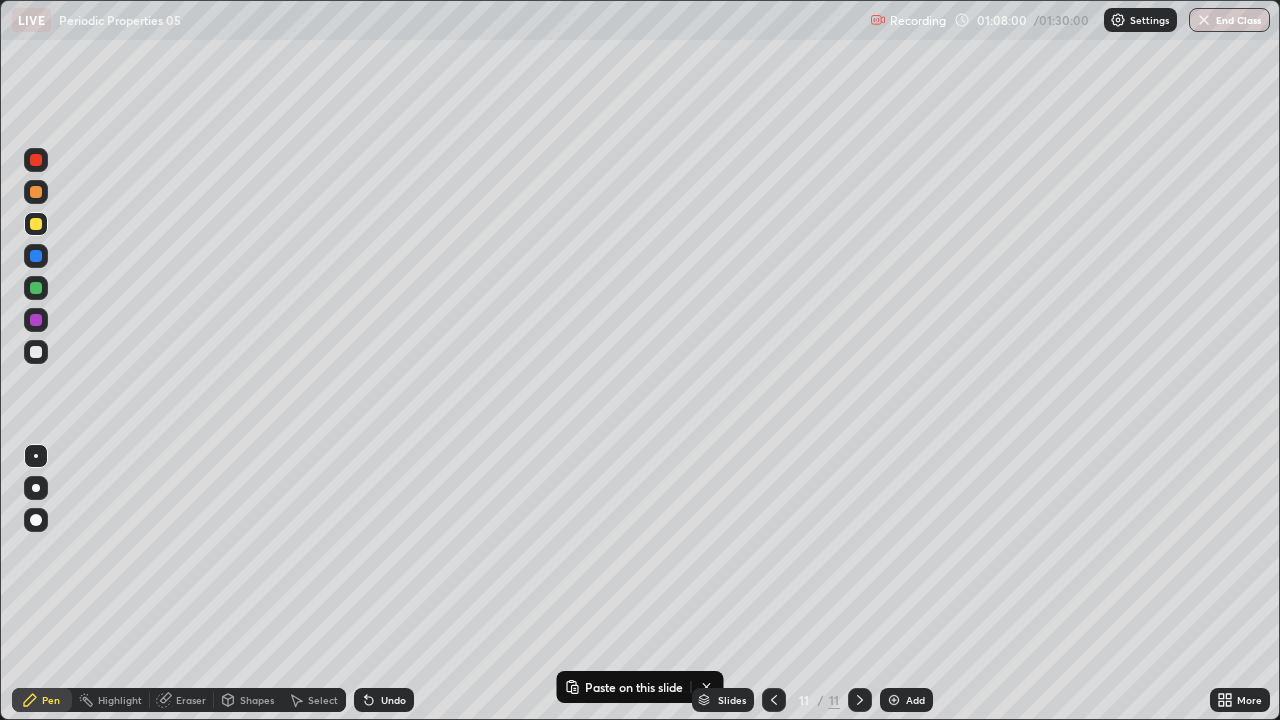 click on "Undo" at bounding box center (384, 700) 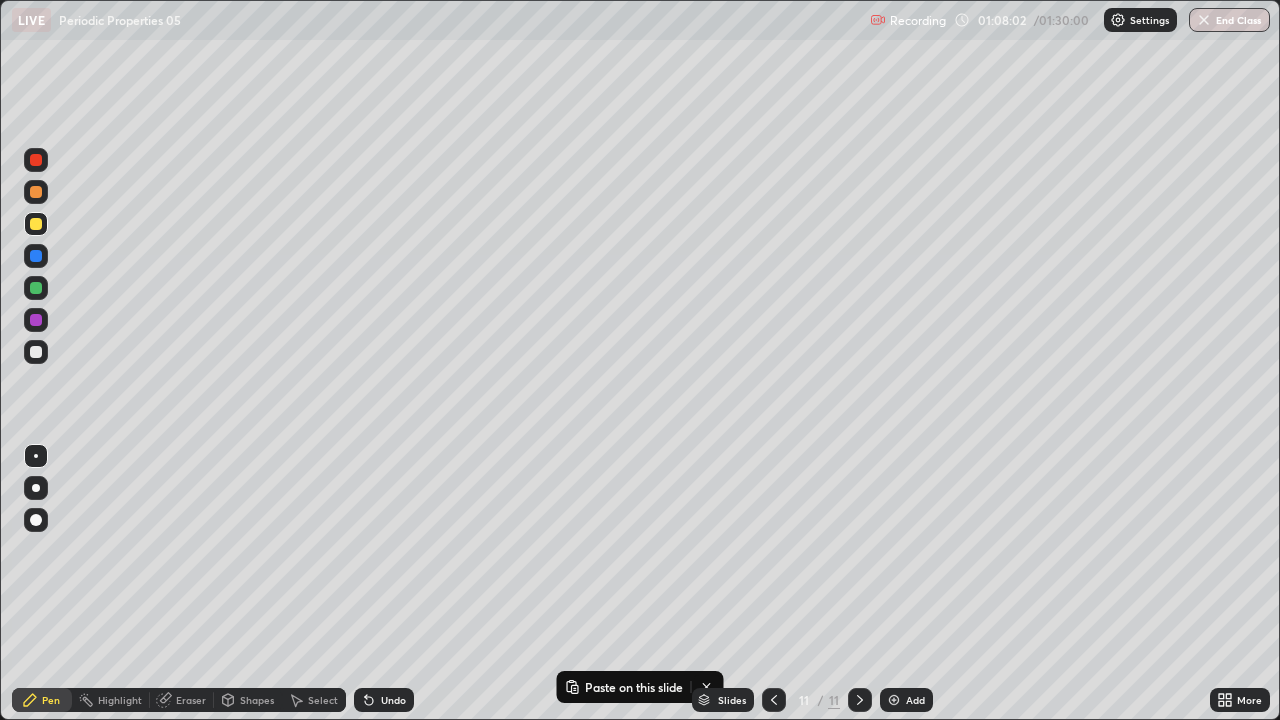 click 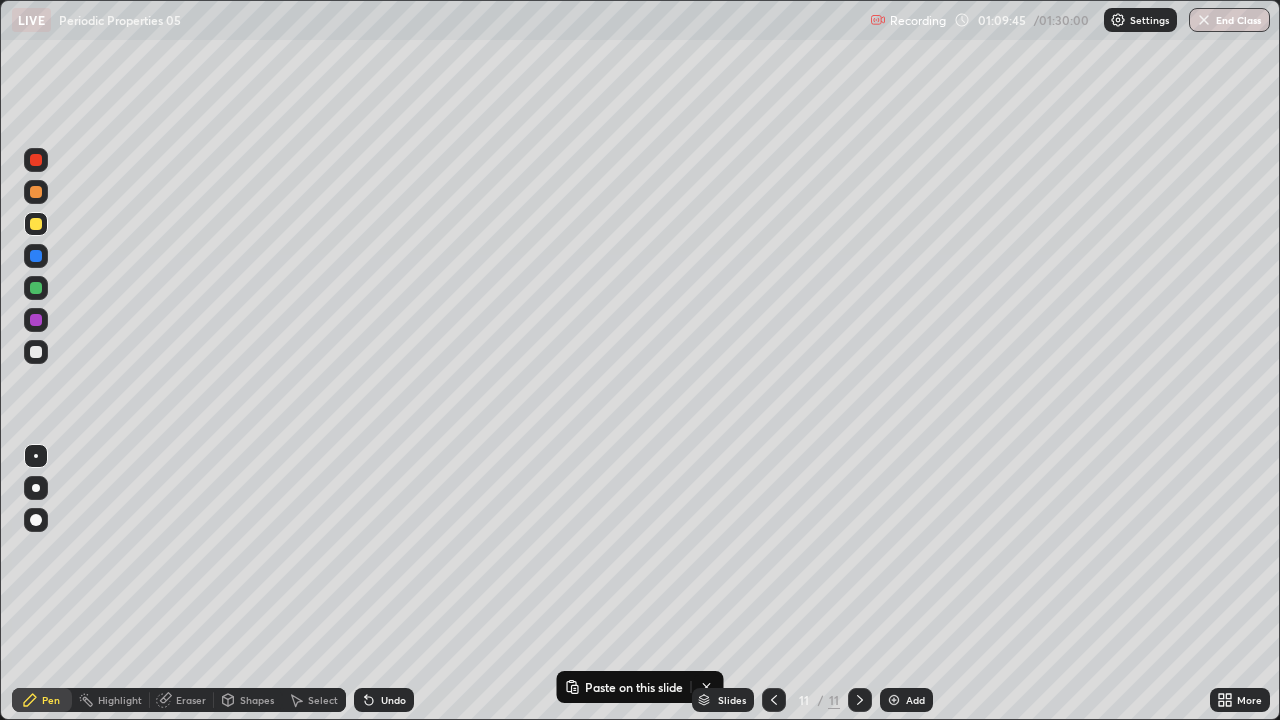 click at bounding box center [36, 352] 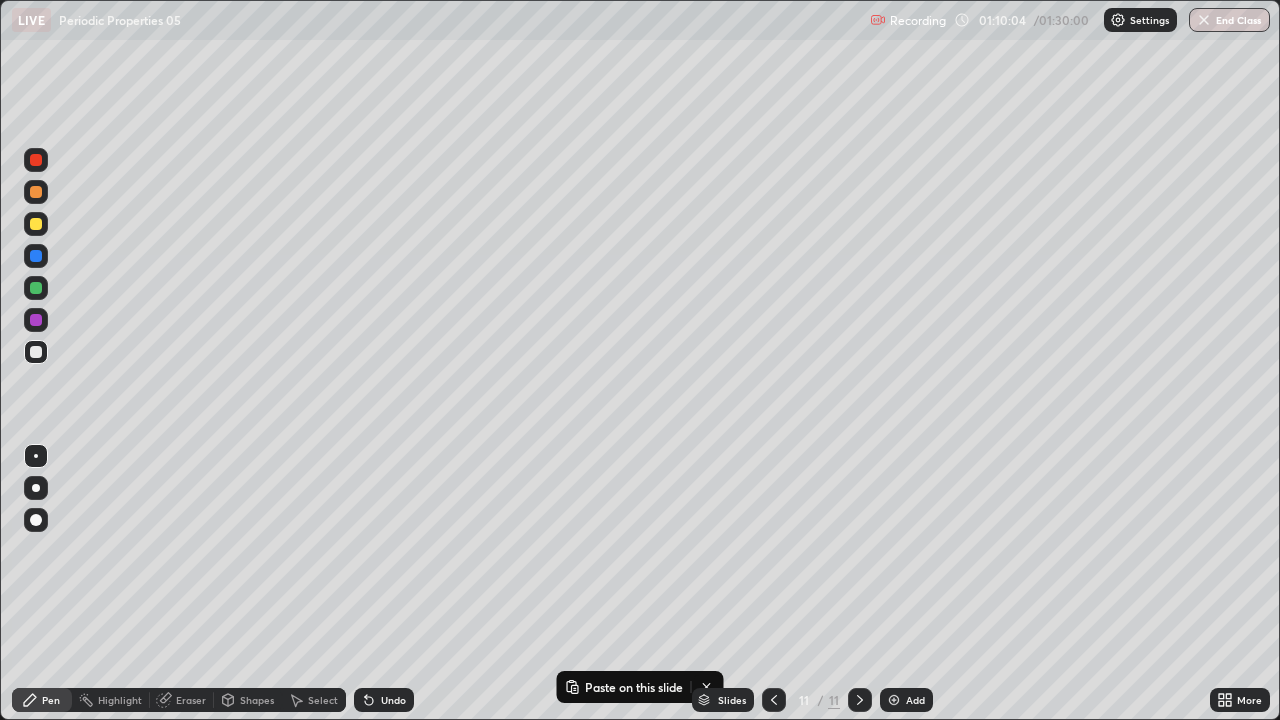click on "Undo" at bounding box center [393, 700] 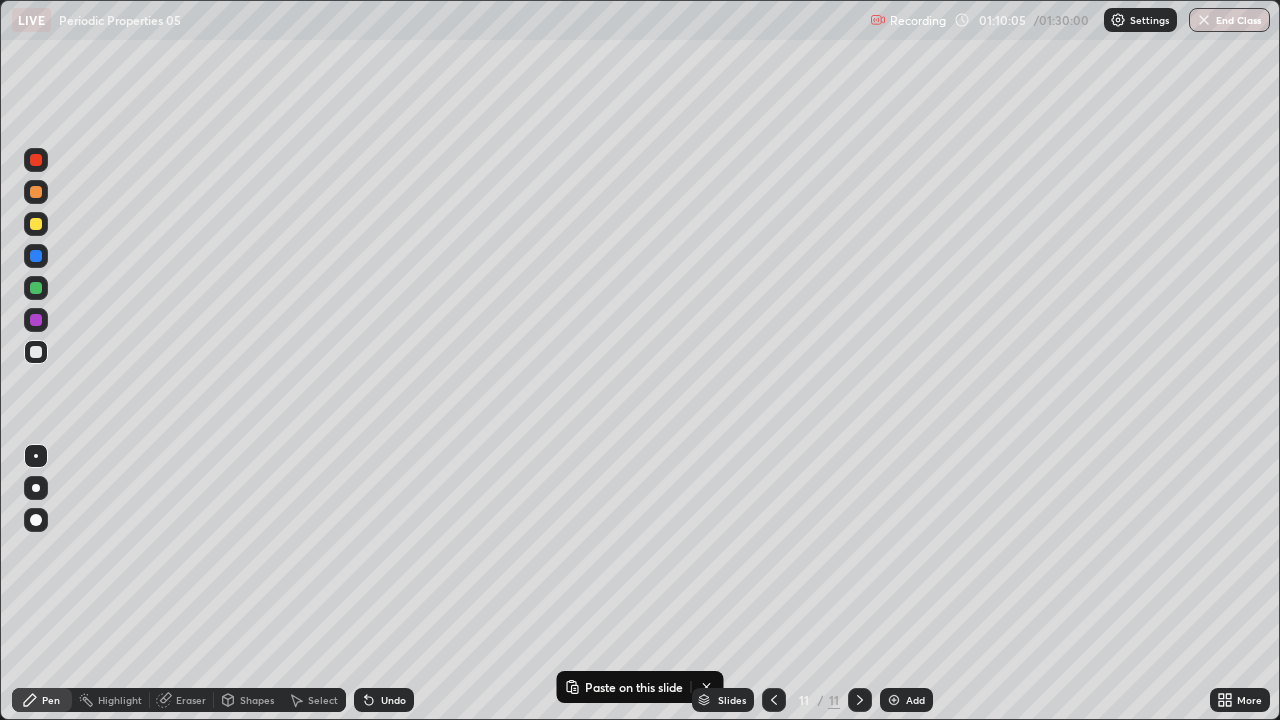 click on "Undo" at bounding box center (393, 700) 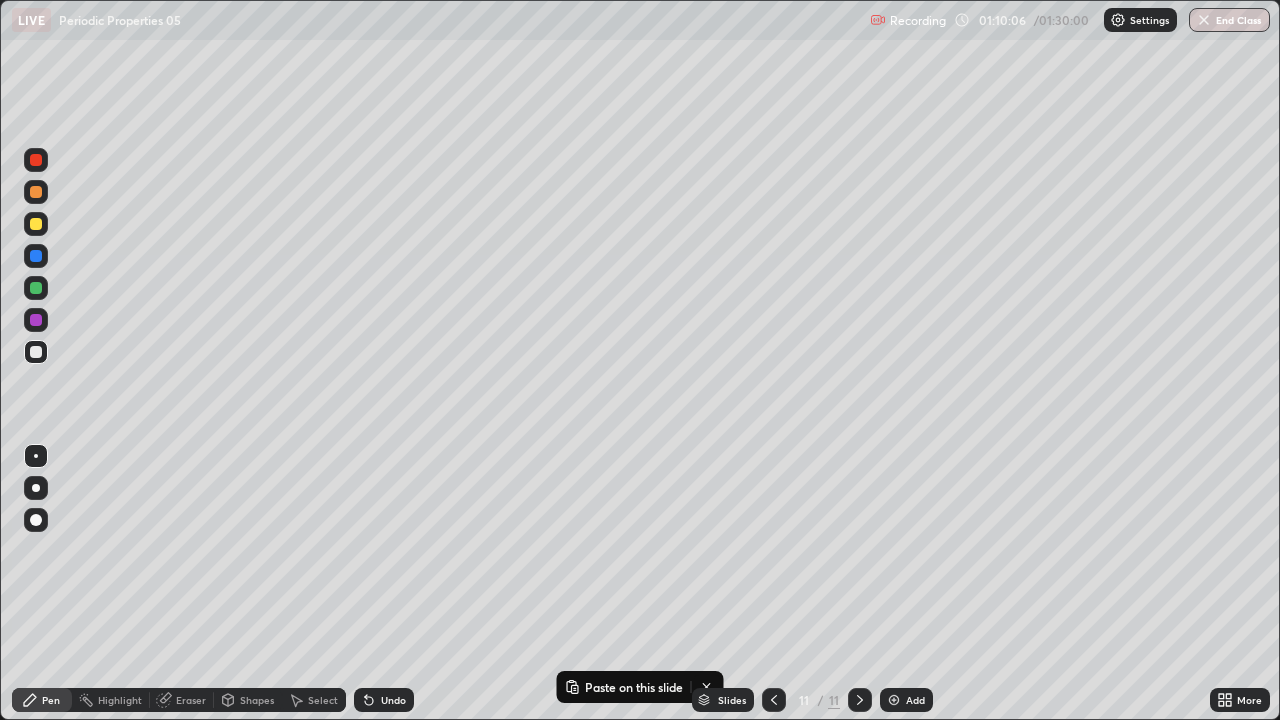 click on "Undo" at bounding box center [384, 700] 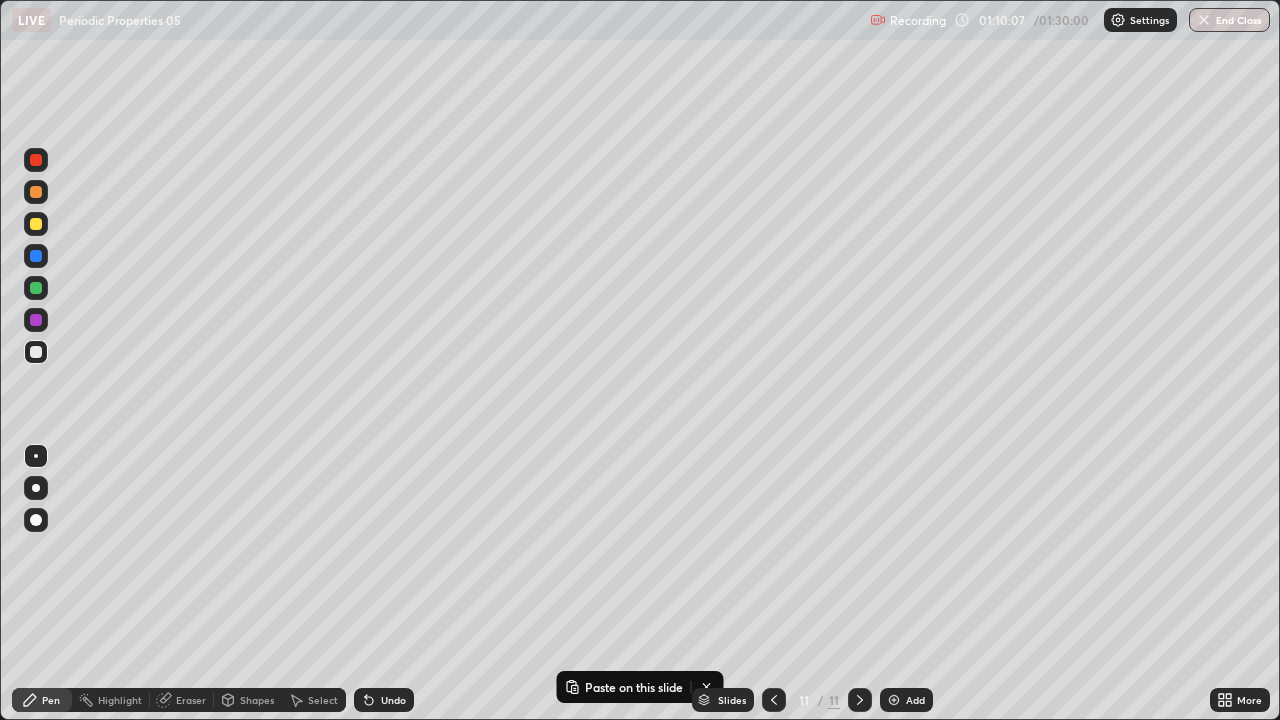click on "Undo" at bounding box center [384, 700] 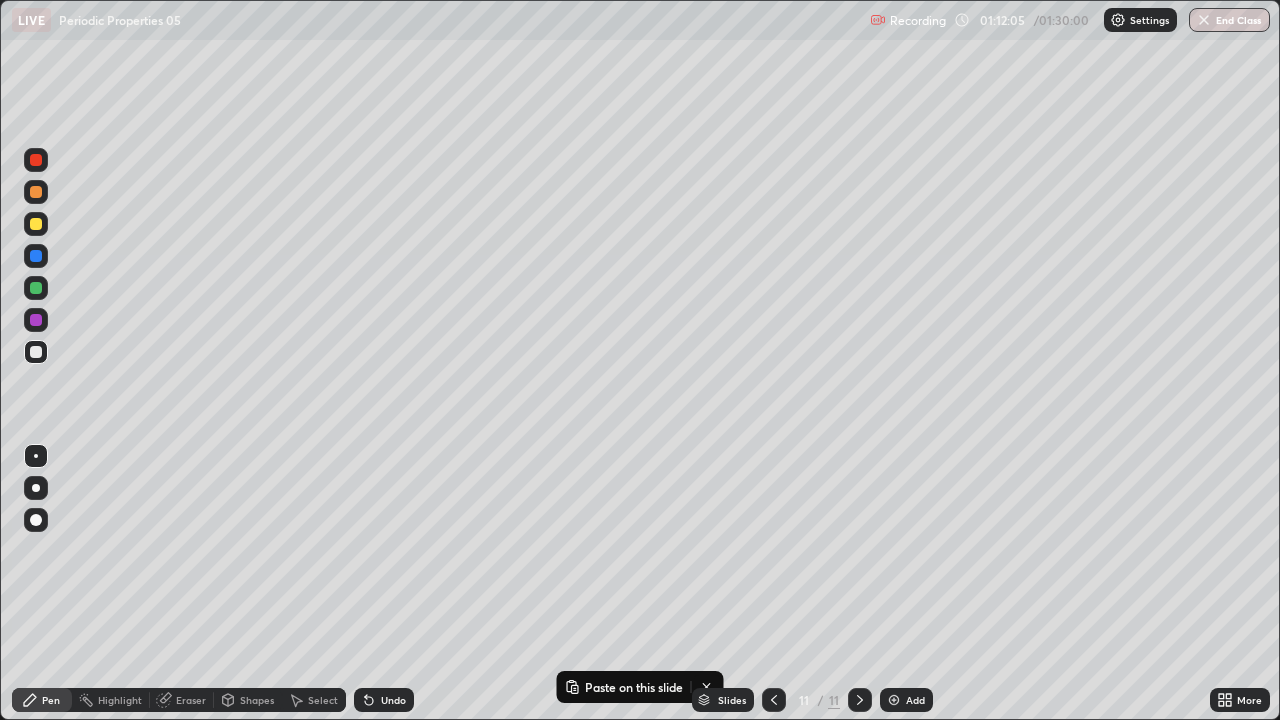 click at bounding box center [36, 288] 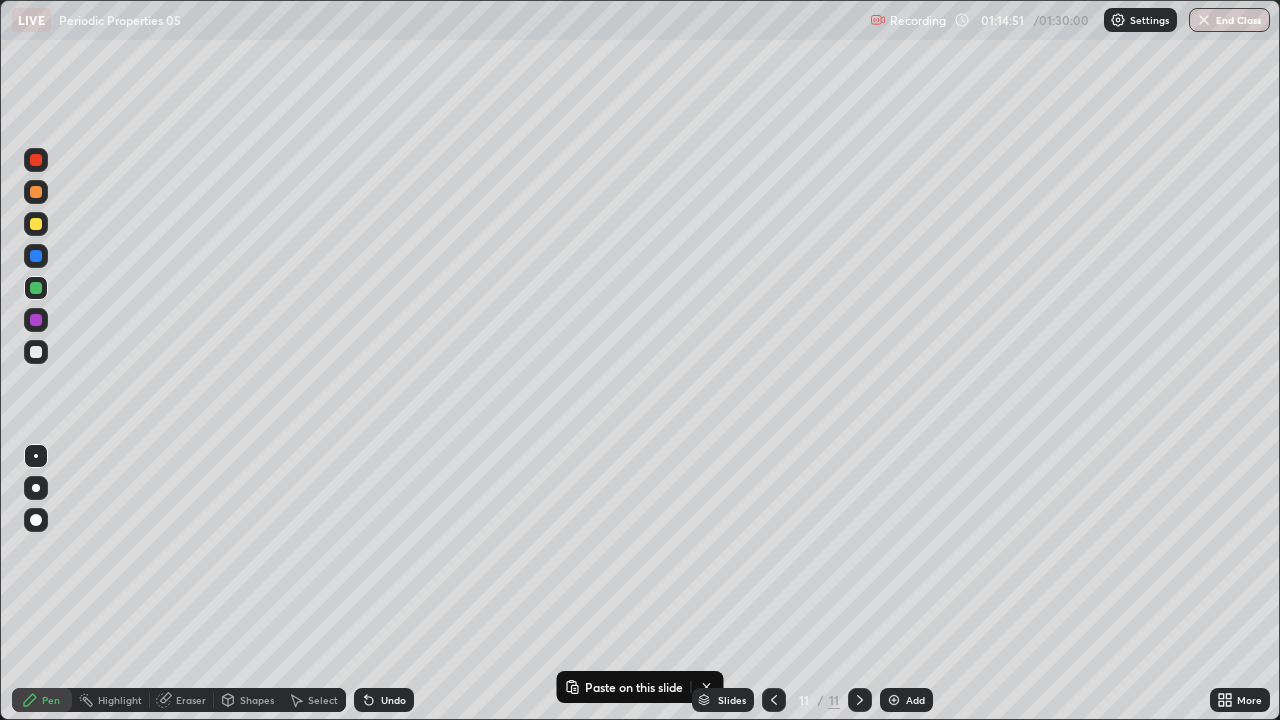 click on "Add" at bounding box center (915, 700) 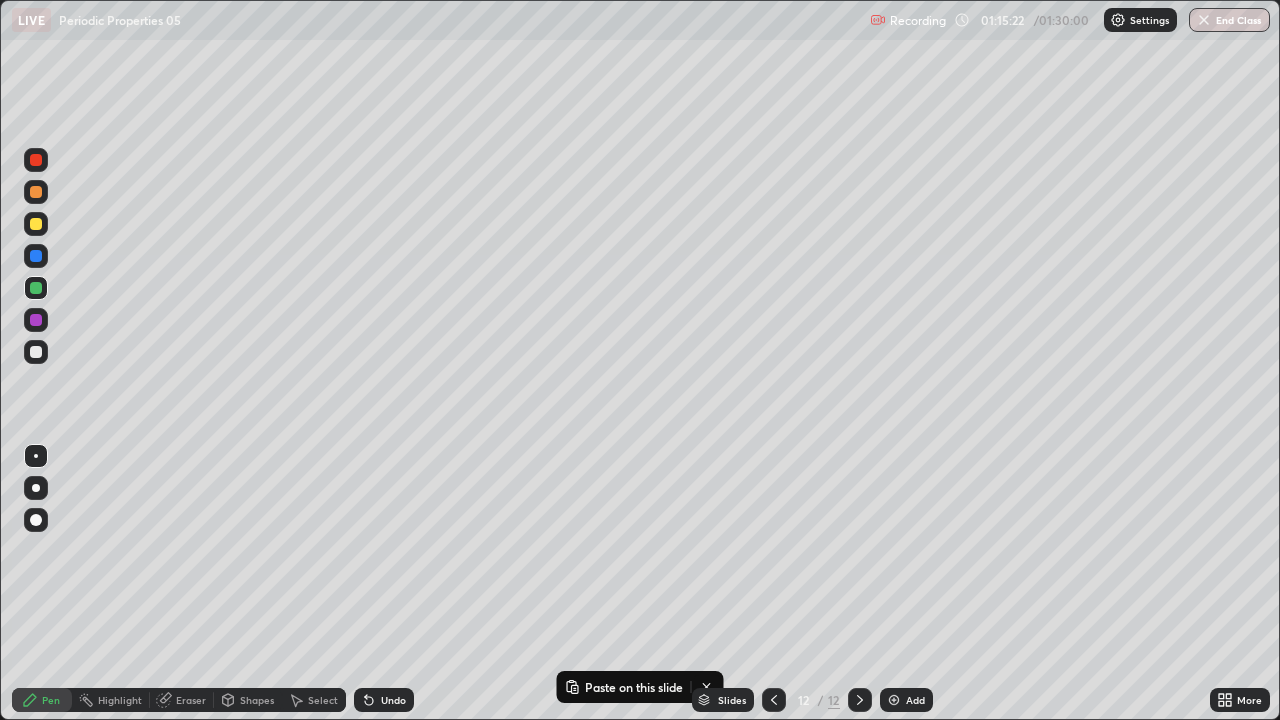click 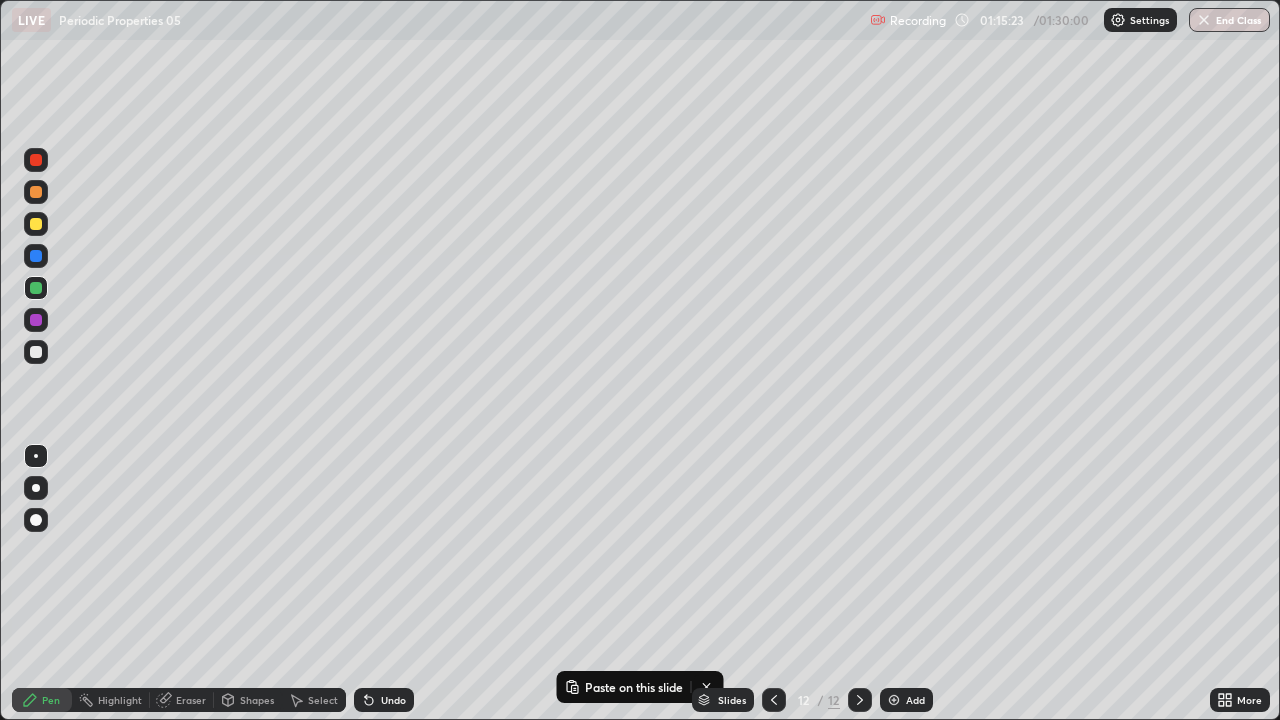 click 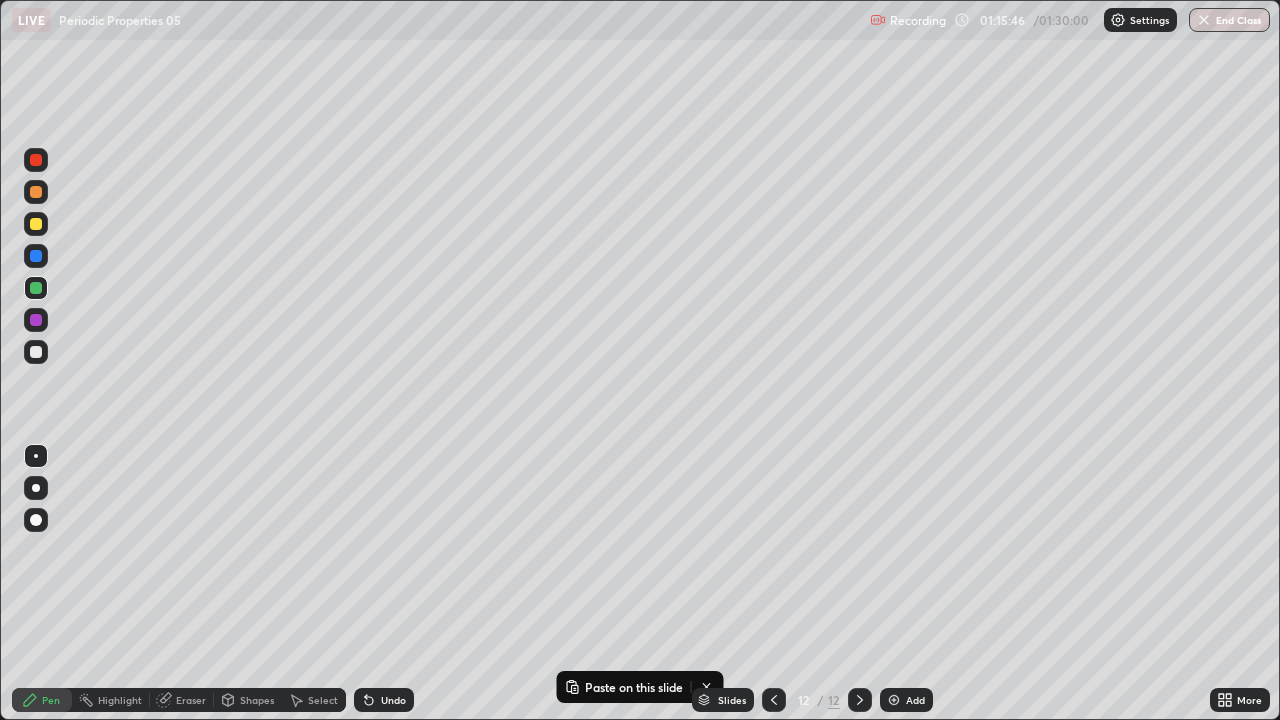 click on "Undo" at bounding box center [393, 700] 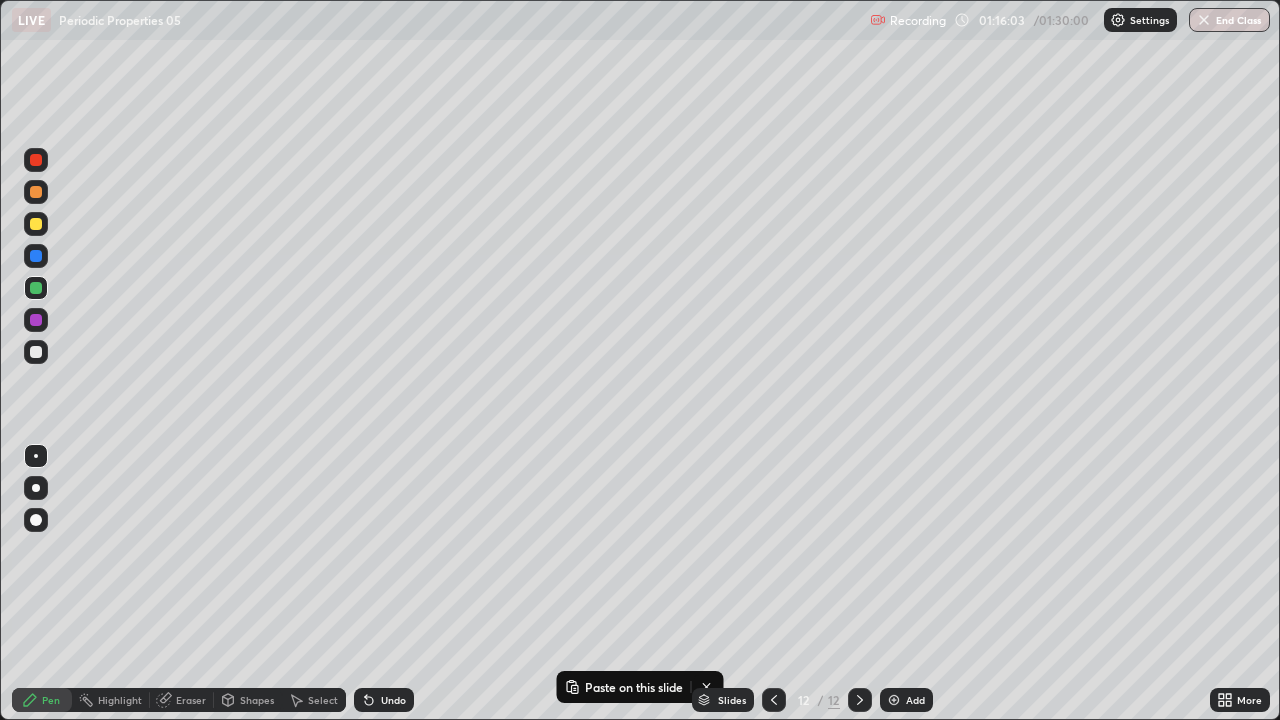 click at bounding box center [36, 352] 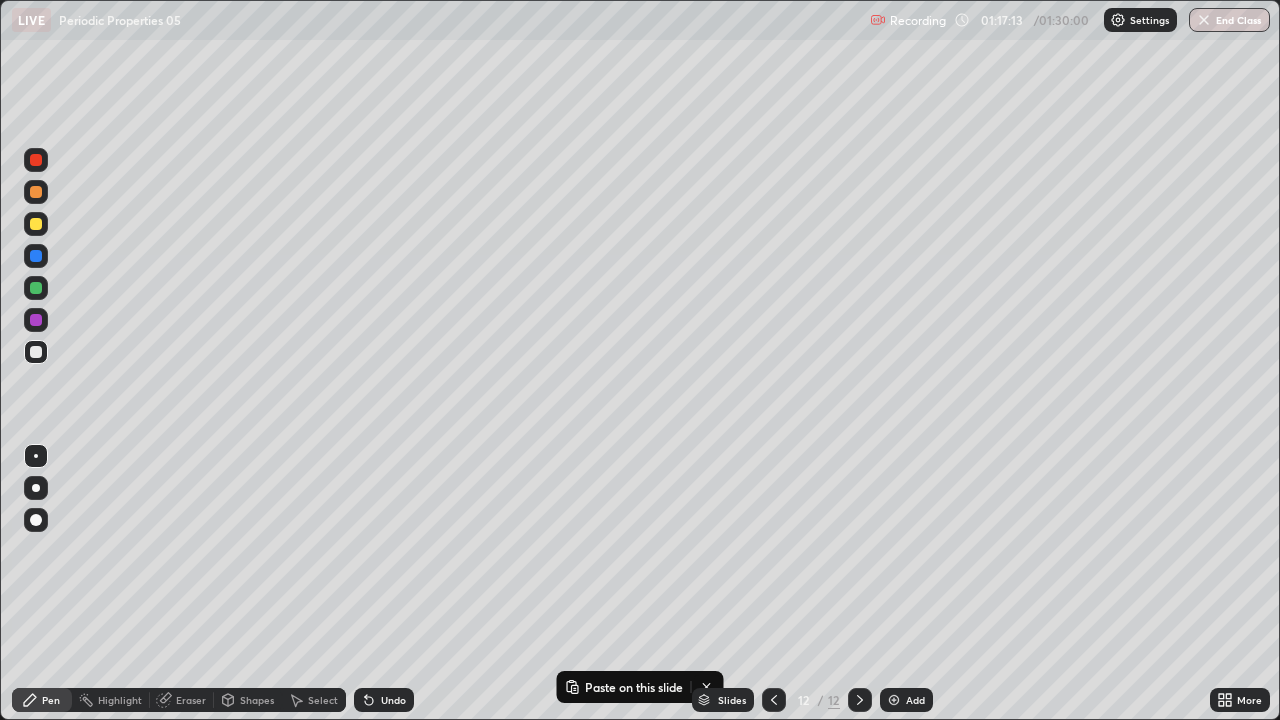 click on "Undo" at bounding box center [393, 700] 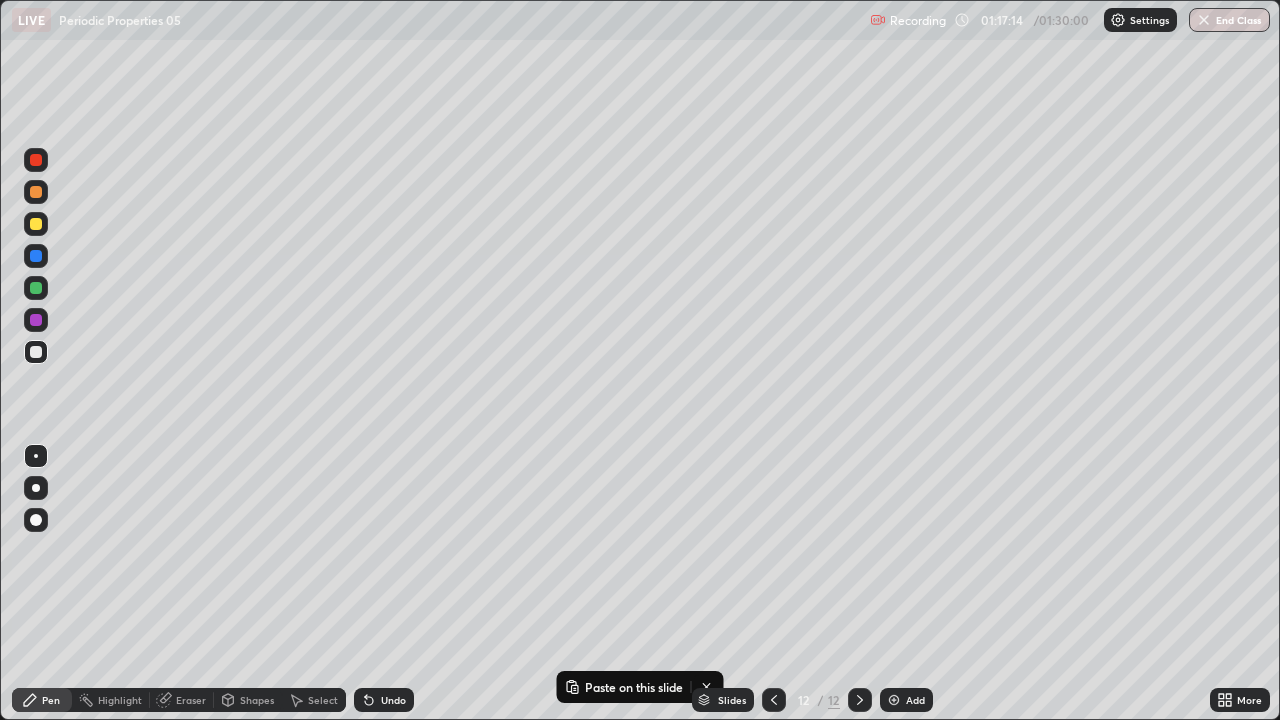 click on "Undo" at bounding box center (393, 700) 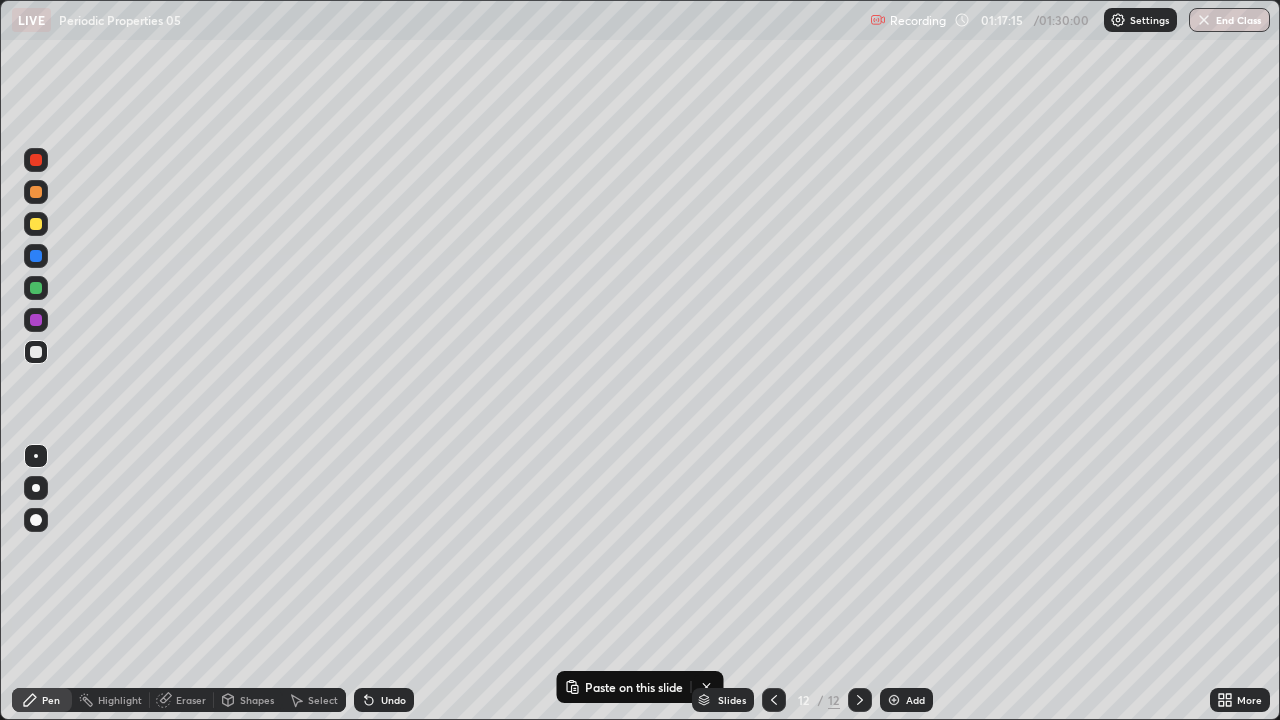 click on "Undo" at bounding box center (384, 700) 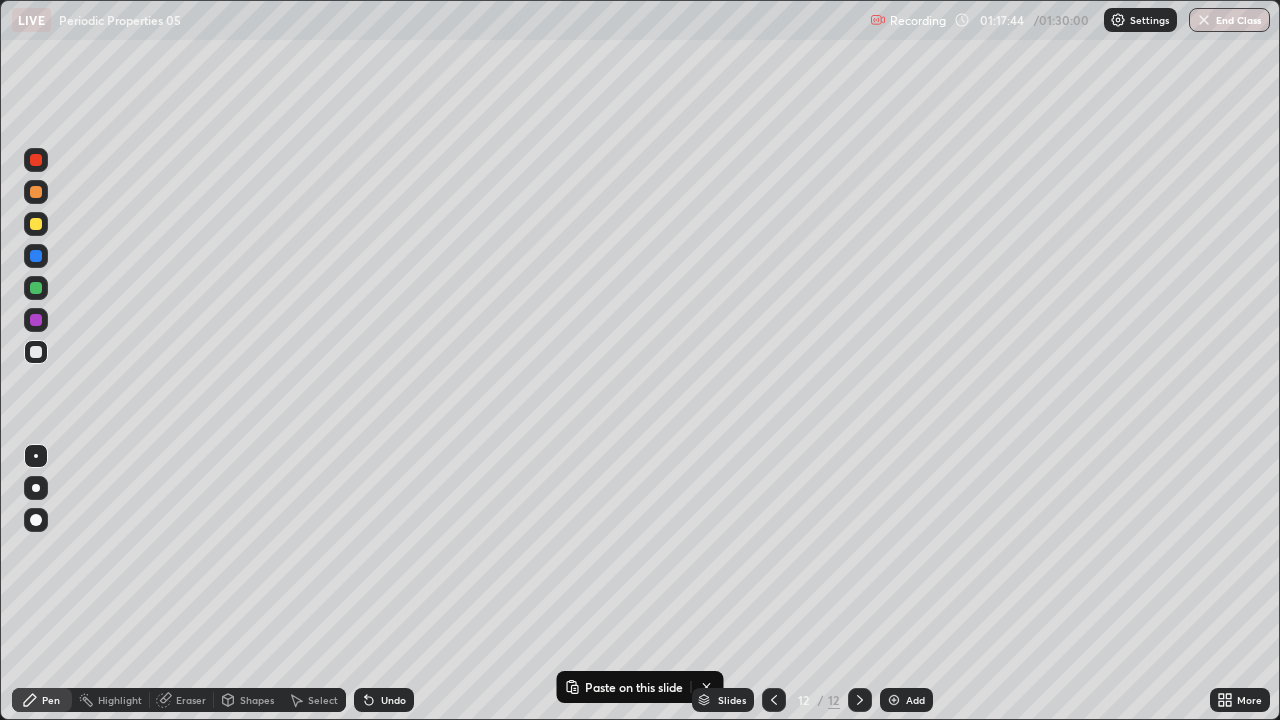 click at bounding box center [36, 320] 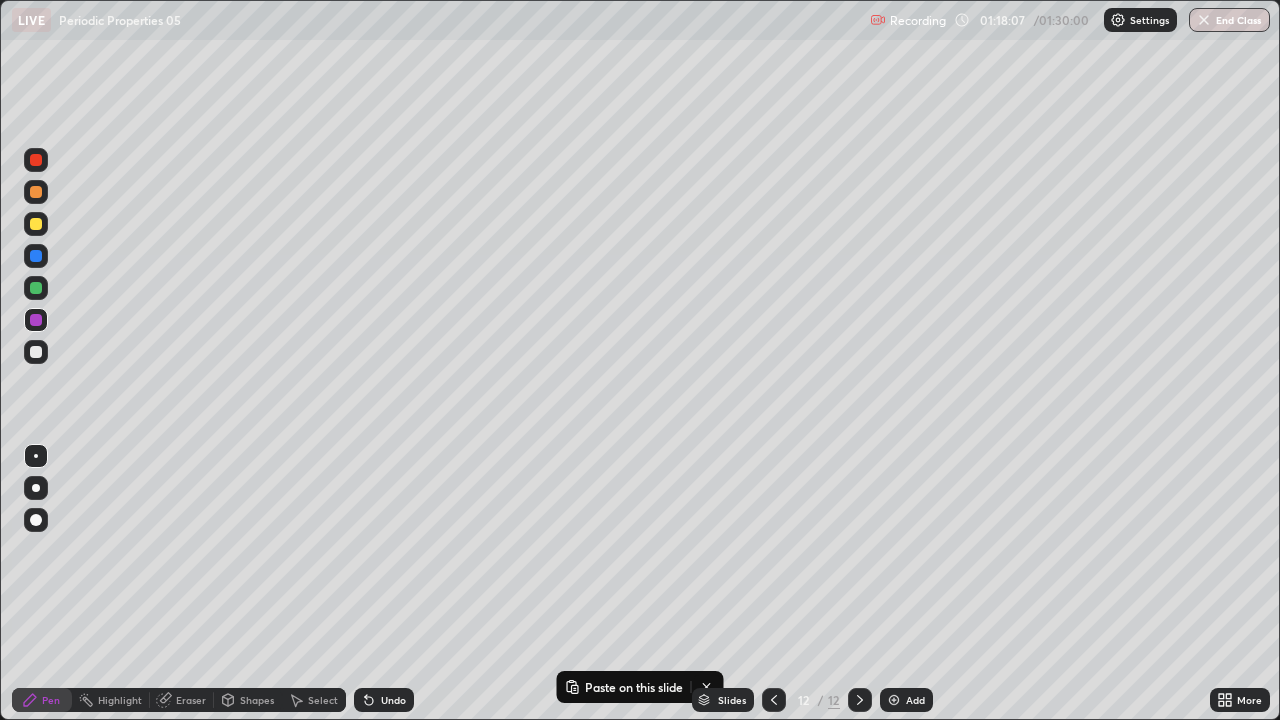 click on "Eraser" at bounding box center [191, 700] 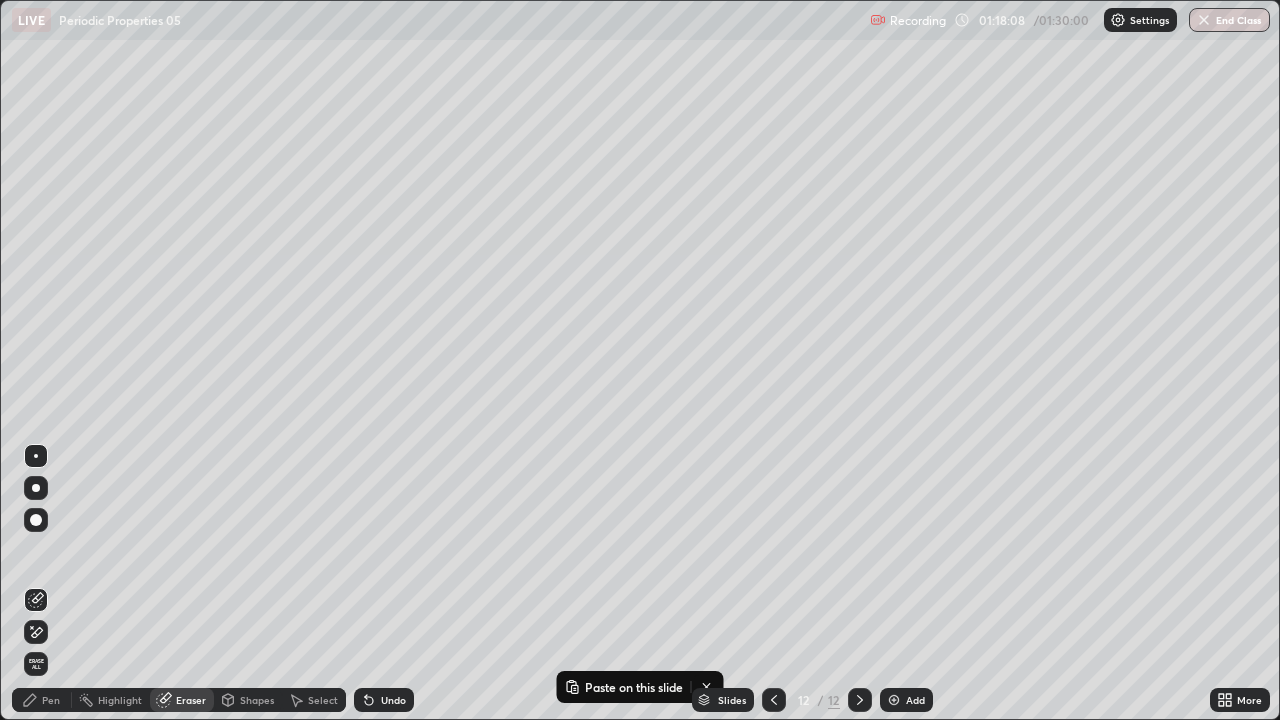click on "Shapes" at bounding box center (257, 700) 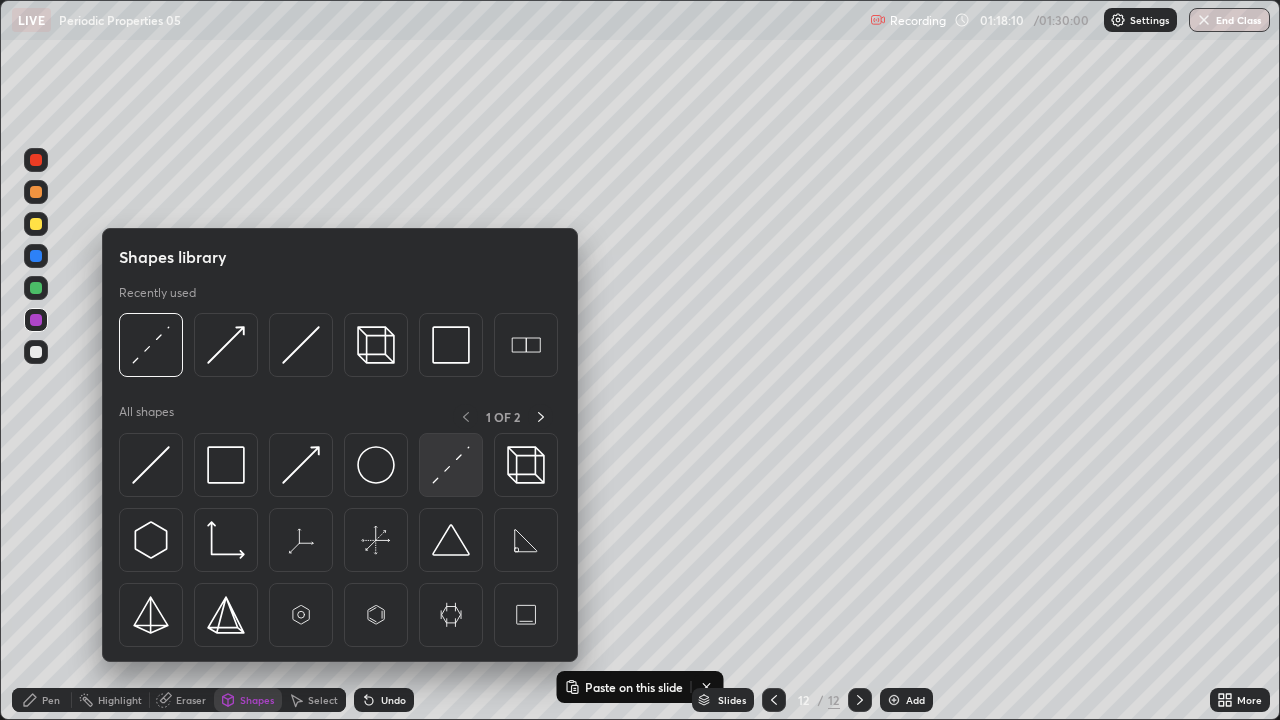 click at bounding box center [451, 465] 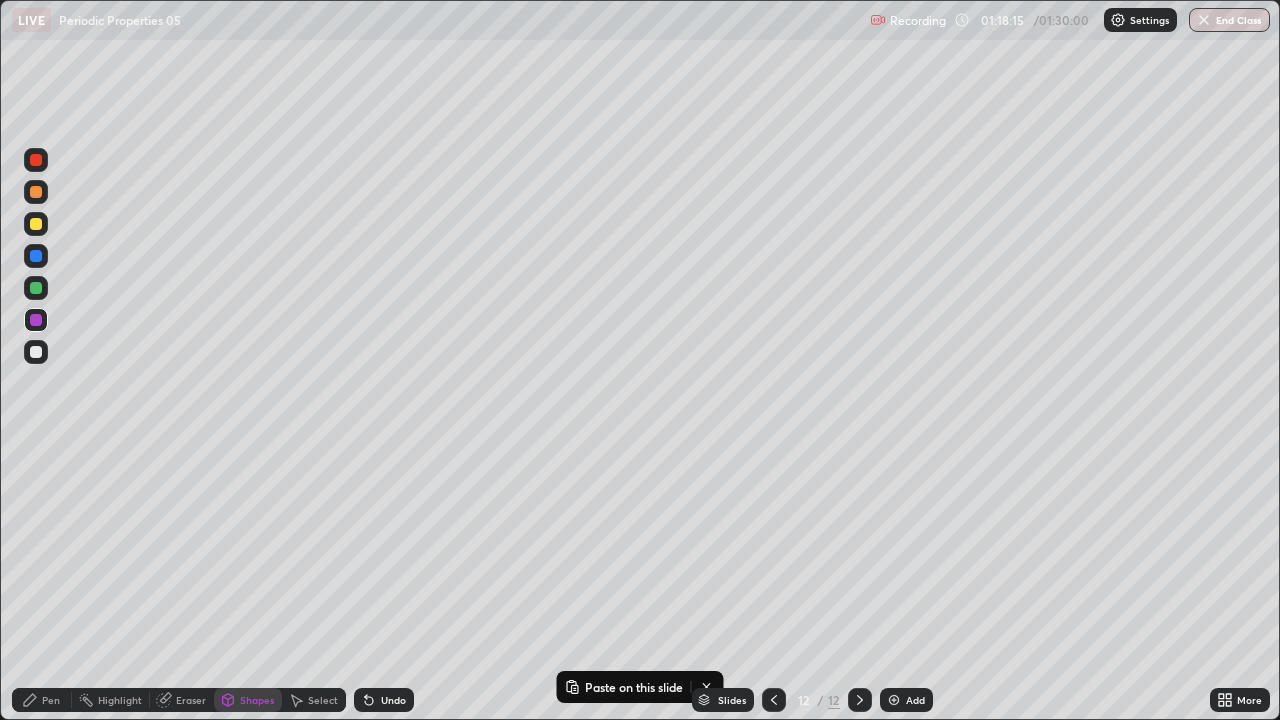 click on "Pen" at bounding box center [51, 700] 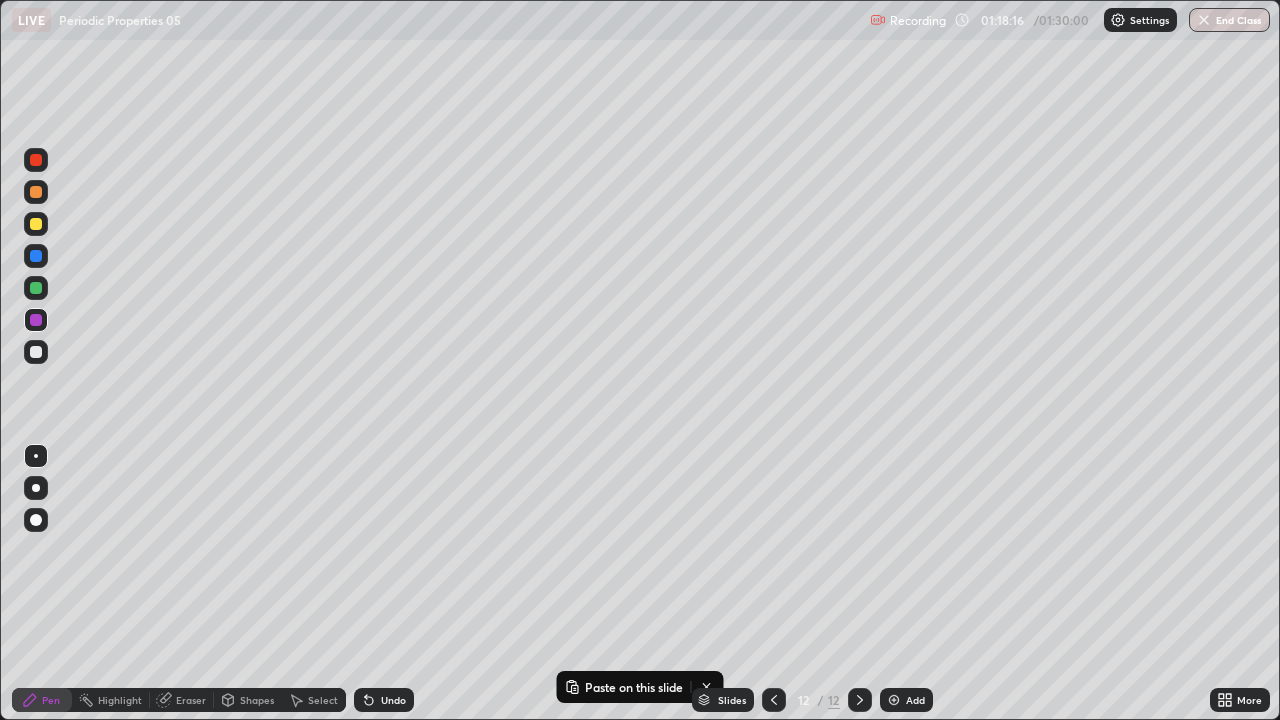 click at bounding box center [36, 224] 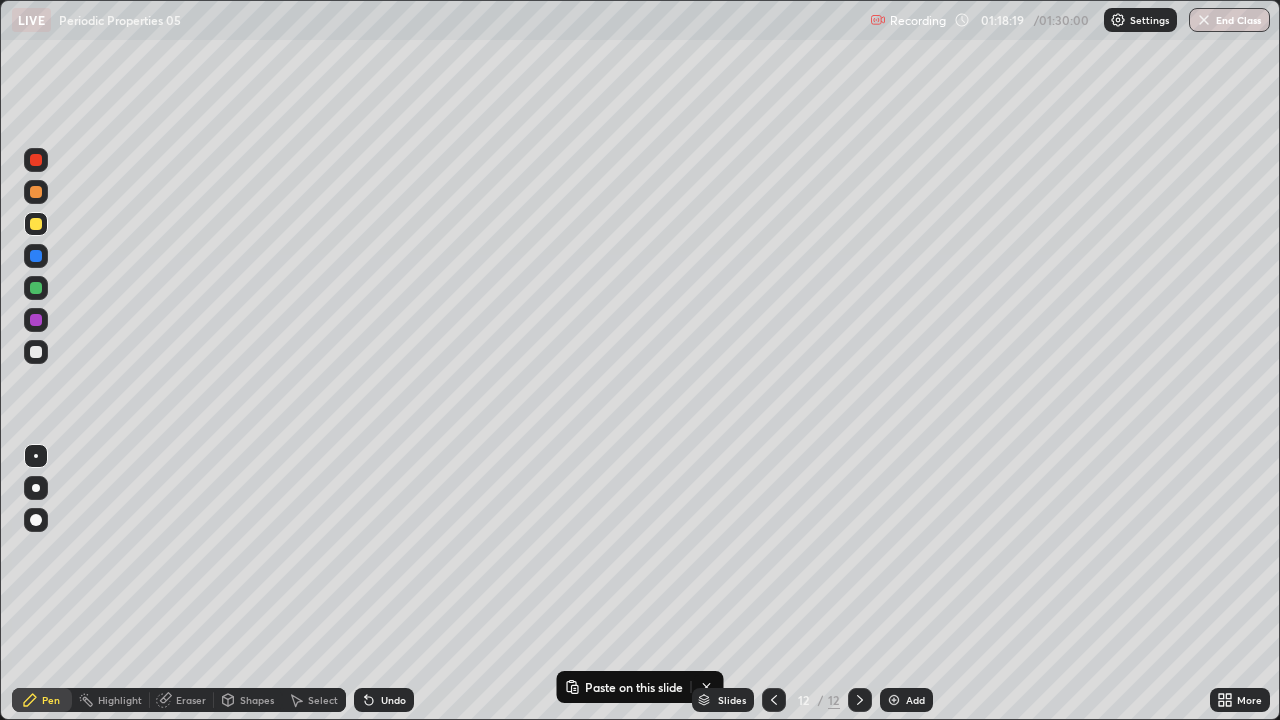 click on "Eraser" at bounding box center [191, 700] 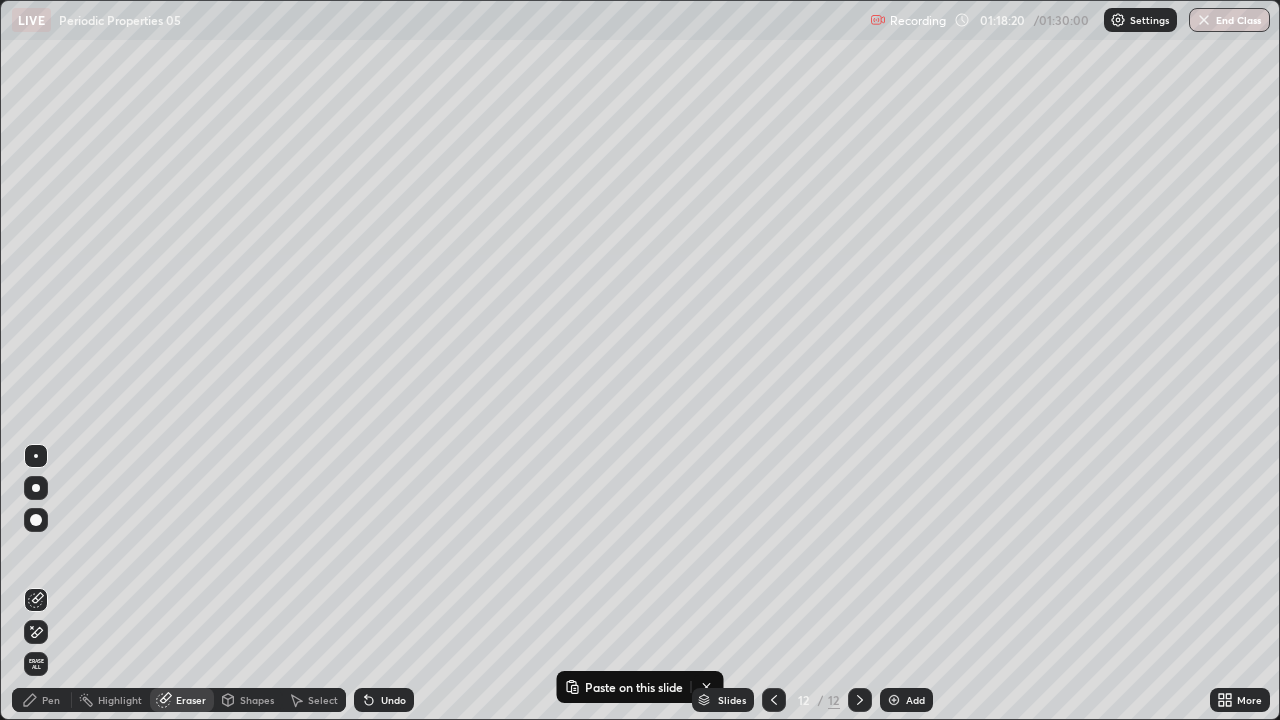 click on "Highlight" at bounding box center (120, 700) 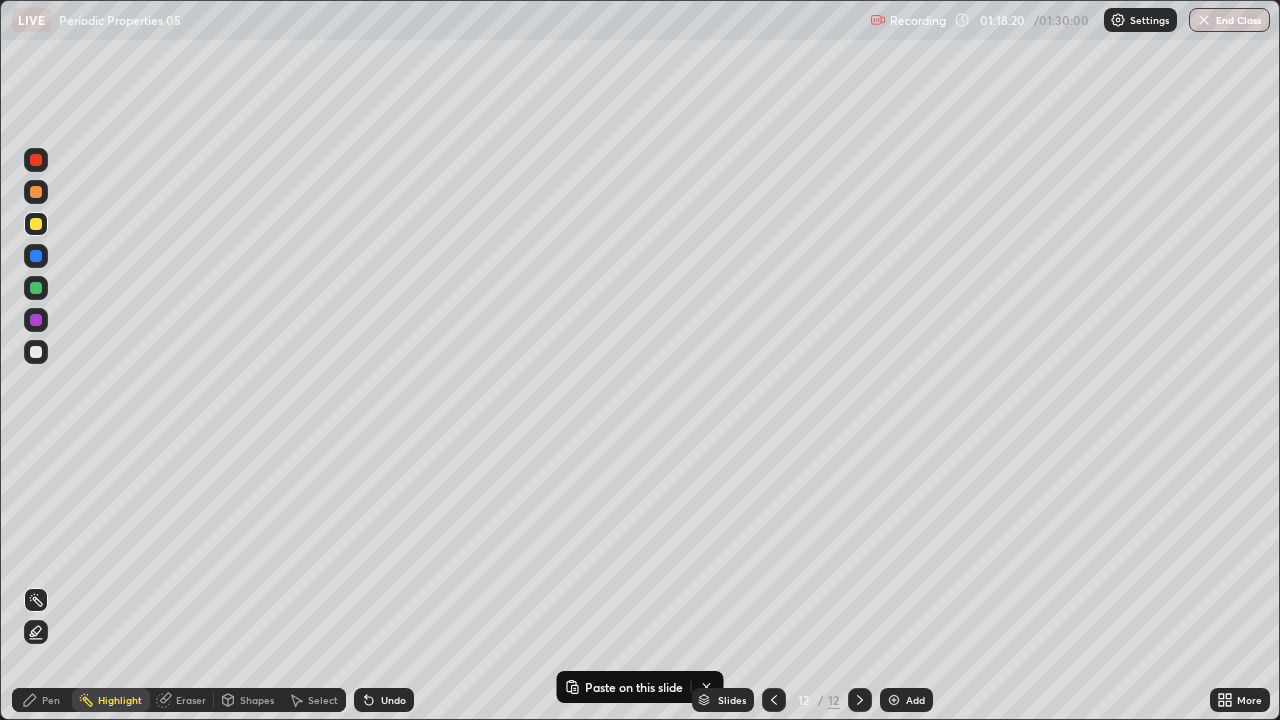 click on "Shapes" at bounding box center [257, 700] 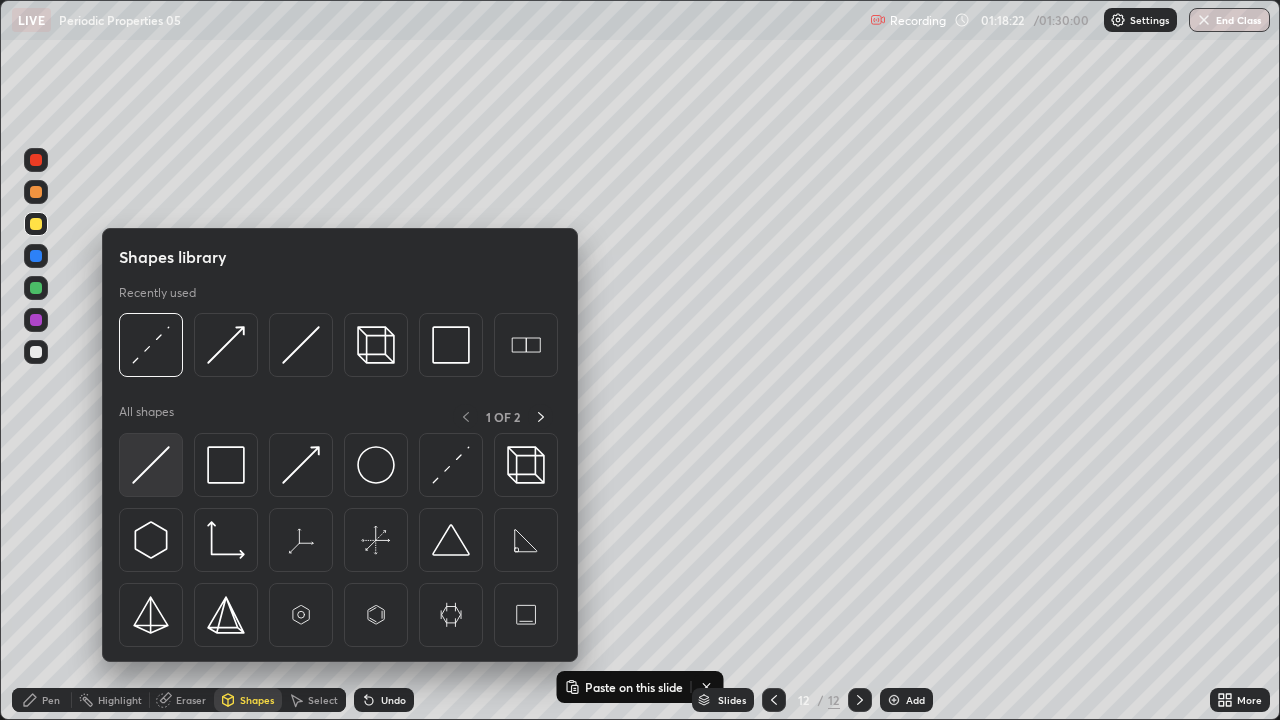click at bounding box center (151, 465) 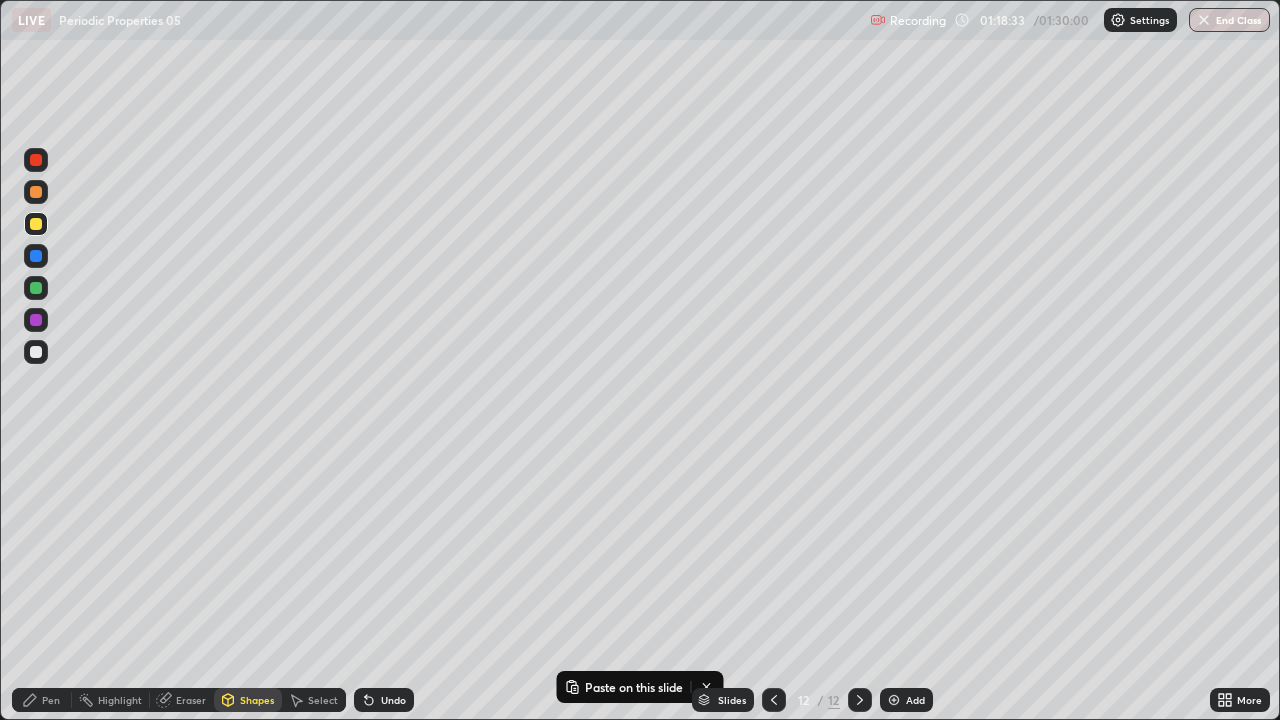 click on "Pen" at bounding box center [51, 700] 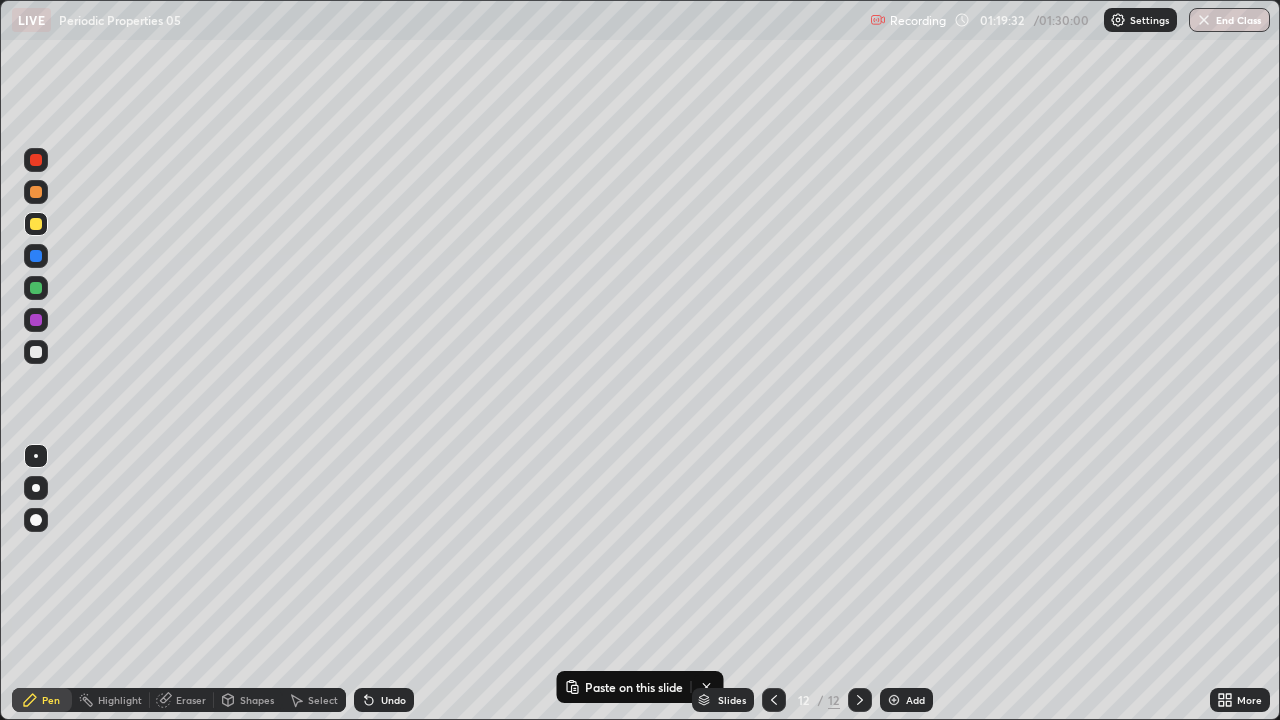 click on "Undo" at bounding box center (393, 700) 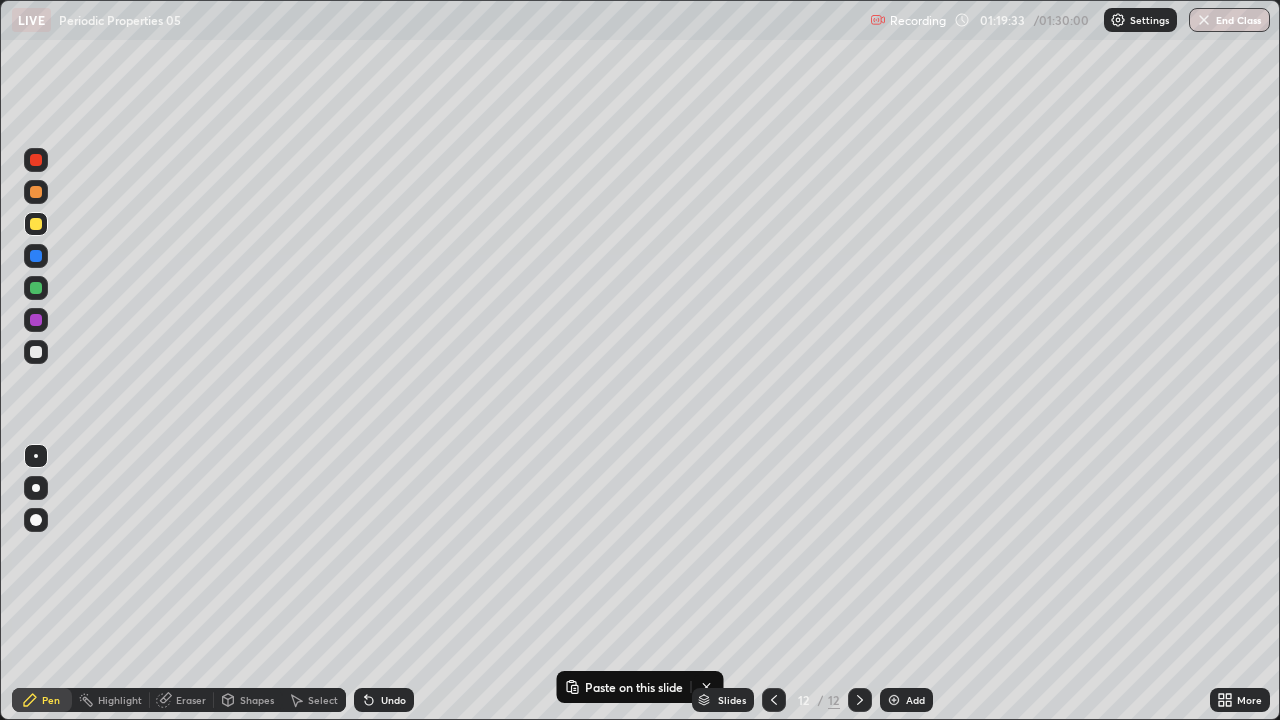 click on "Undo" at bounding box center (384, 700) 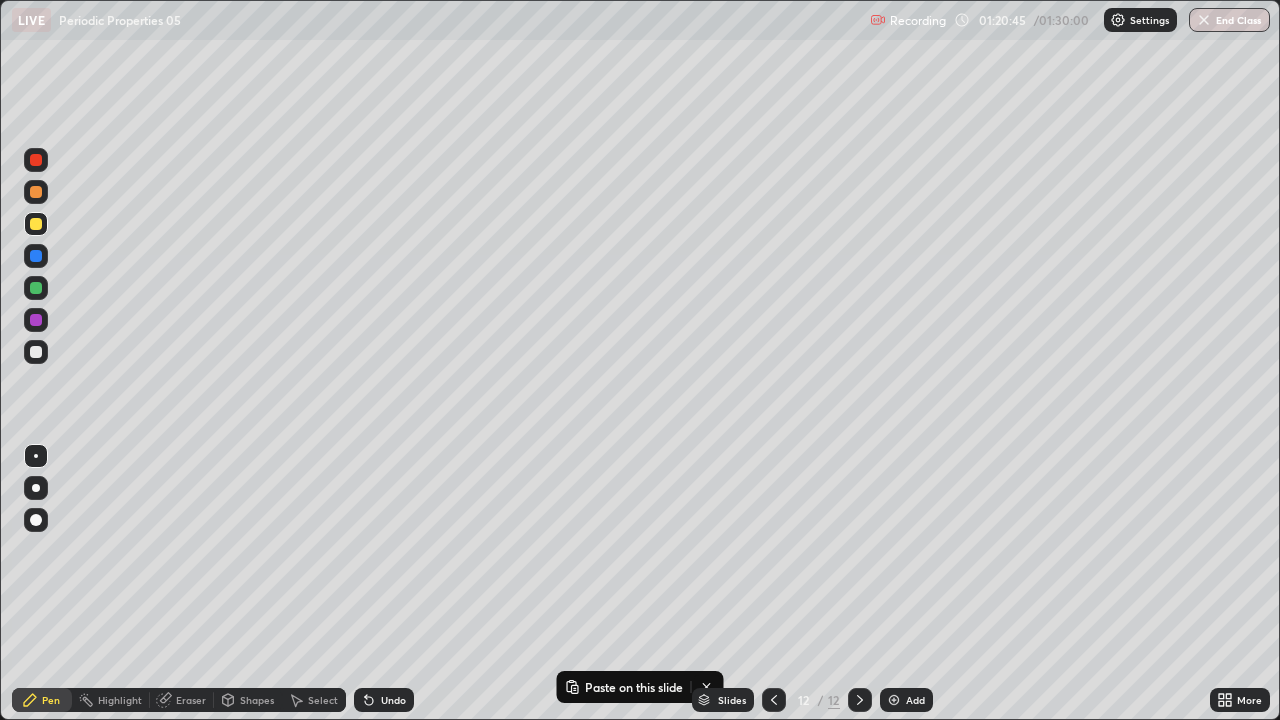 click on "Undo" at bounding box center [384, 700] 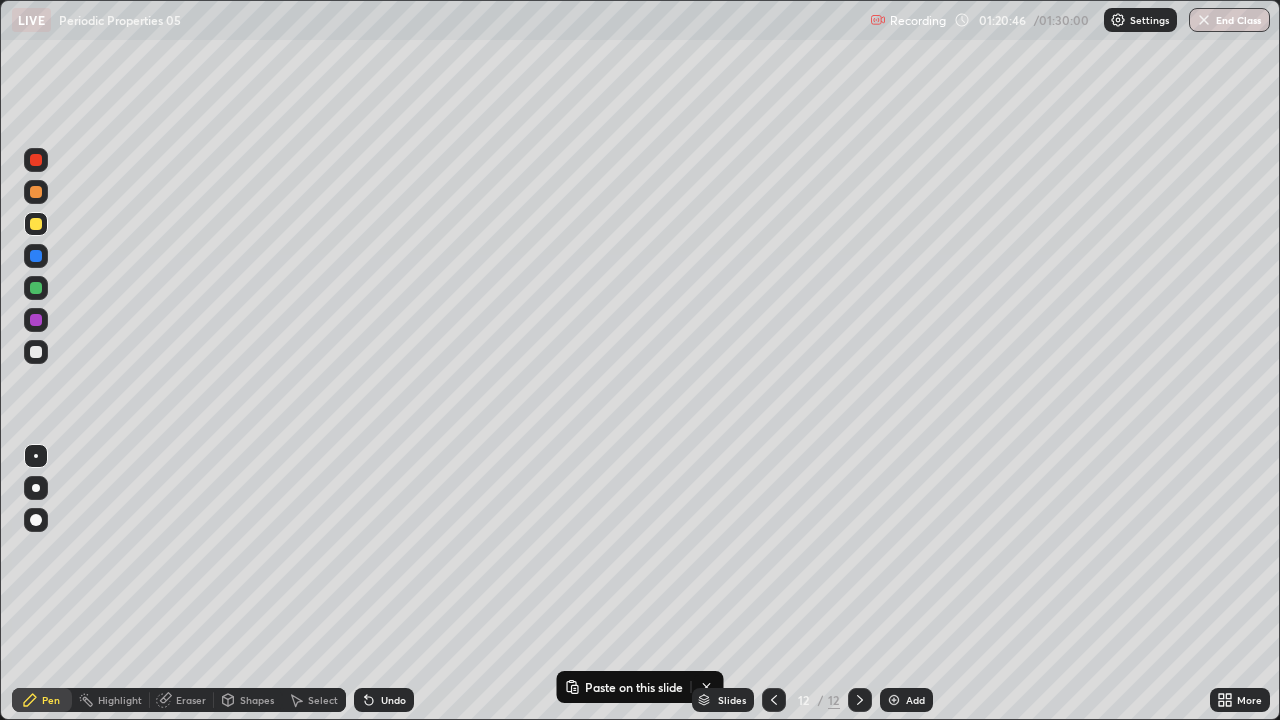 click on "Undo" at bounding box center (384, 700) 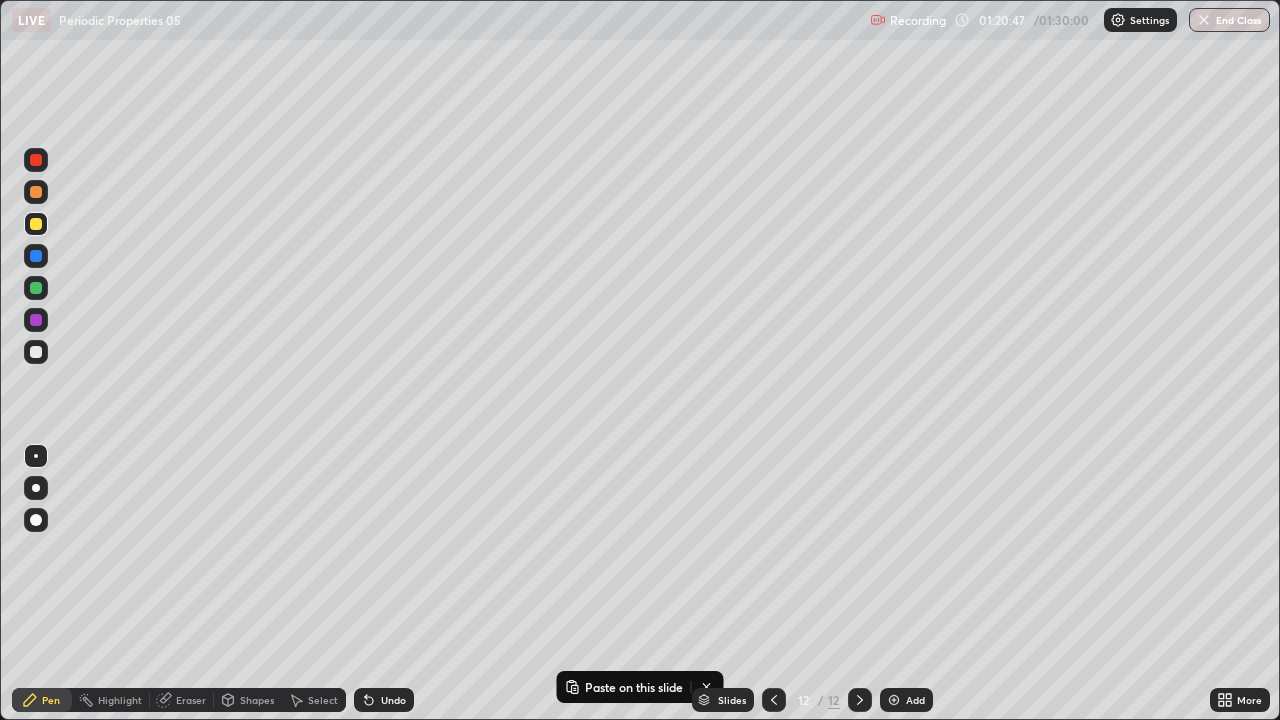 click on "Undo" at bounding box center [384, 700] 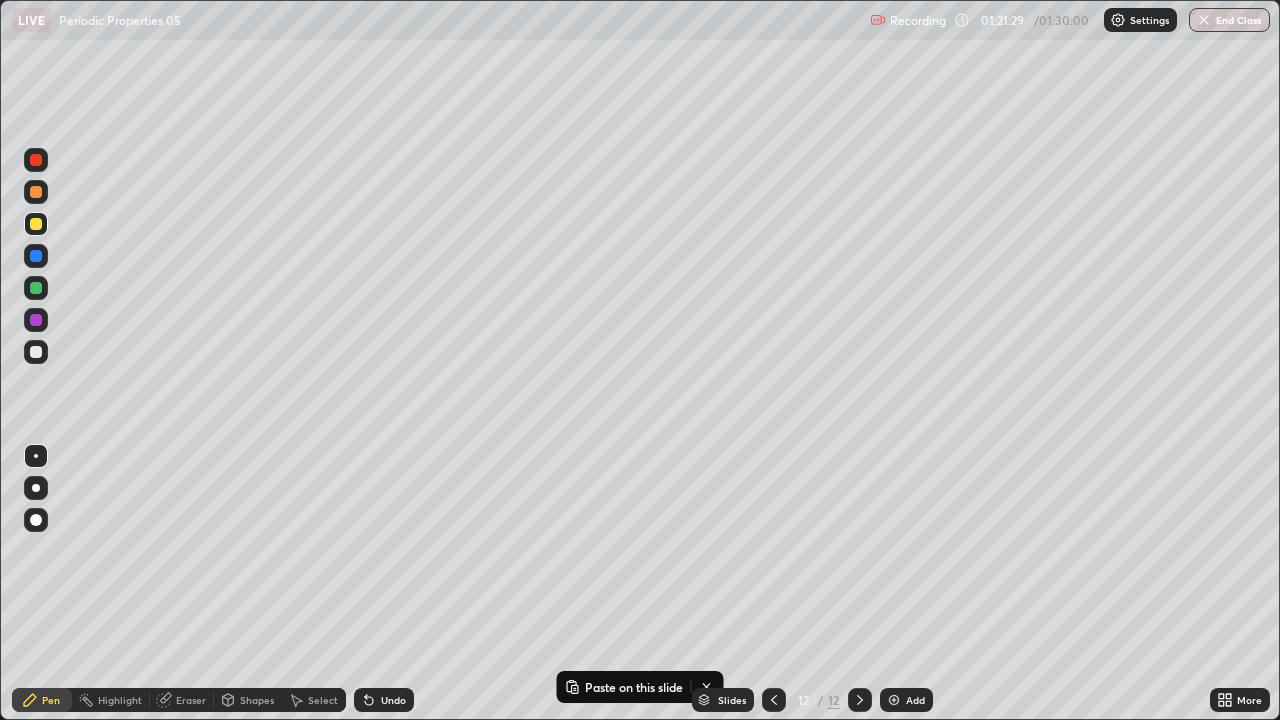 click at bounding box center (36, 352) 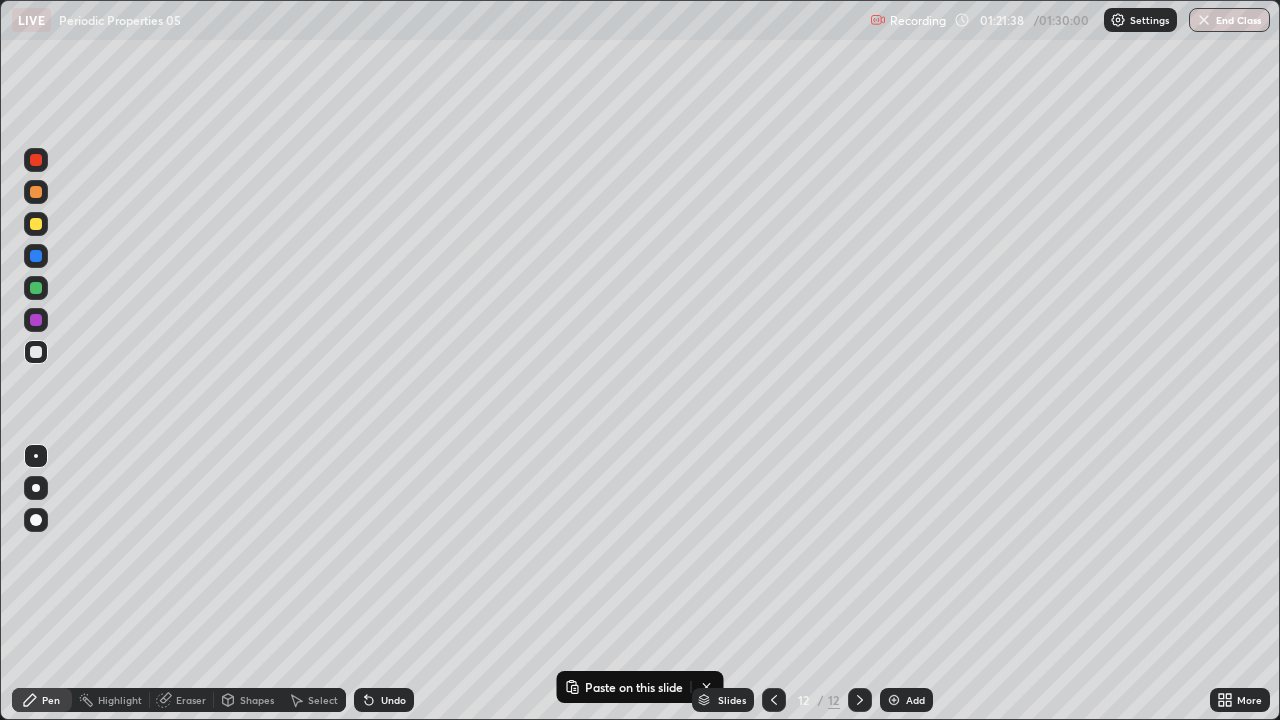 click at bounding box center (36, 224) 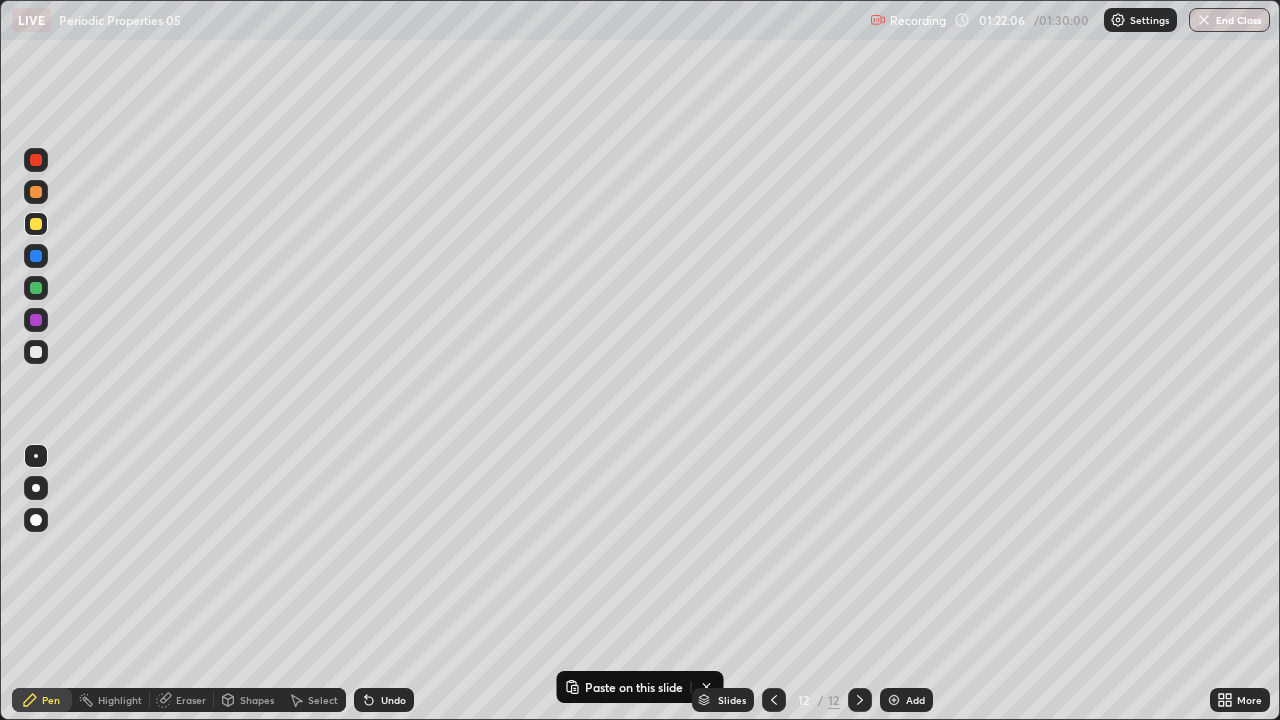 click at bounding box center (36, 256) 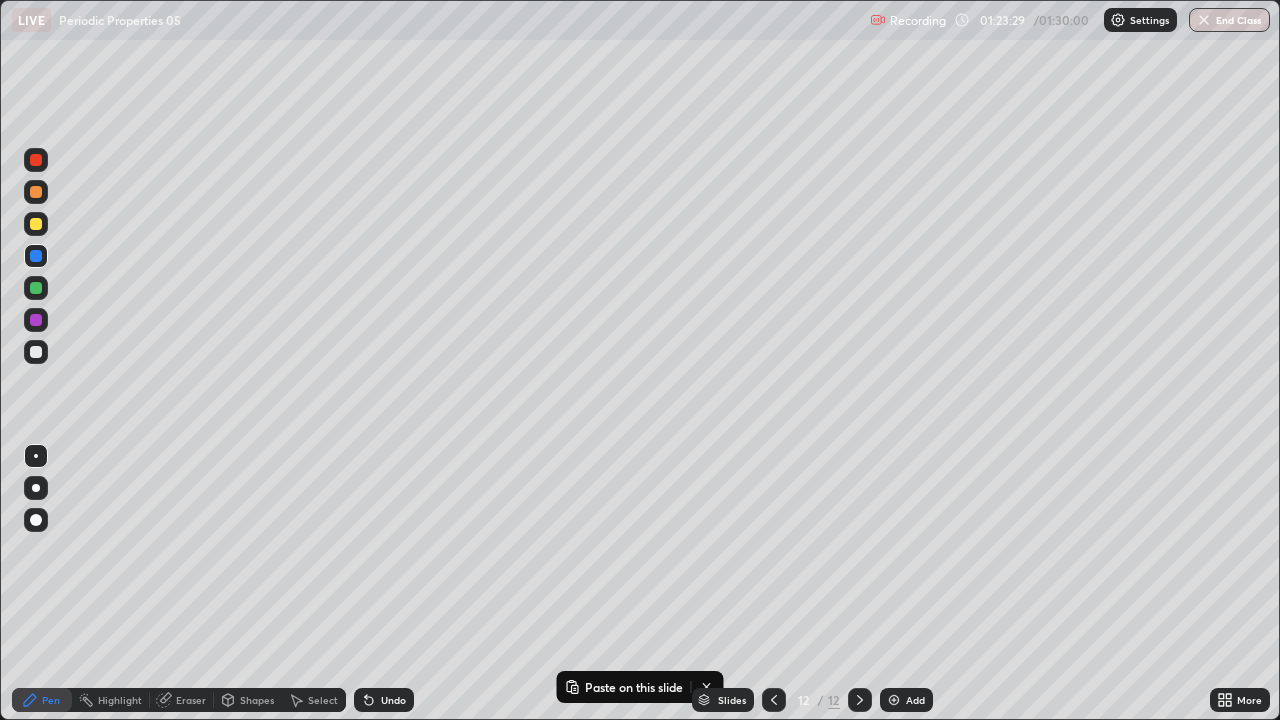click at bounding box center (894, 700) 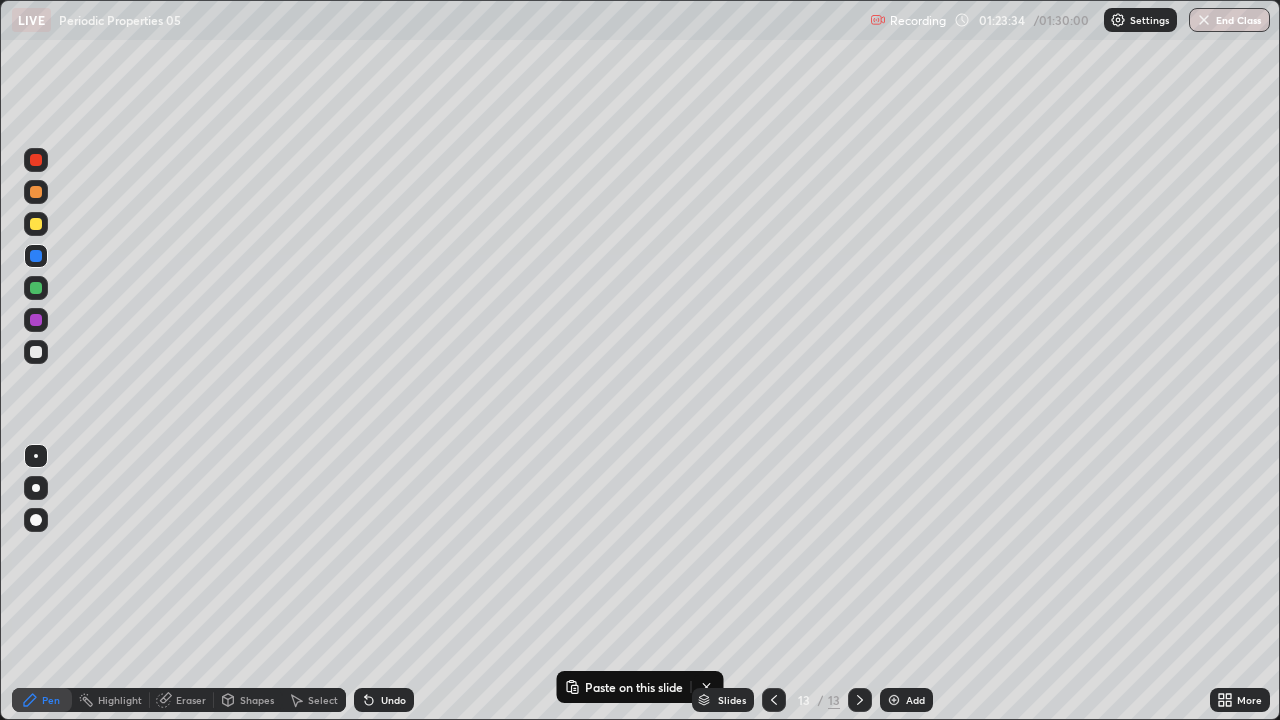 click at bounding box center (36, 288) 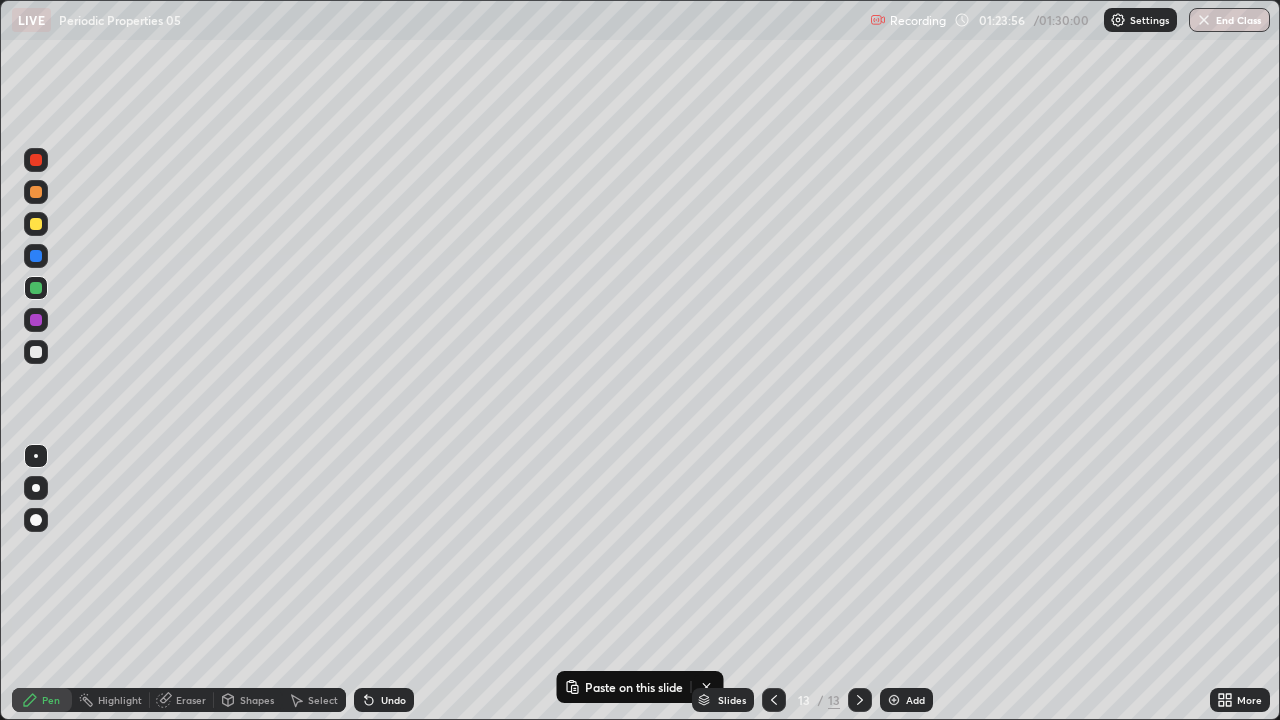 click 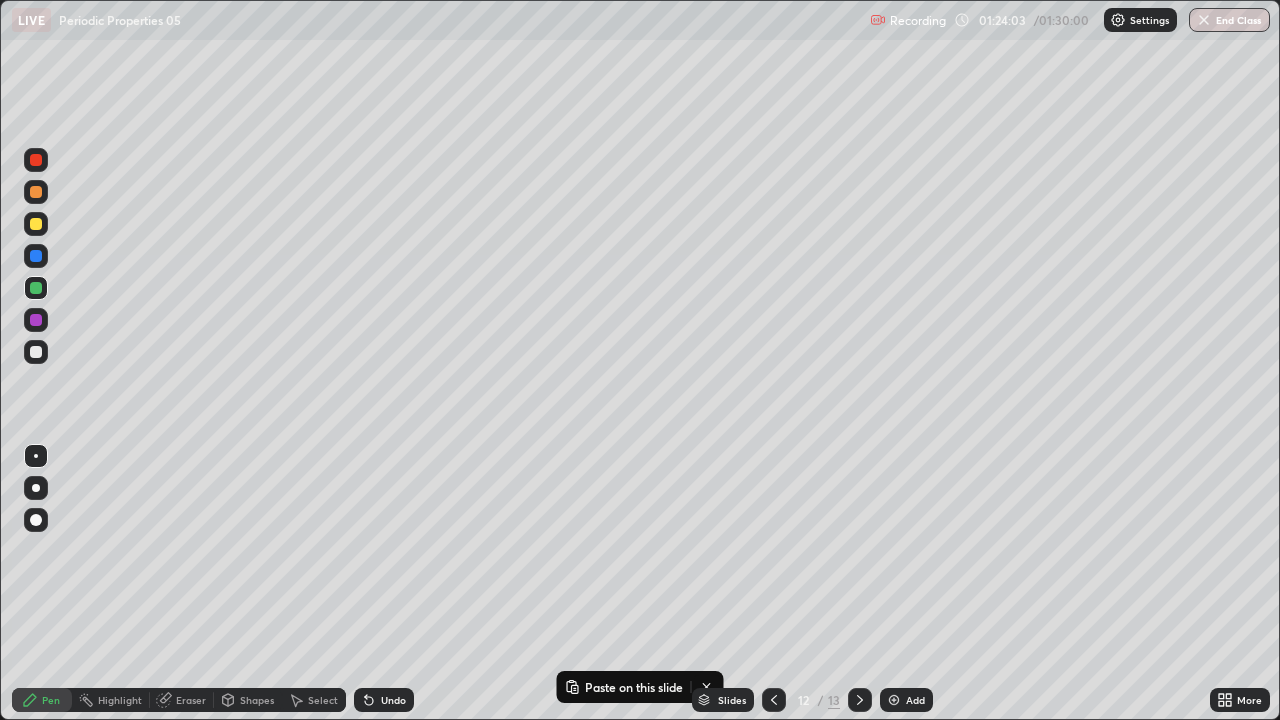 click 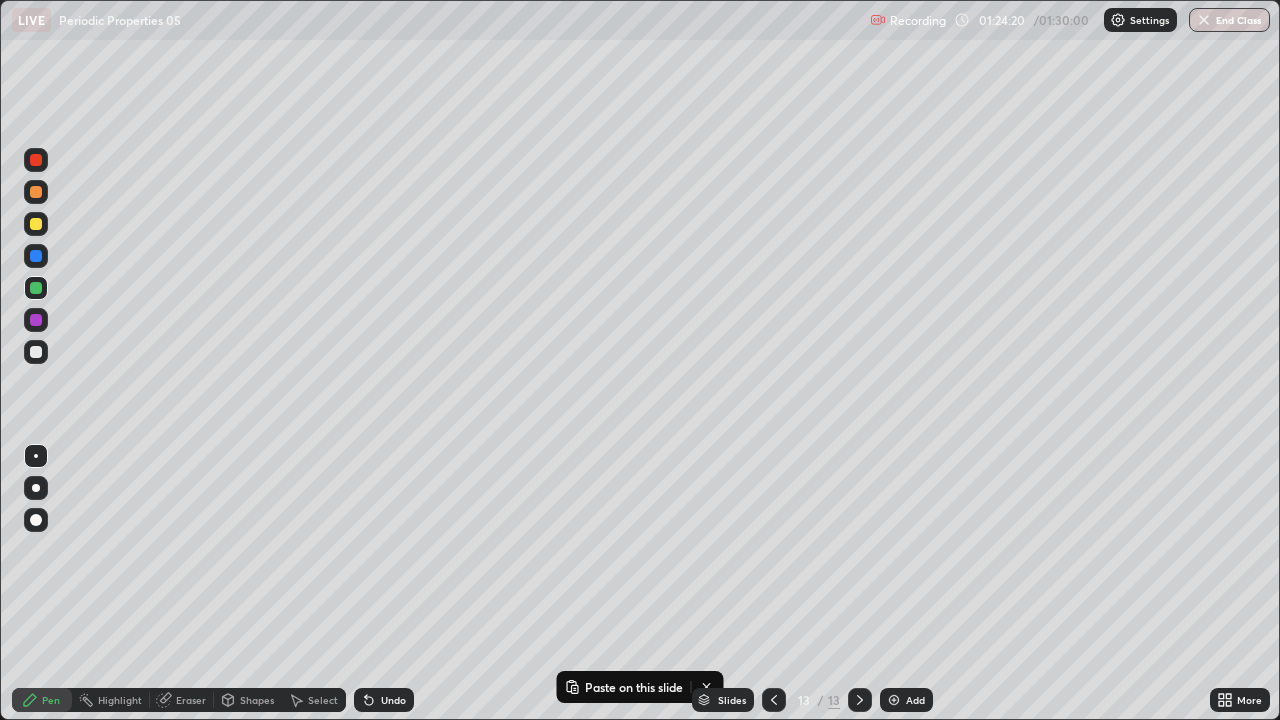 click 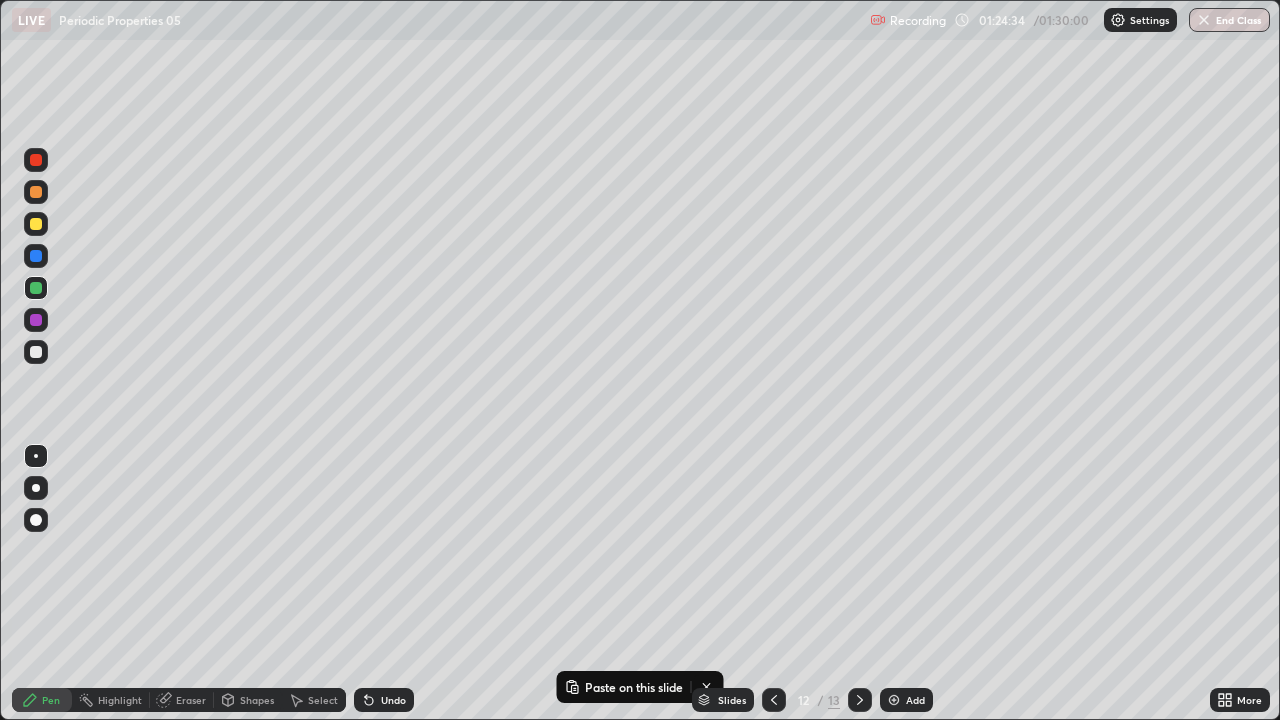 click at bounding box center [860, 700] 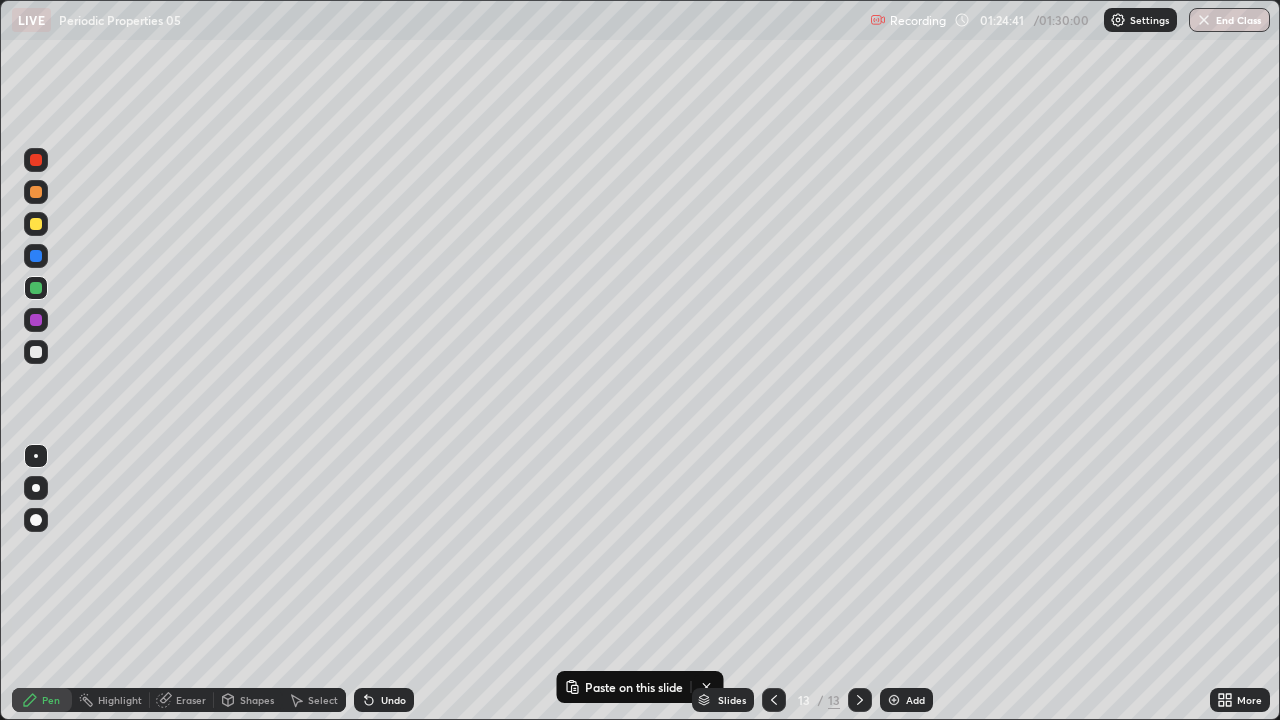 click 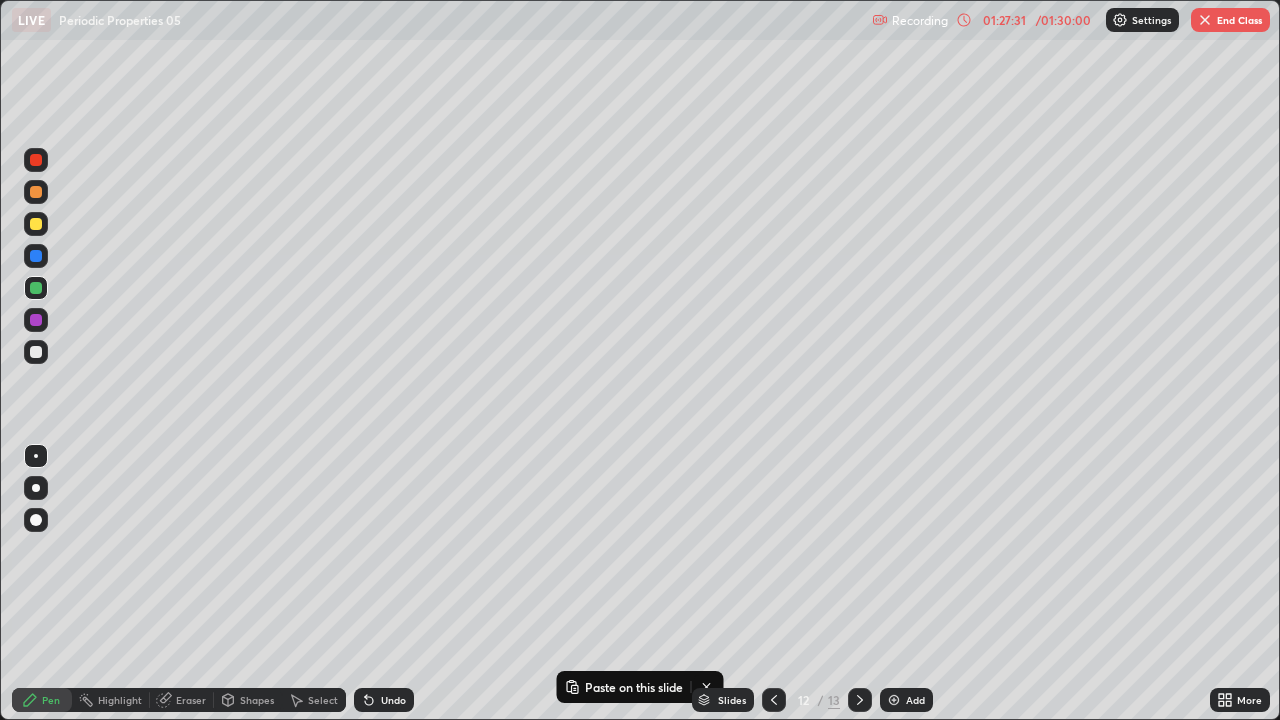 click 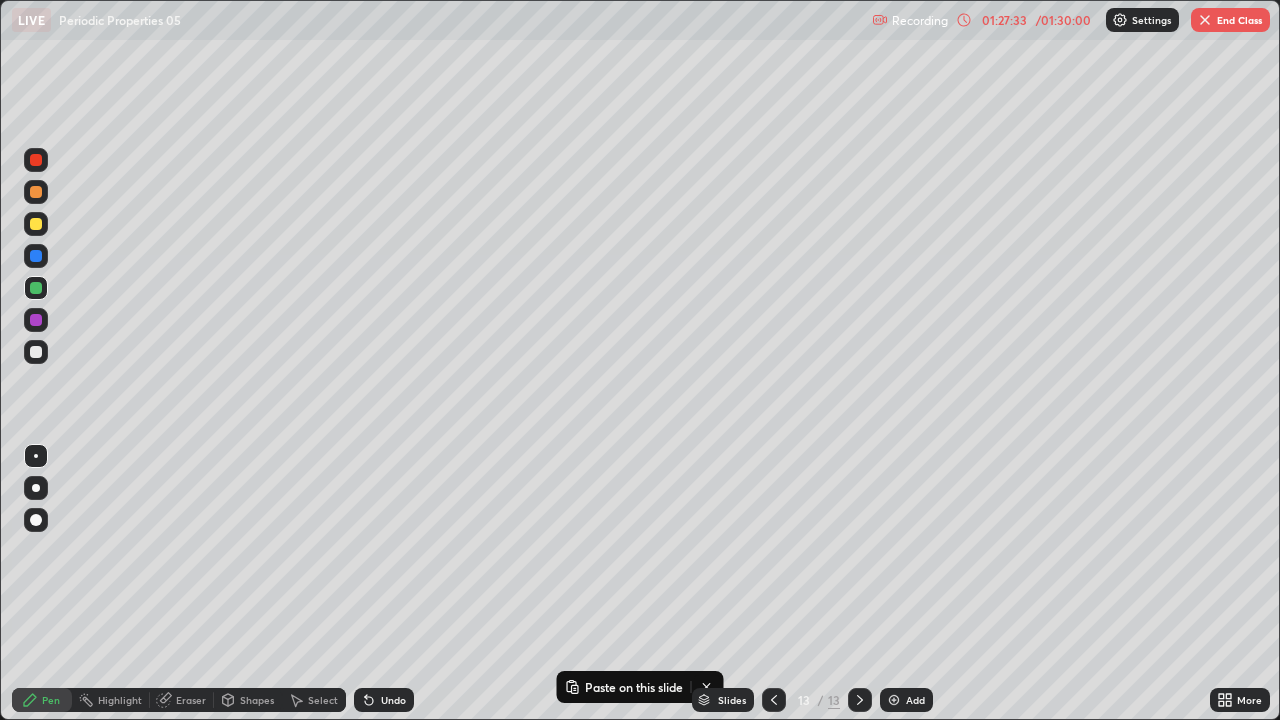 click 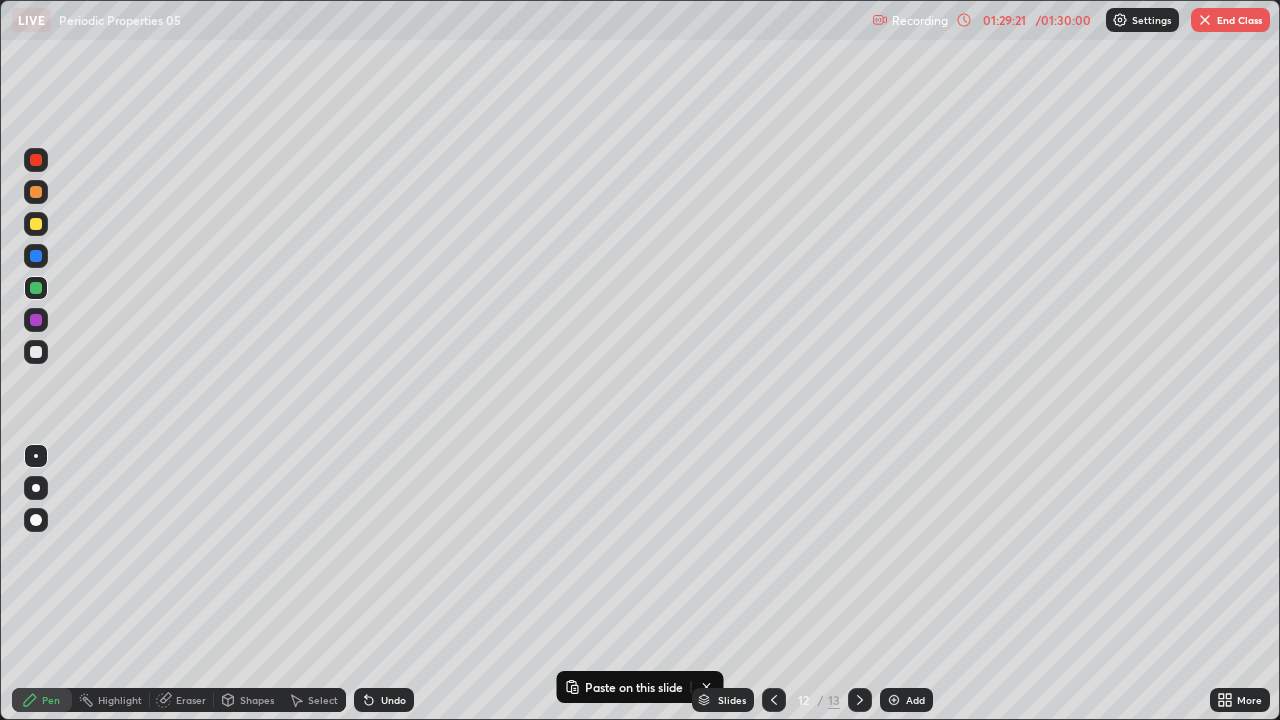 click 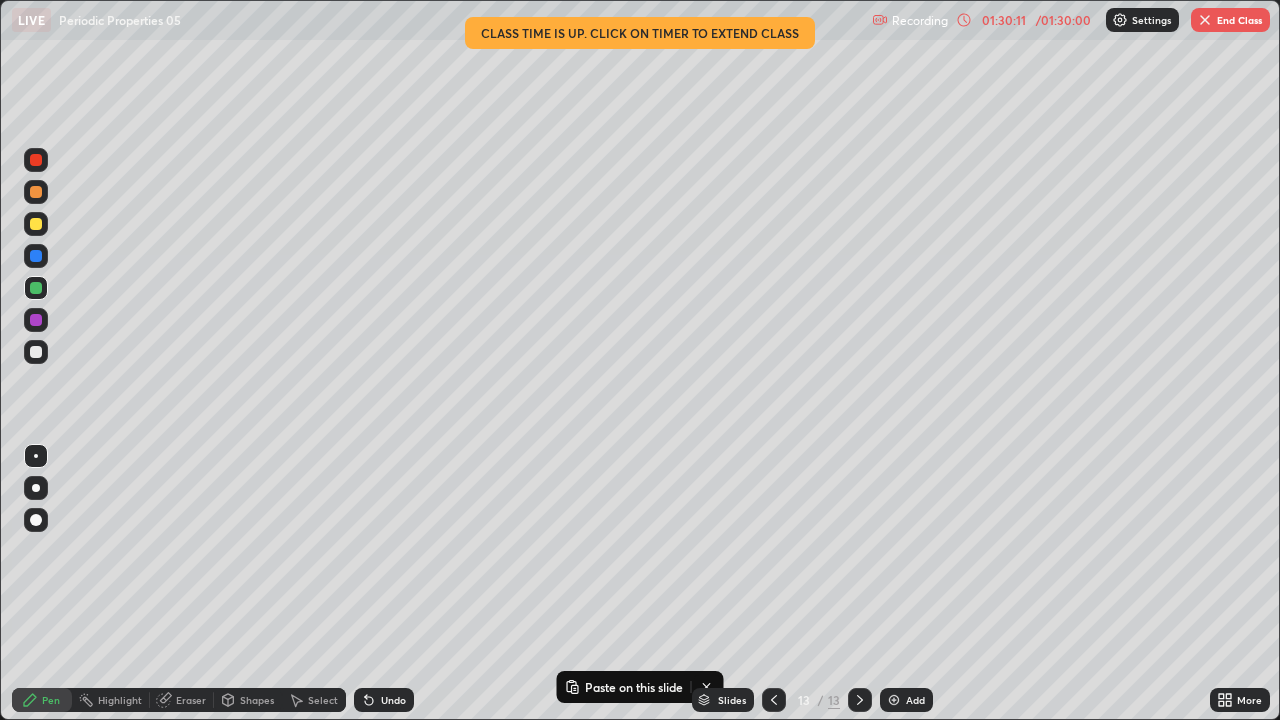 click 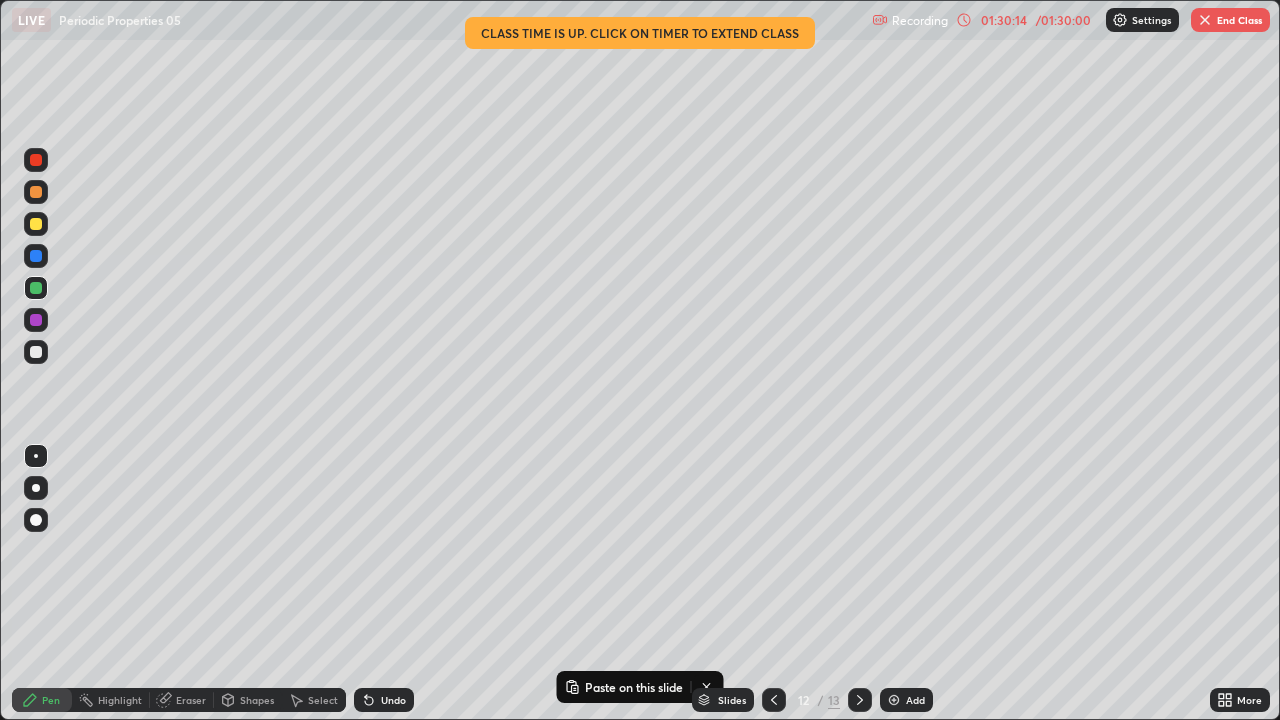 click 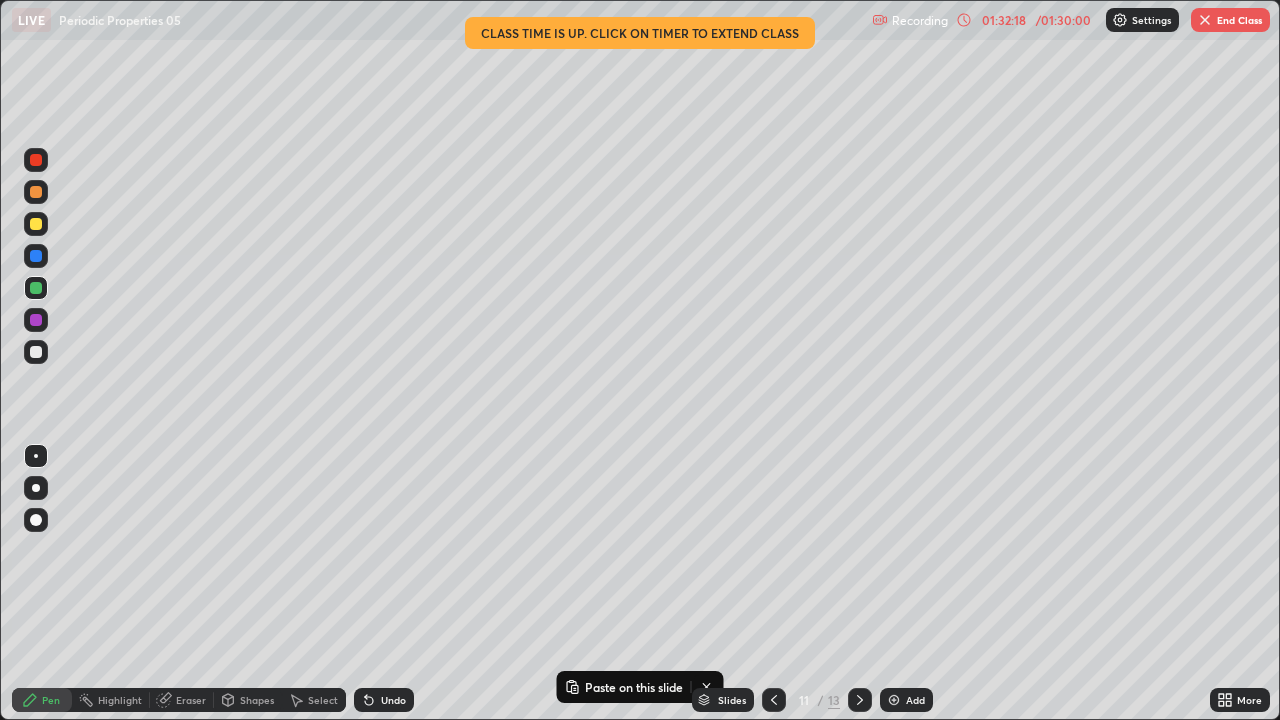 click 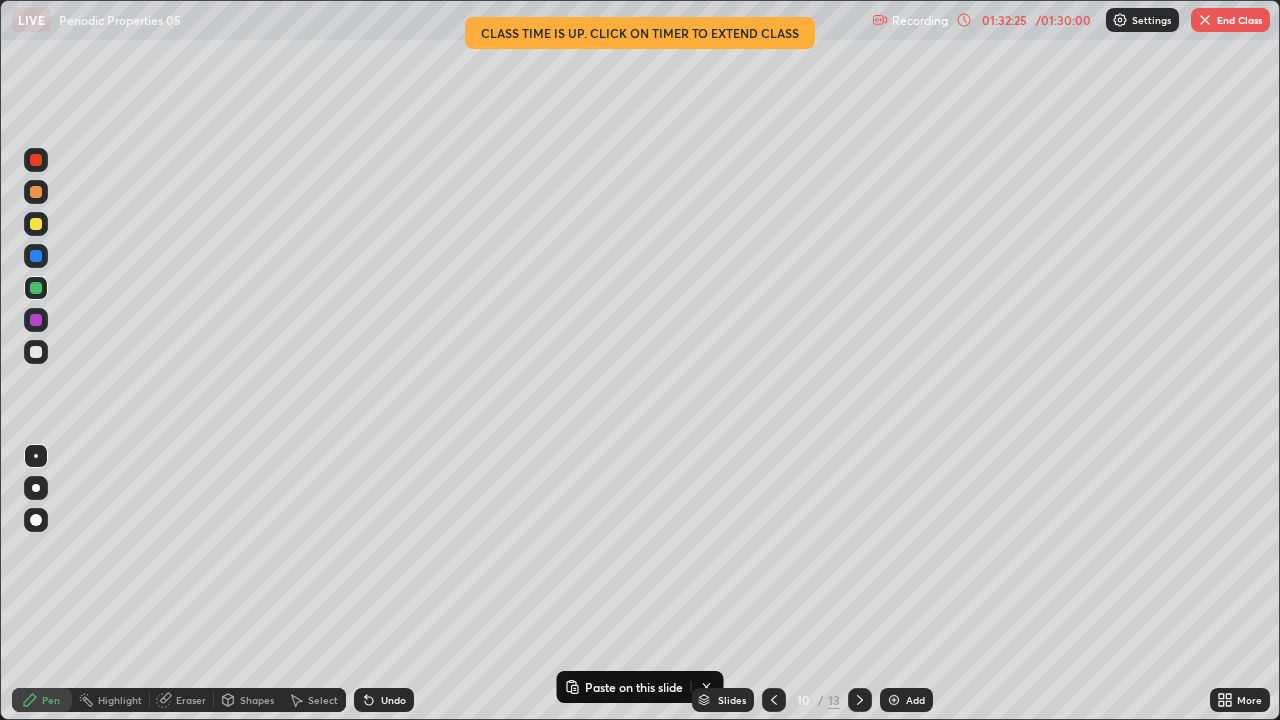 click 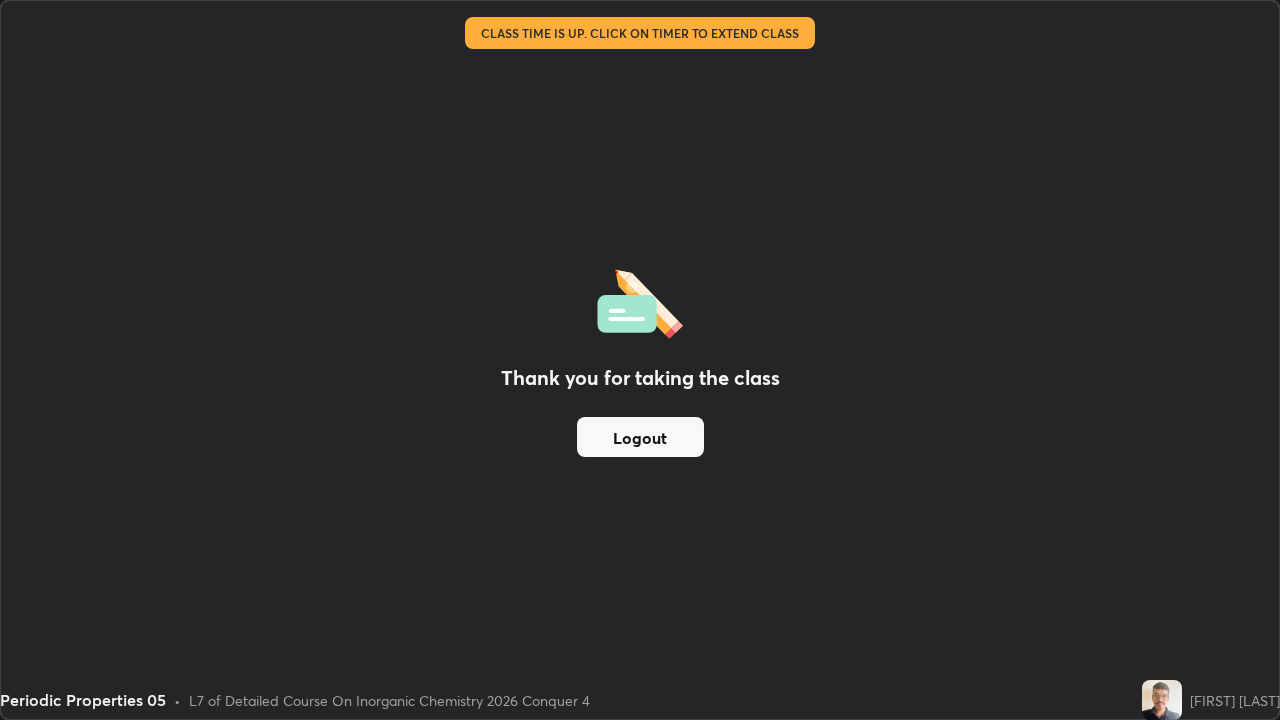 click on "Logout" at bounding box center [640, 437] 